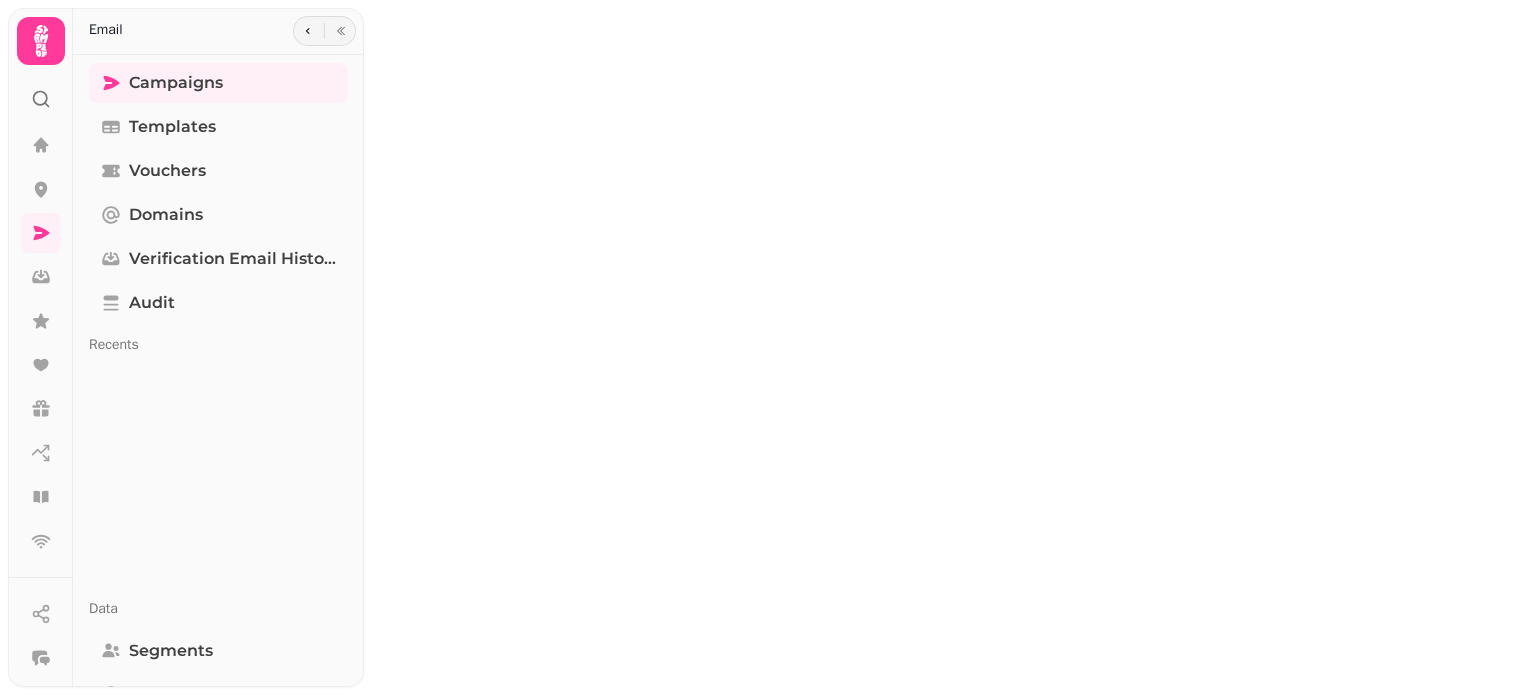 scroll, scrollTop: 0, scrollLeft: 0, axis: both 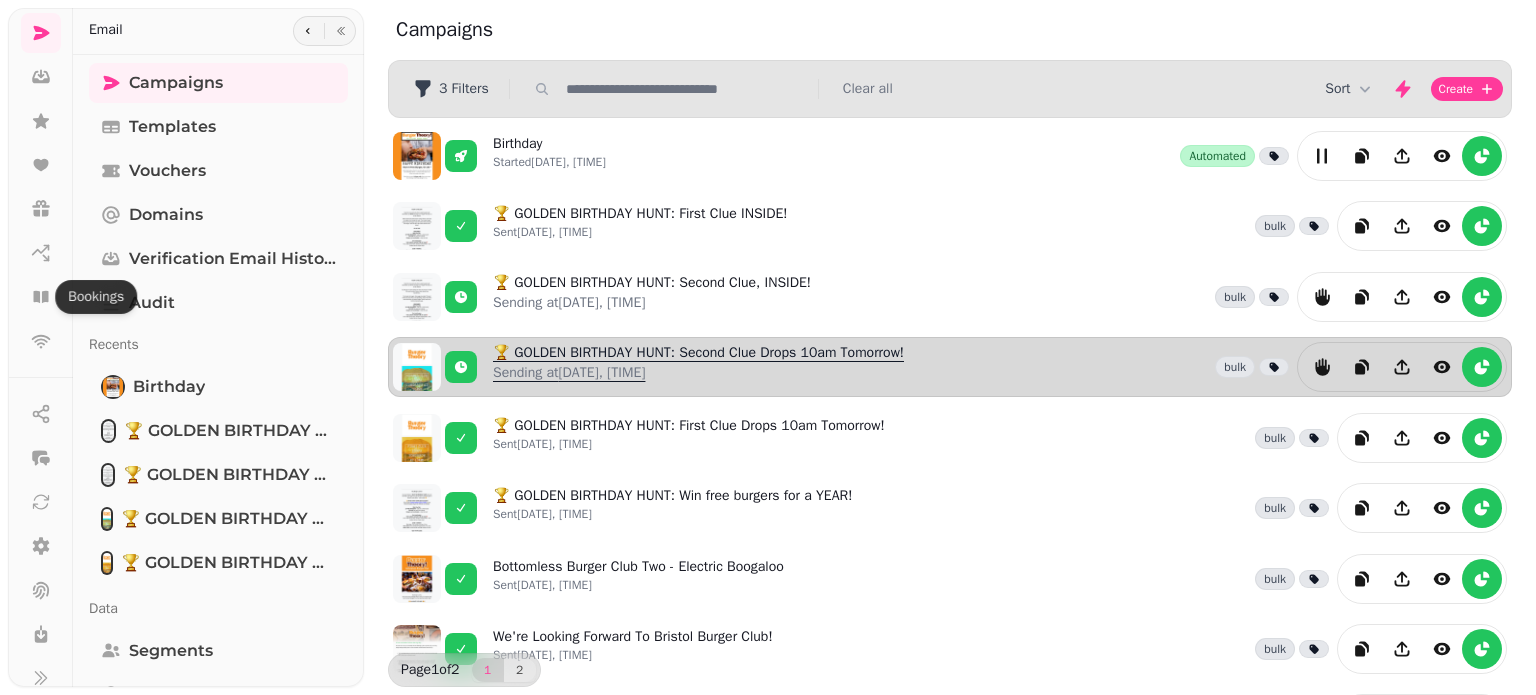 drag, startPoint x: 46, startPoint y: 293, endPoint x: 724, endPoint y: 385, distance: 684.21344 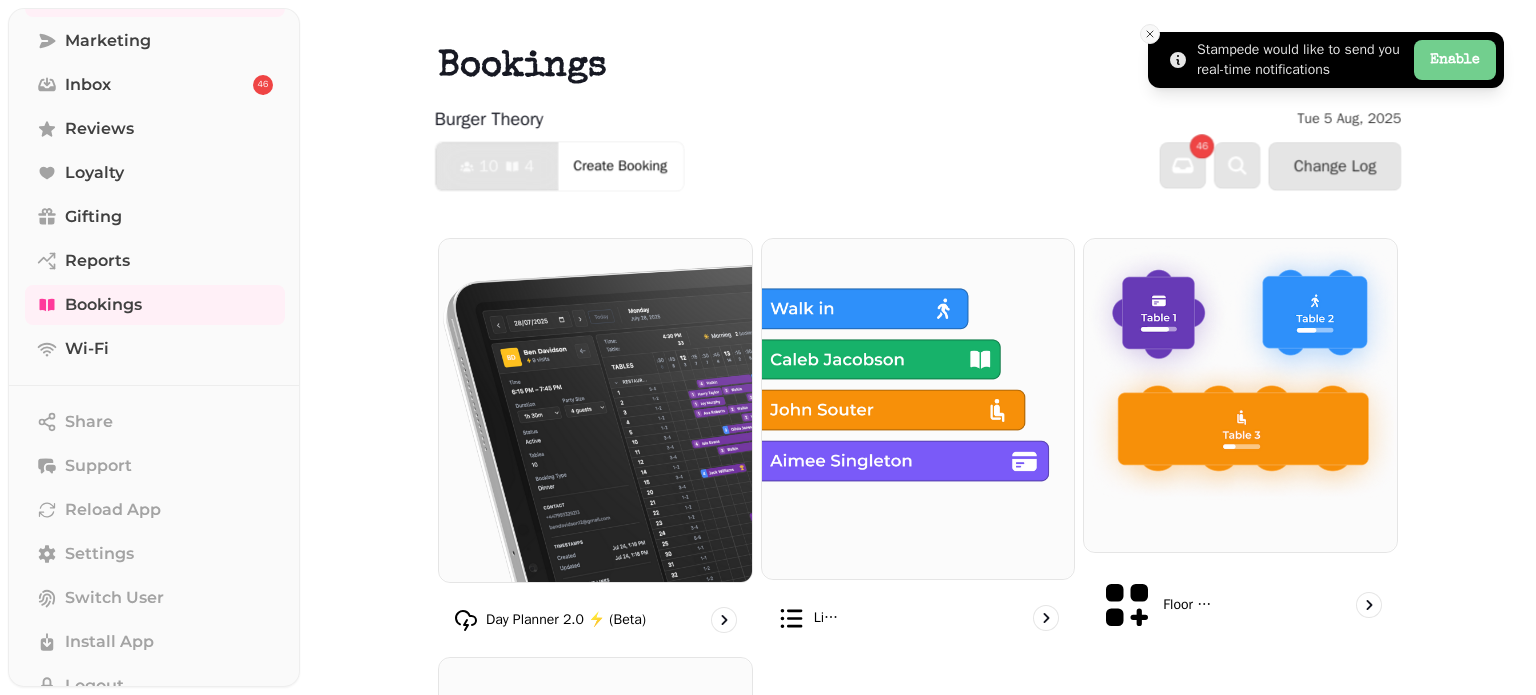 click 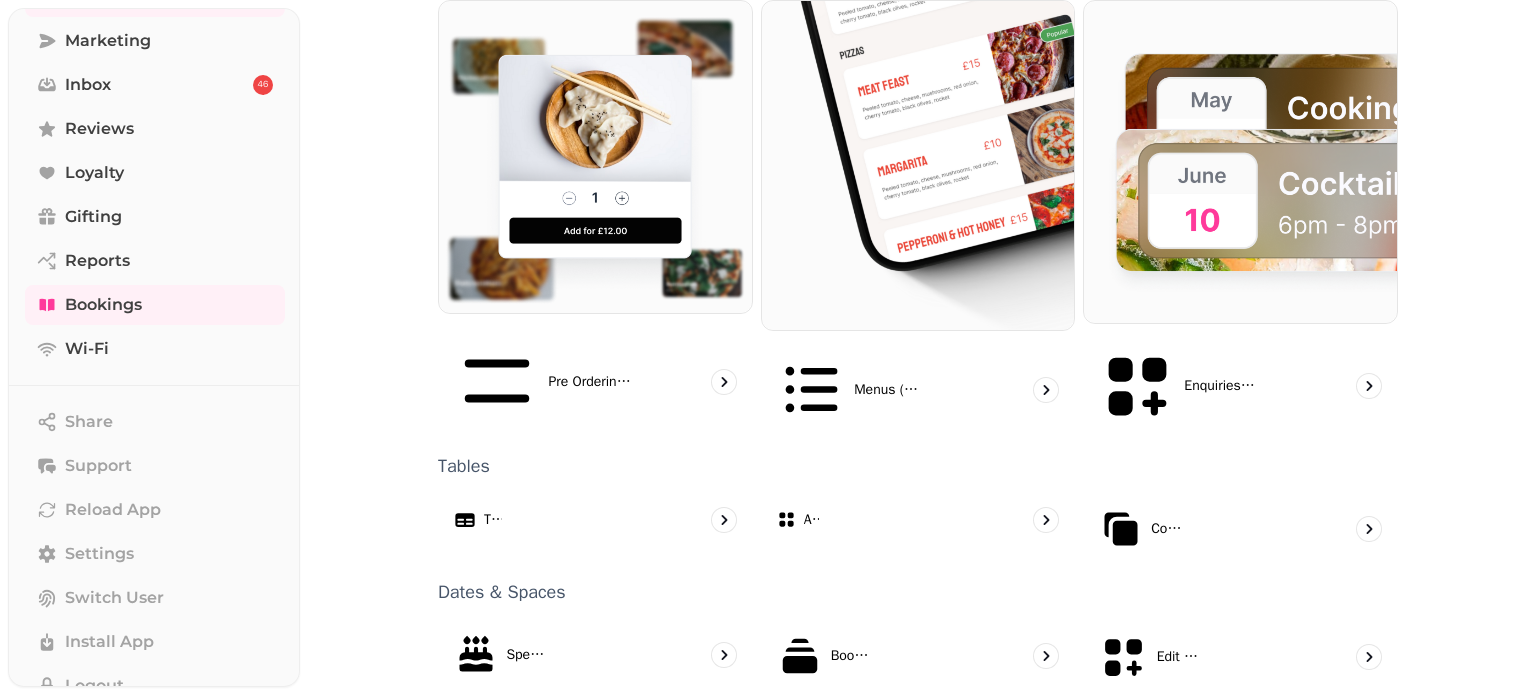 scroll, scrollTop: 1100, scrollLeft: 0, axis: vertical 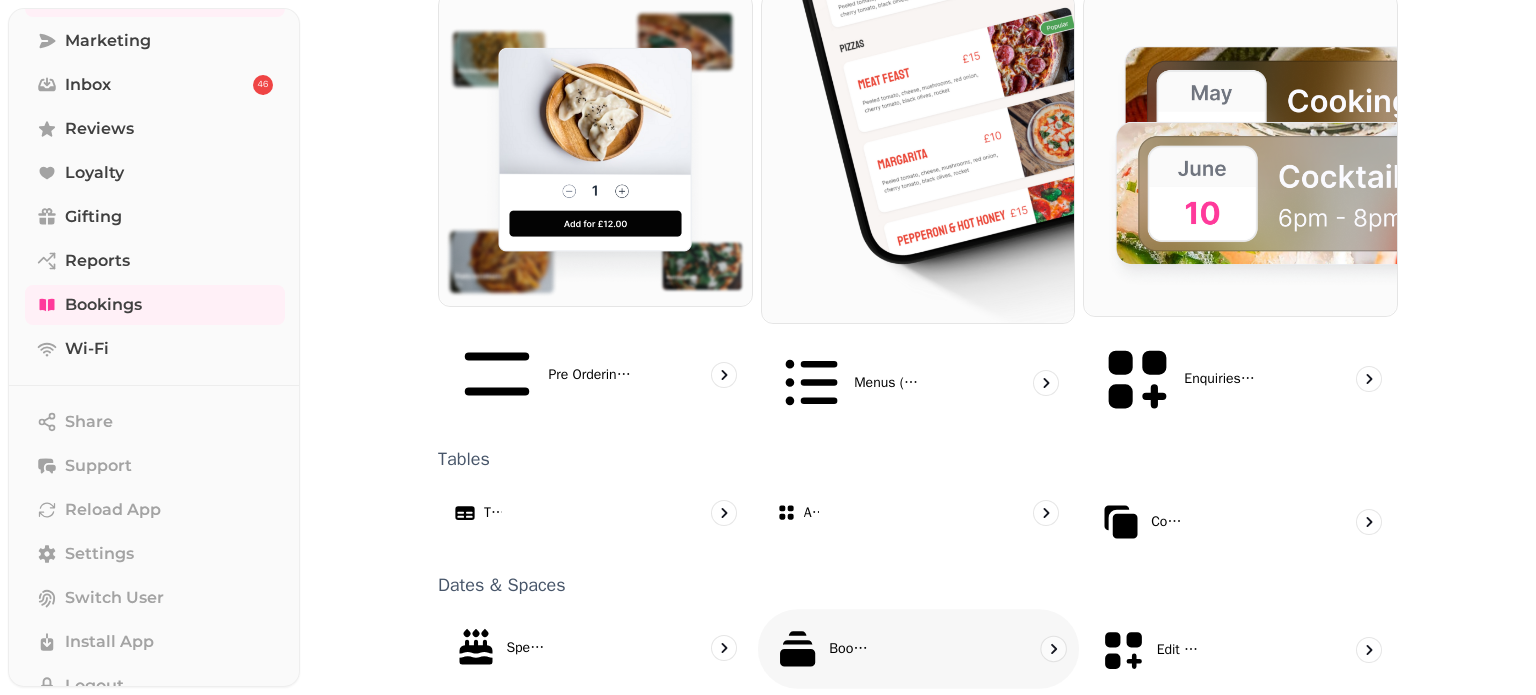 click on "Booking Types" at bounding box center [918, 649] 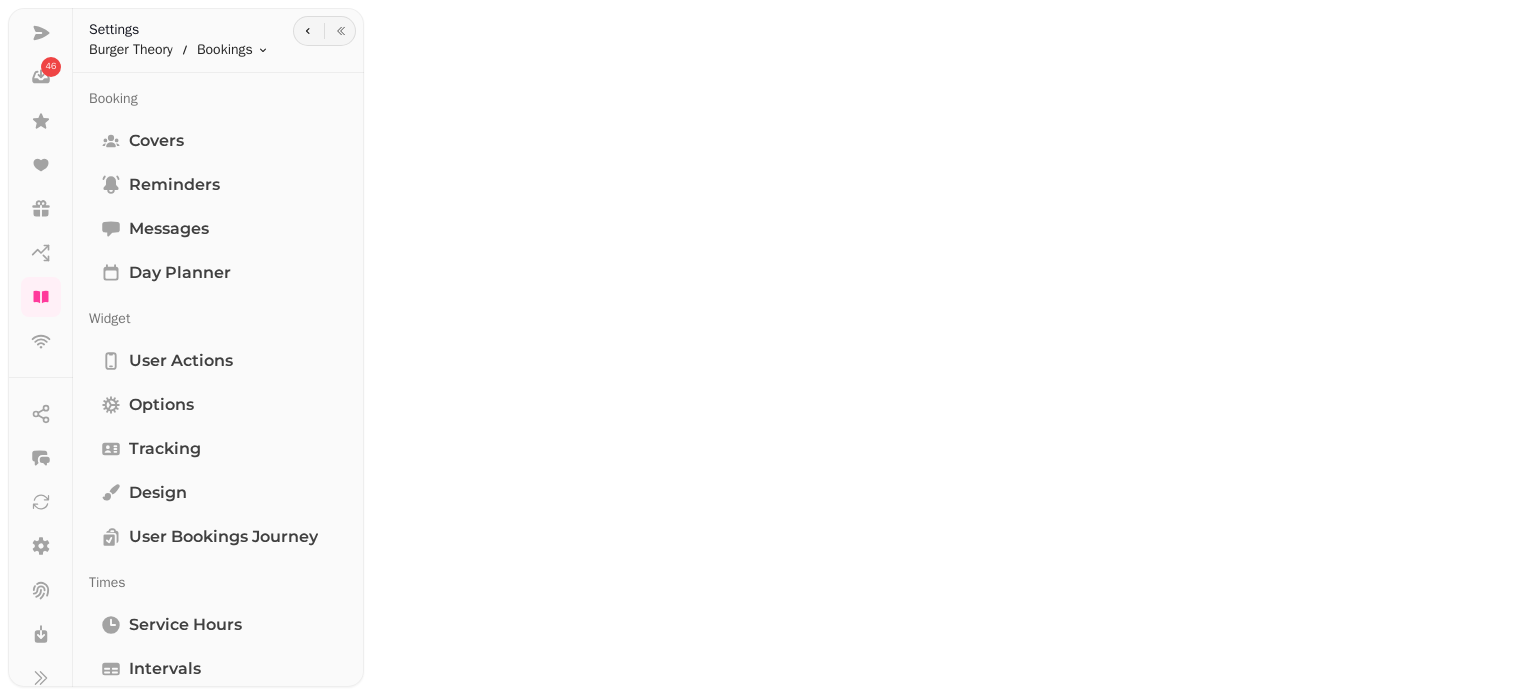 scroll, scrollTop: 0, scrollLeft: 0, axis: both 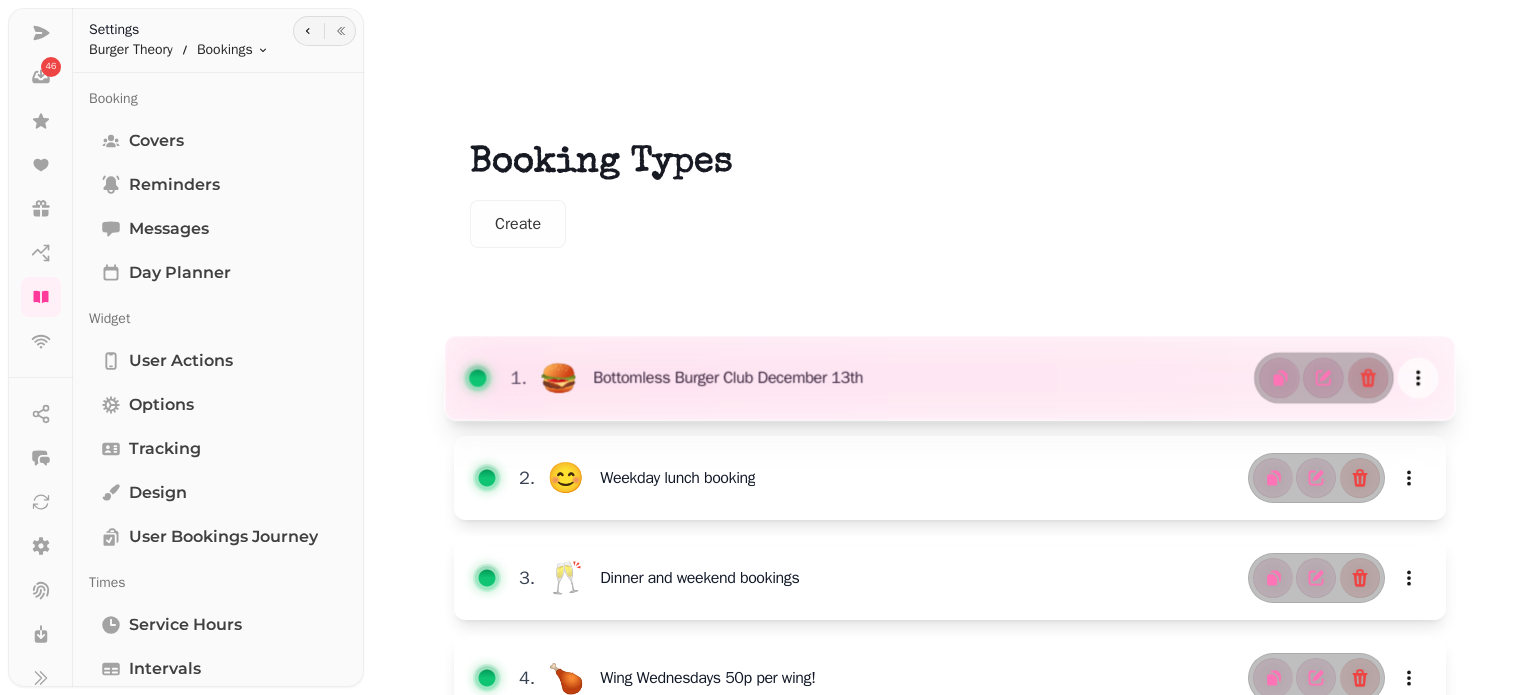 click 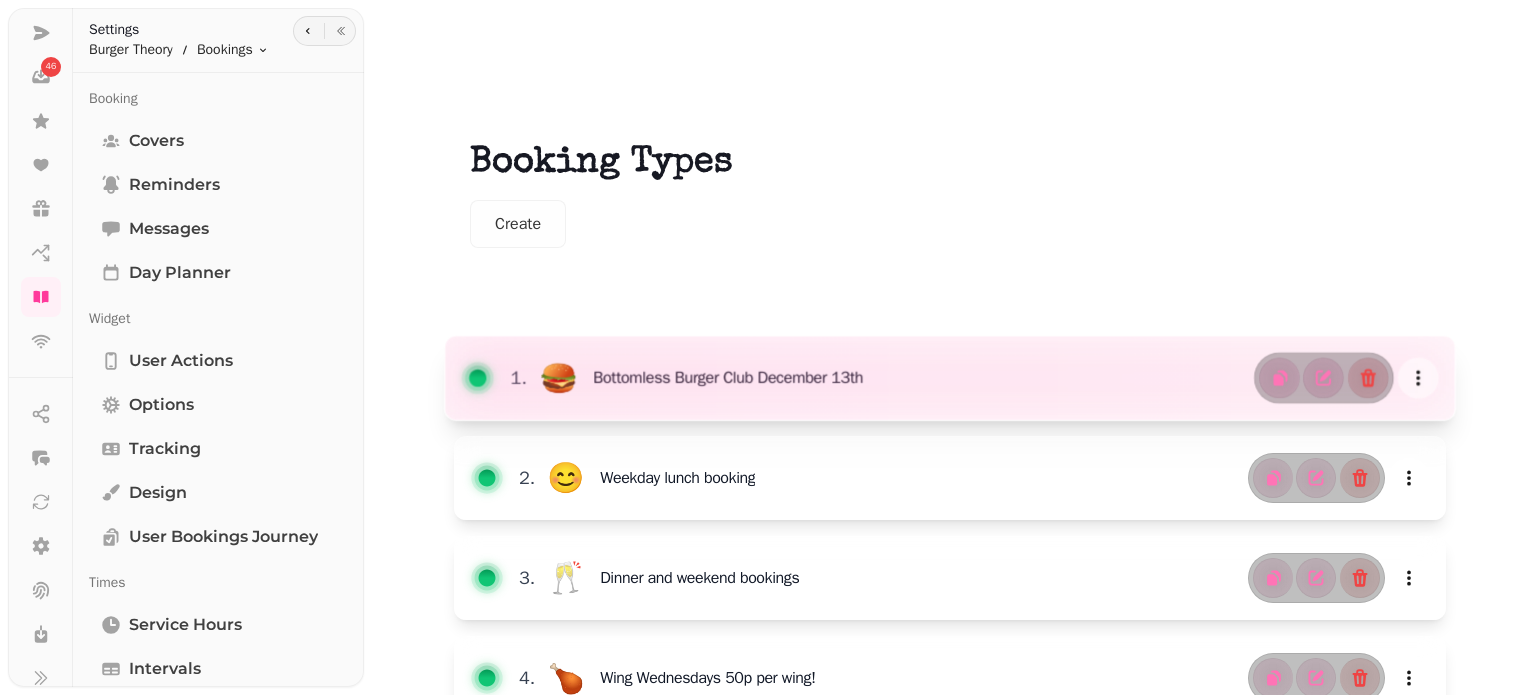 click at bounding box center [950, 378] 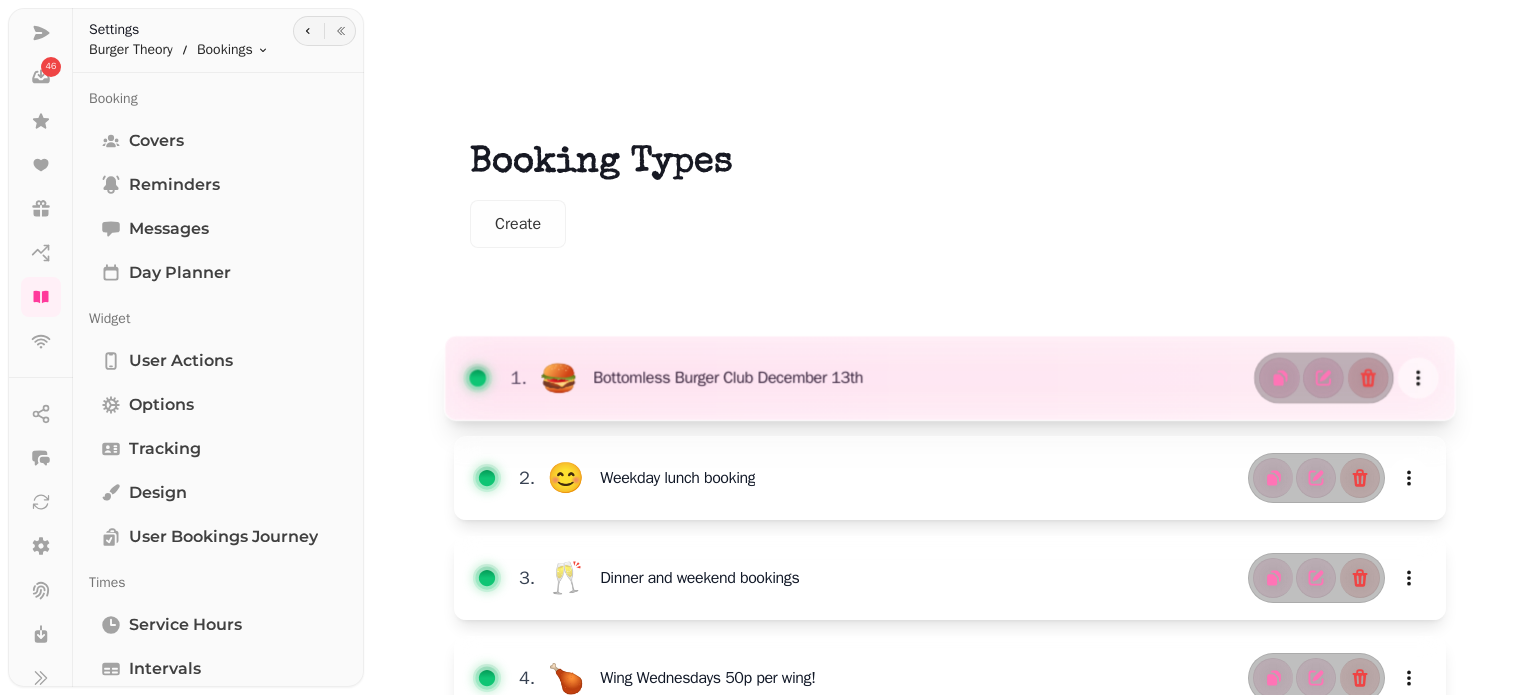 click at bounding box center [950, 378] 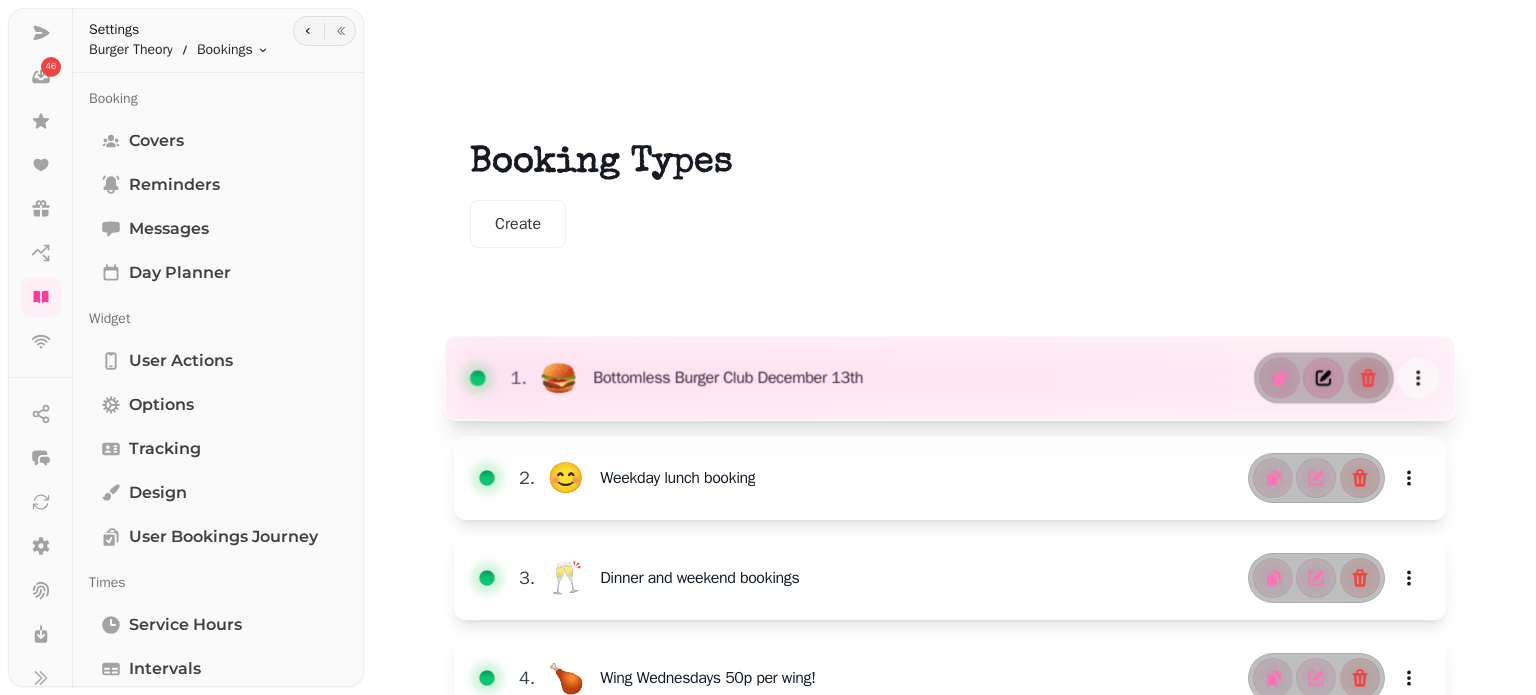 click 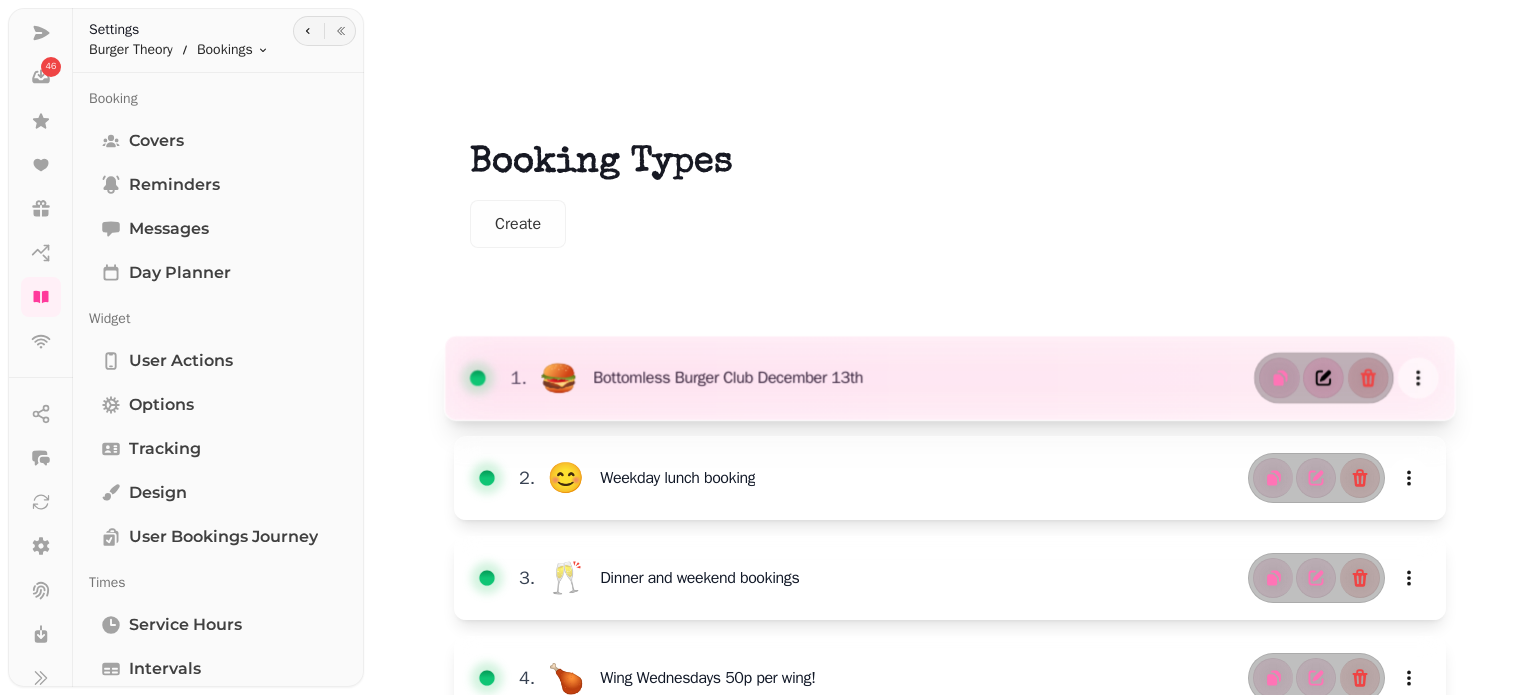 select on "*" 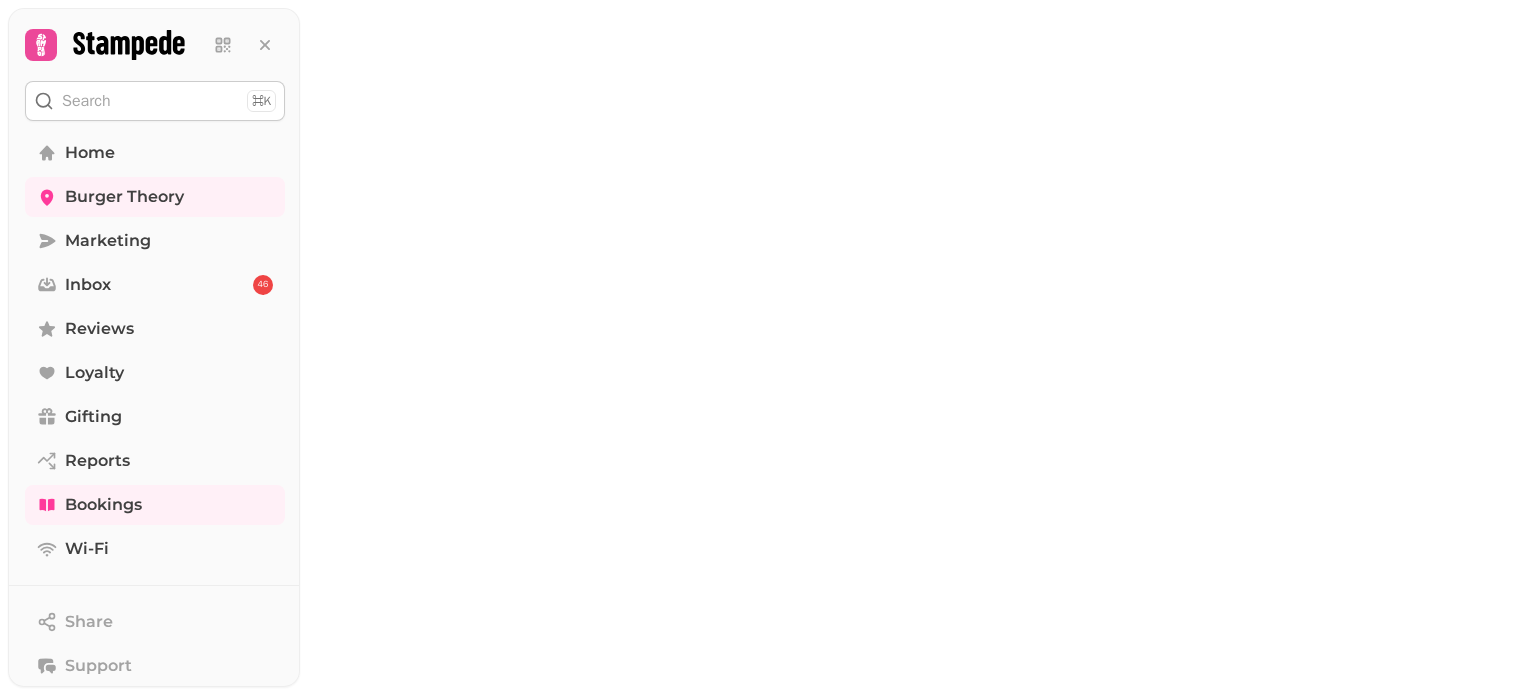 scroll, scrollTop: 0, scrollLeft: 0, axis: both 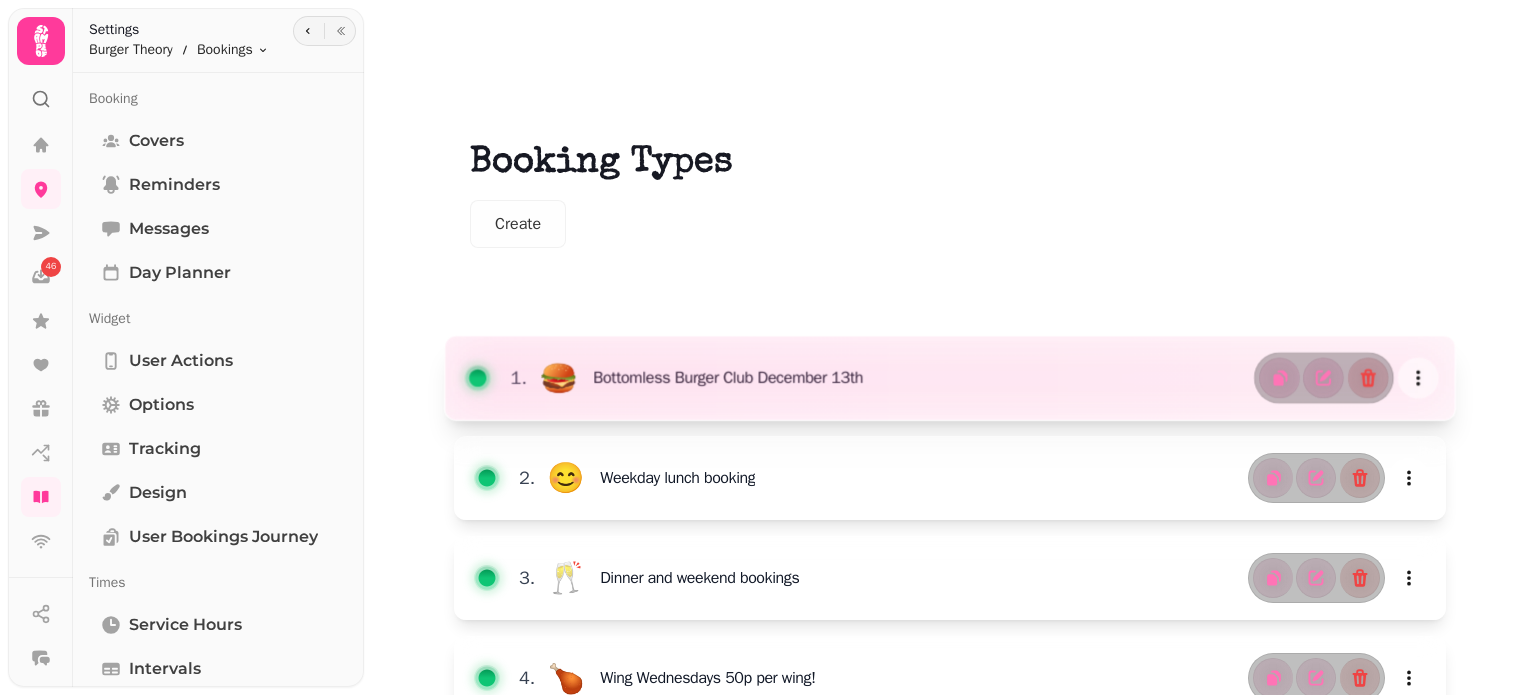 click at bounding box center [950, 378] 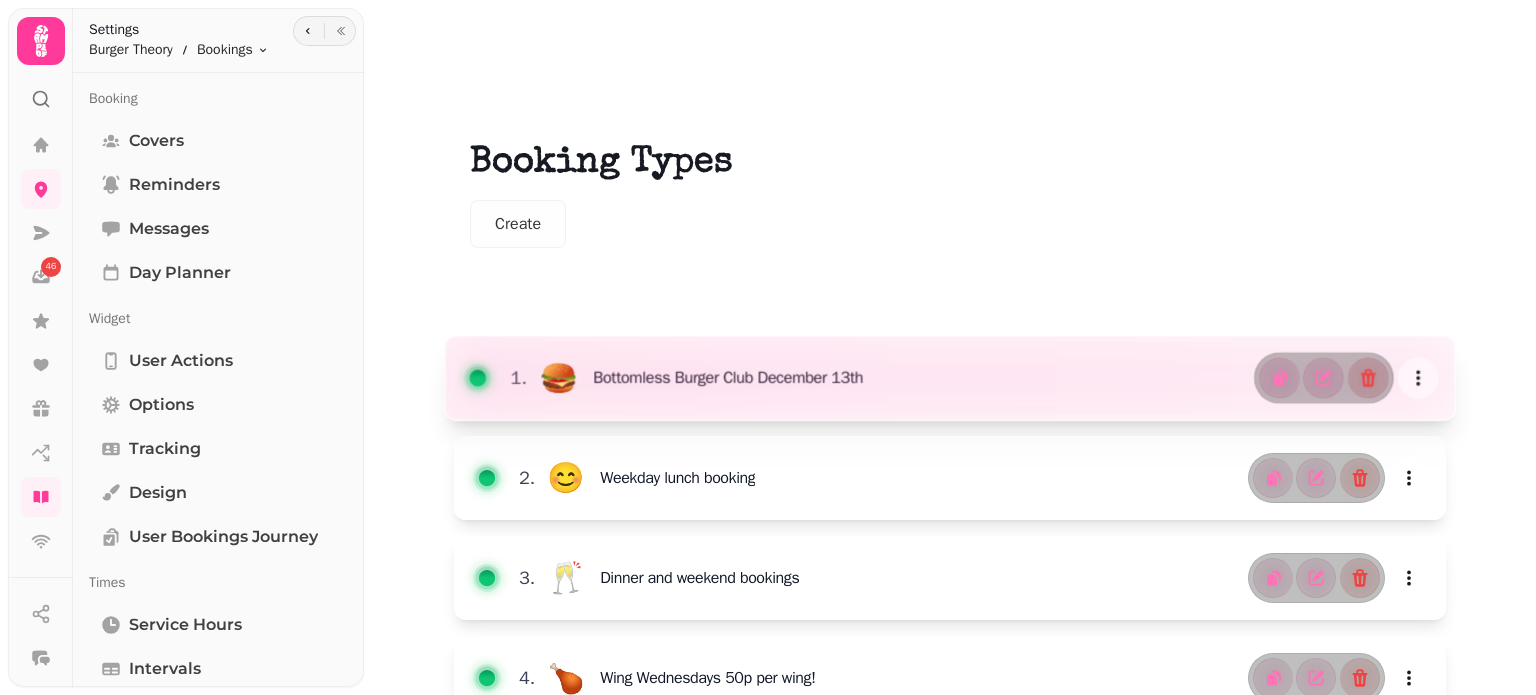 click at bounding box center (950, 378) 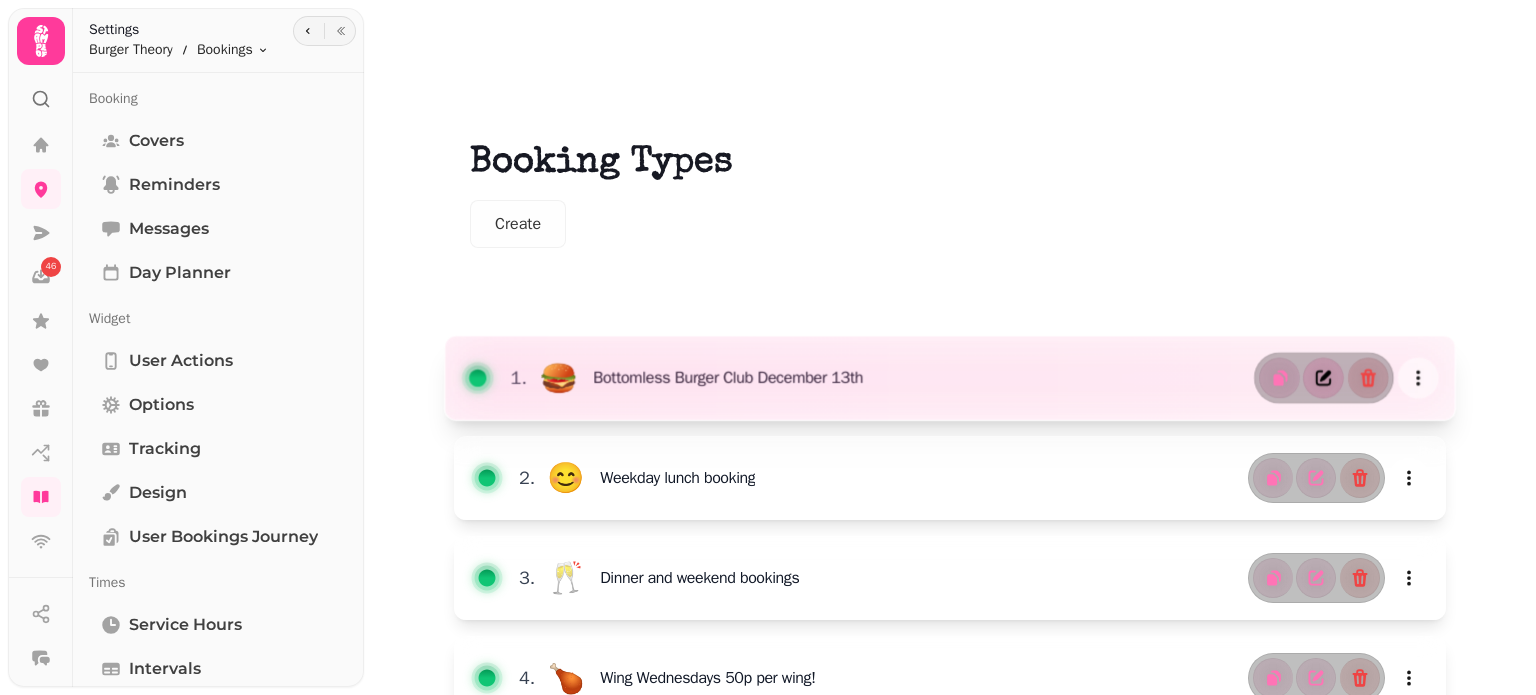 click 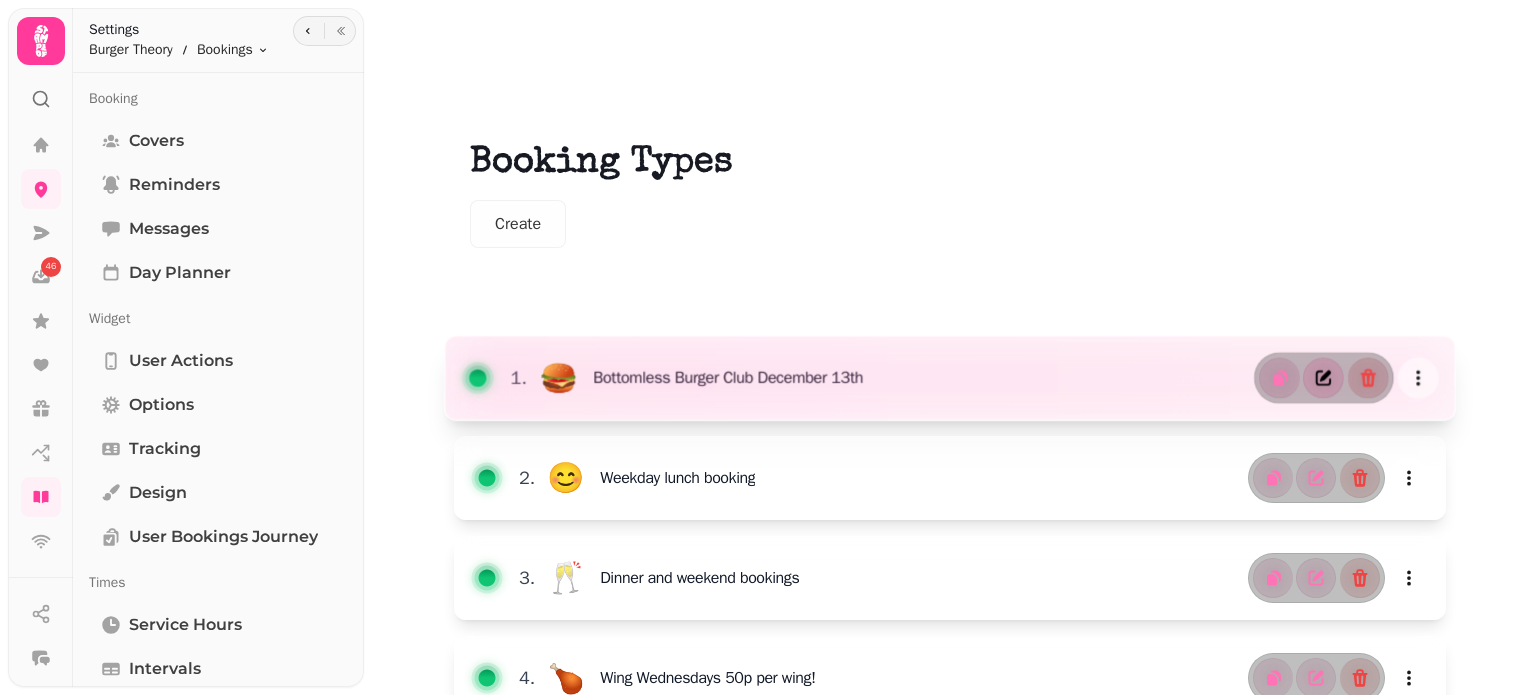 select on "*" 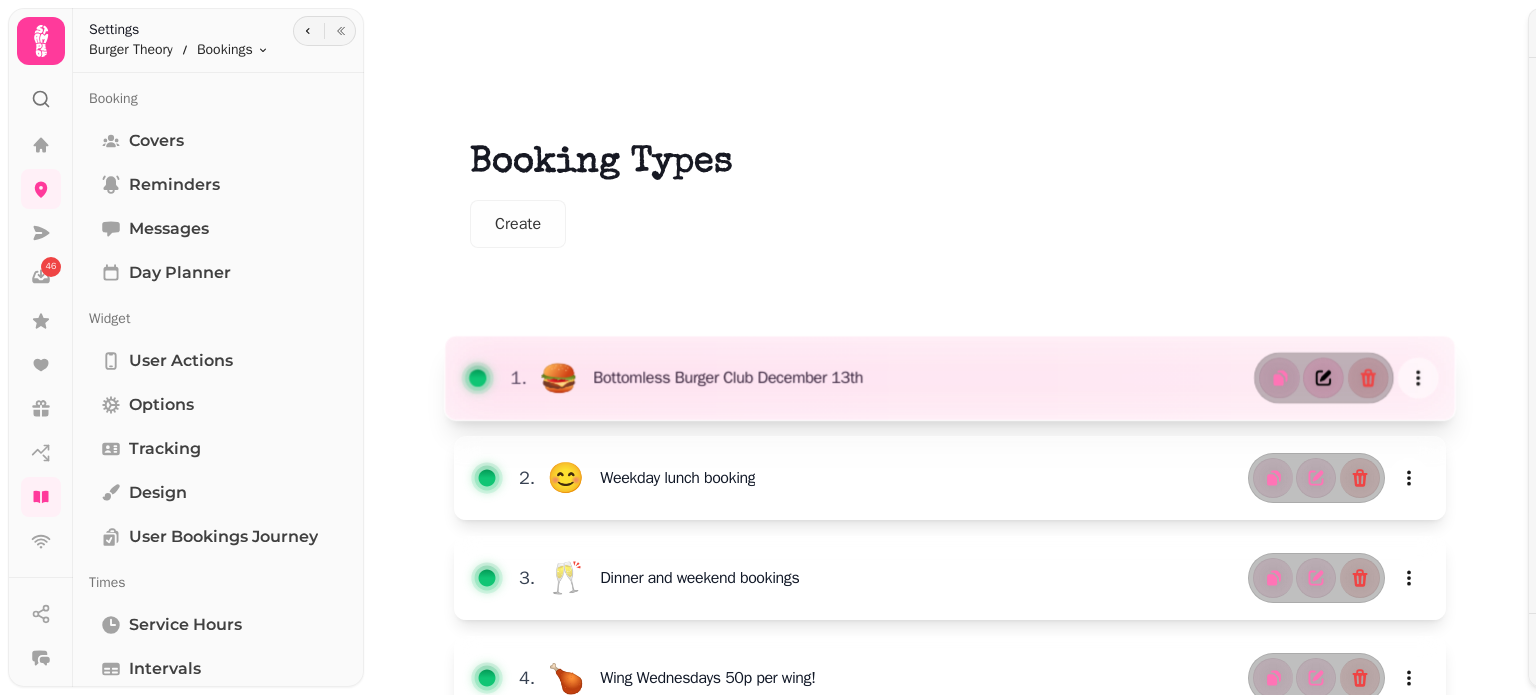 select on "******" 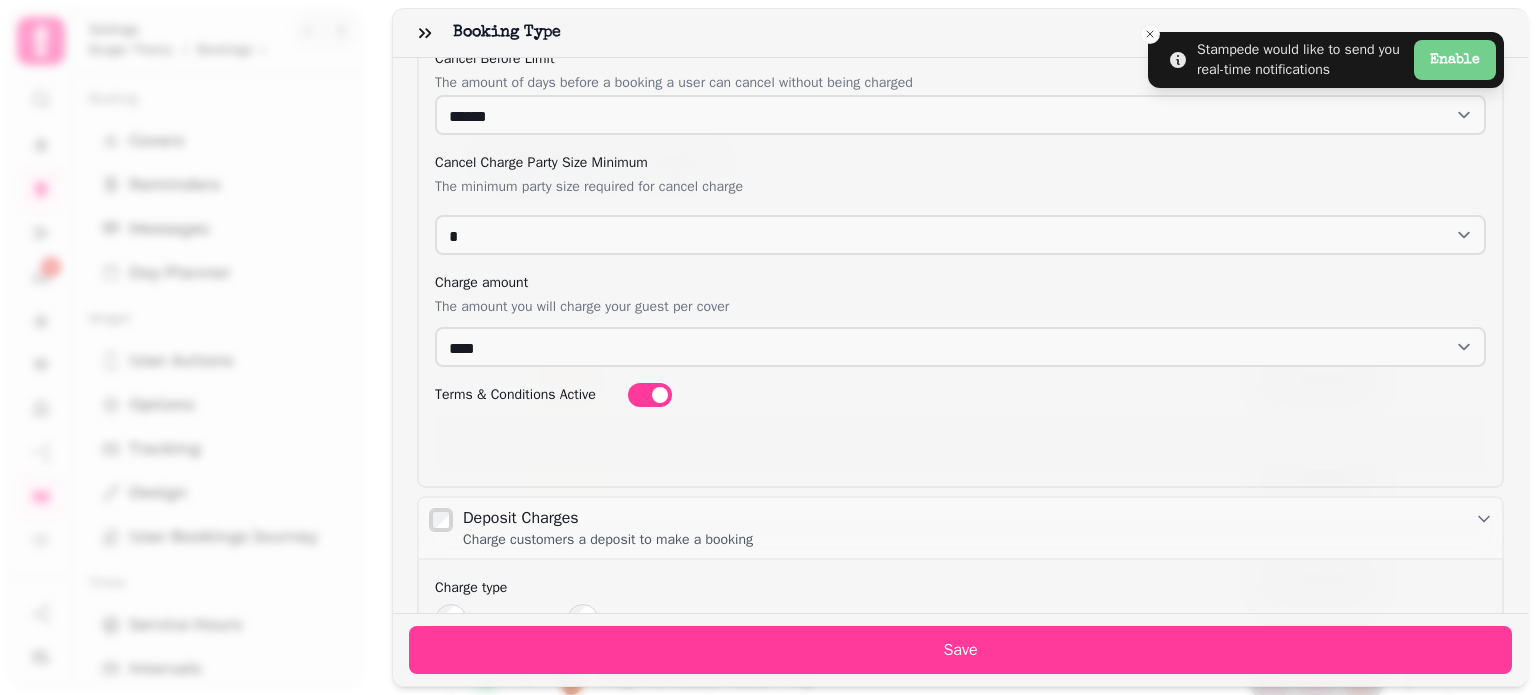 scroll, scrollTop: 1700, scrollLeft: 0, axis: vertical 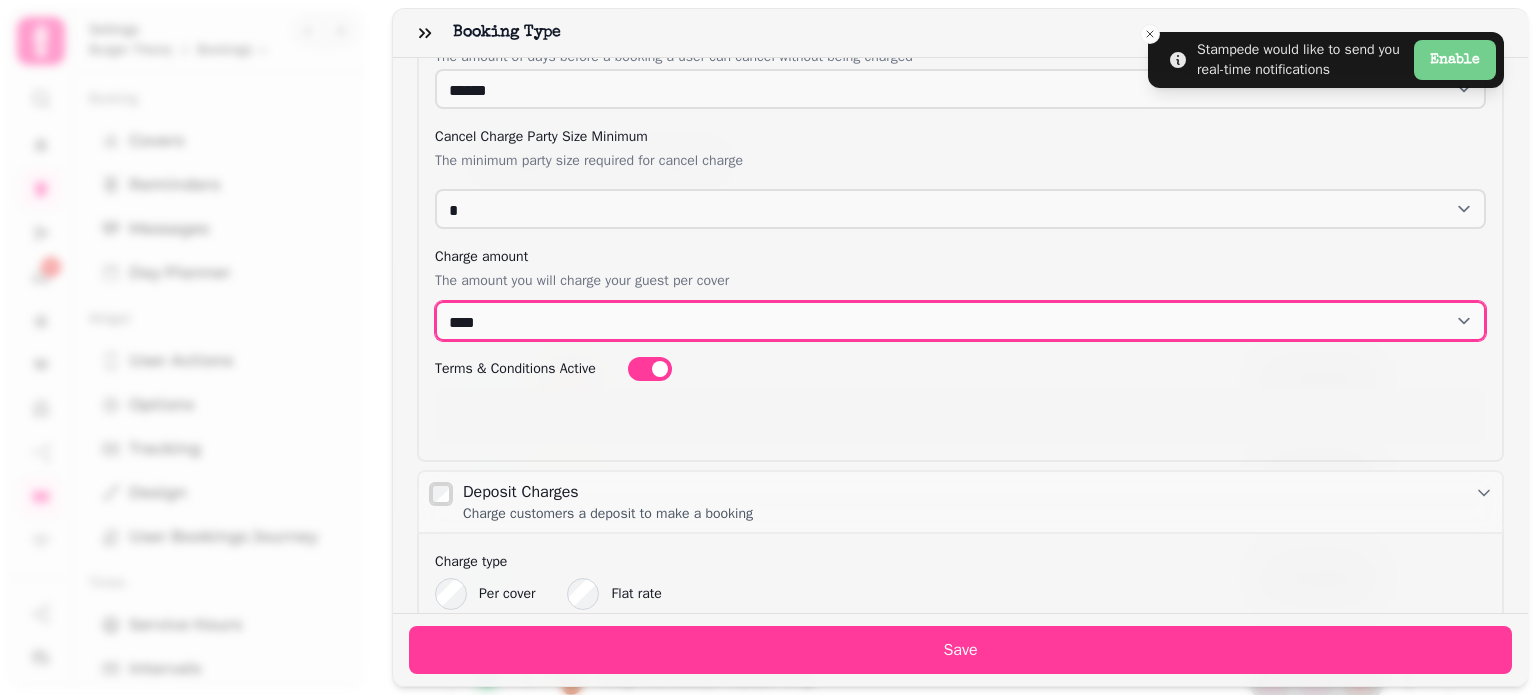 click on "*** *** *** *** *** *** *** *** *** **** **** **** **** **** **** **** **** **** **** **** **** **** **** **** **** **** **** **** **** **** **** **** **** **** **** **** **** **** **** **** **** **** **** **** **** **** **** **** **** **** **** **** **** **** **** **** **** **** **** **** **** **** **** **** **** **** **** **** **** **** **** **** **** **** **** **** **** **** **** **** **** **** **** **** **** **** **** **** **** **** **** **** **** **** **** **** **** **** **** ***** ***** ***** ***** ***** ***** ***** ***** ***** ***** ***** ***** ***** ***** ***** ***** ***** ***** ***** ***** ***** ***** ***** ***** ***** ***** ***** ***** ***** ***** ***** ***** ***** ***** ***** ***** ***** ***** ***** ***** ***** ***** ***** ***** ***** ***** ***** ***** ***** ***** ***** ***** ***** ***** ***** ***** ***** ***** ***** ***** ***** ***** ***** ***** ***** ***** ***** ***** ***** ***** ***** ***** ***** ***** ***** ***** ***** ***** ***** ***** ***** ***** ***** ***** ***** ***** ***** ***** *****" at bounding box center [960, 321] 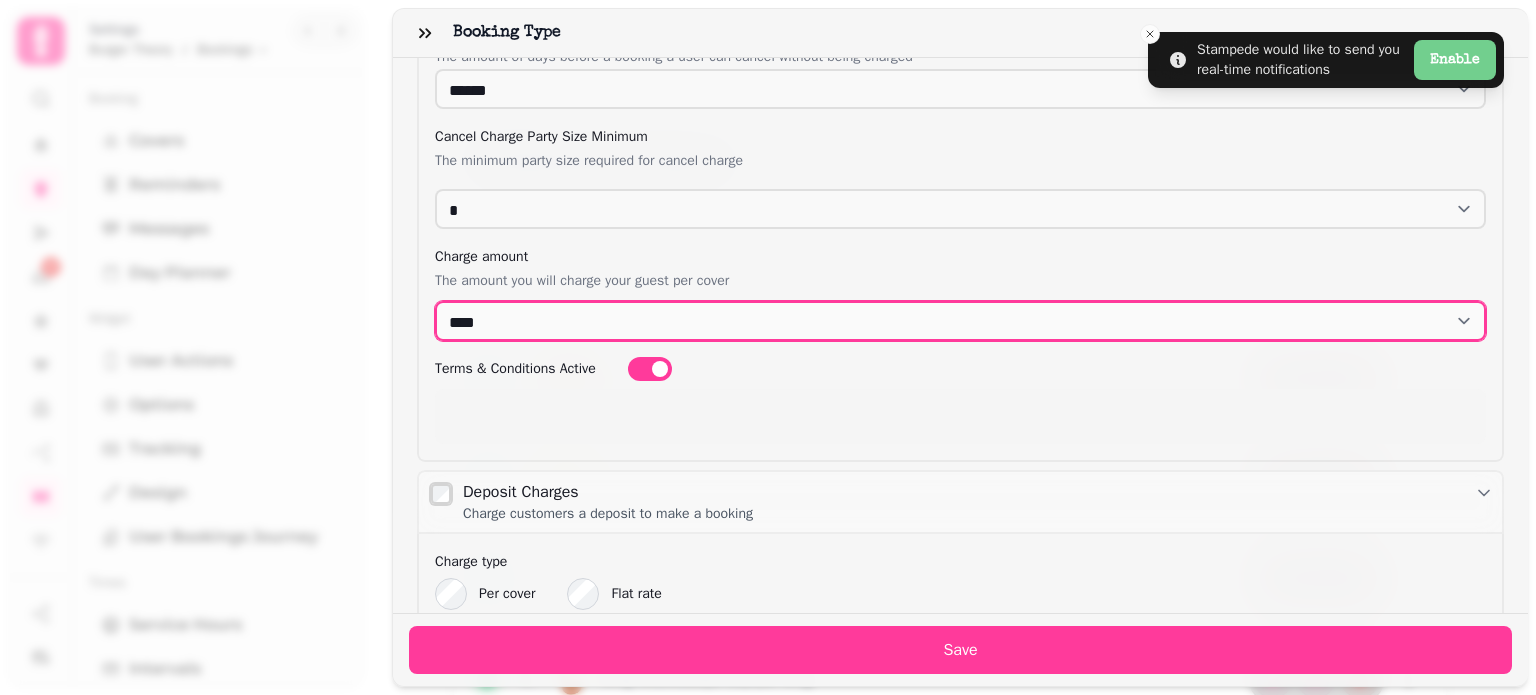 select on "****" 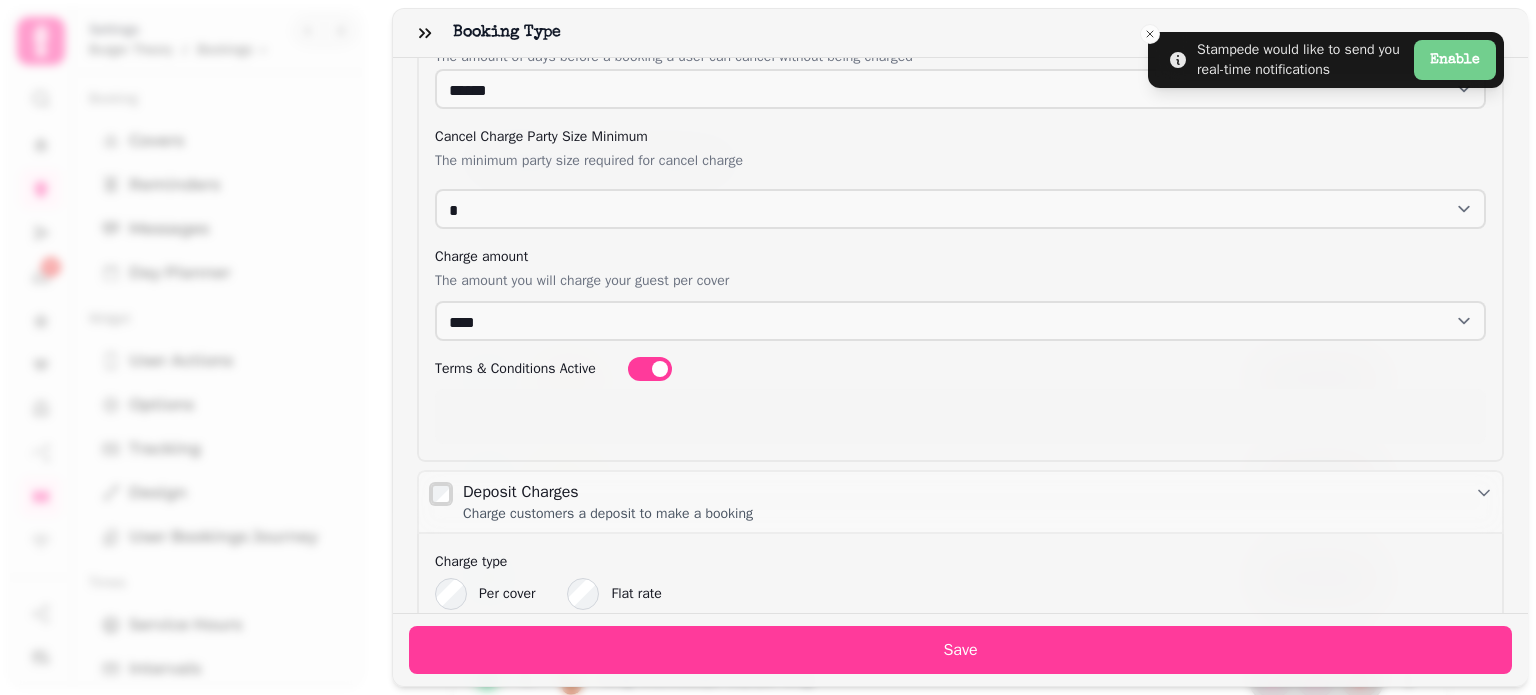 click on "Charge type" at bounding box center (960, 562) 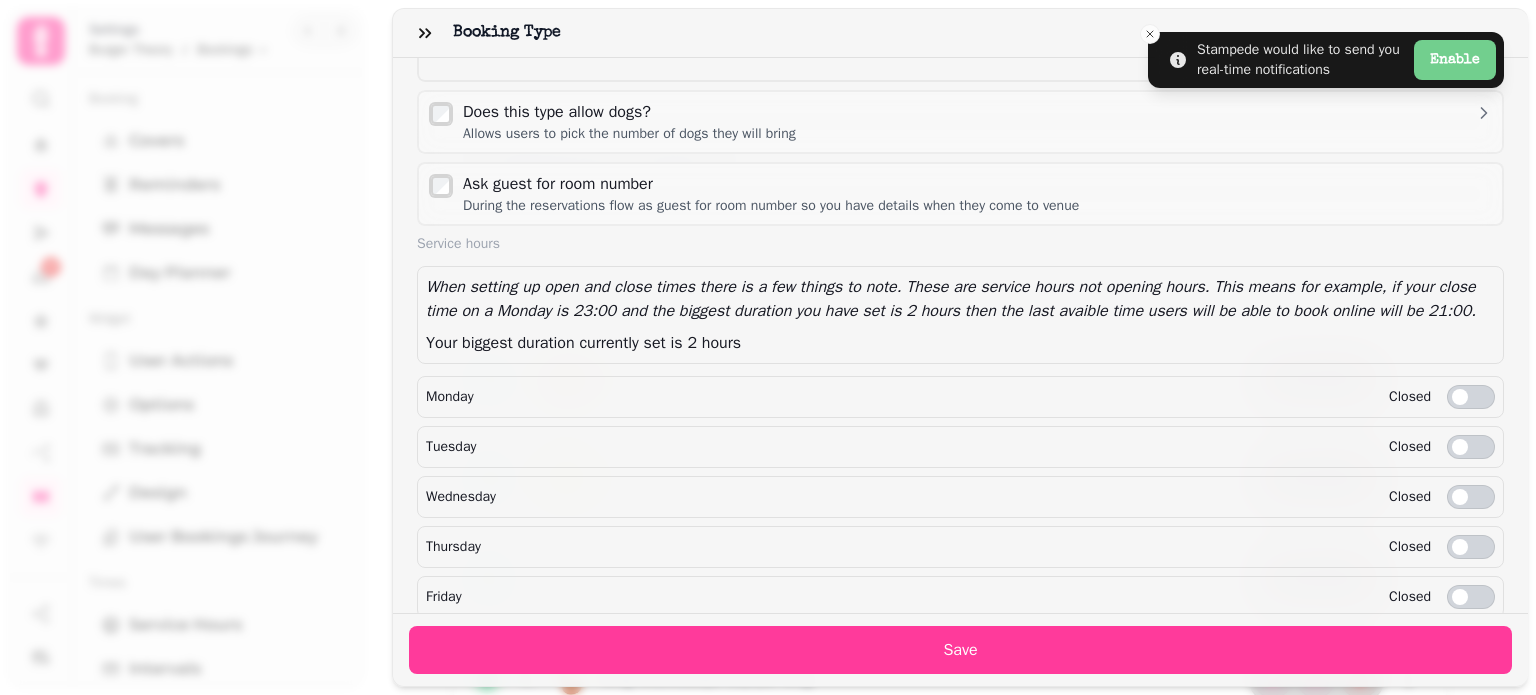 scroll, scrollTop: 3252, scrollLeft: 0, axis: vertical 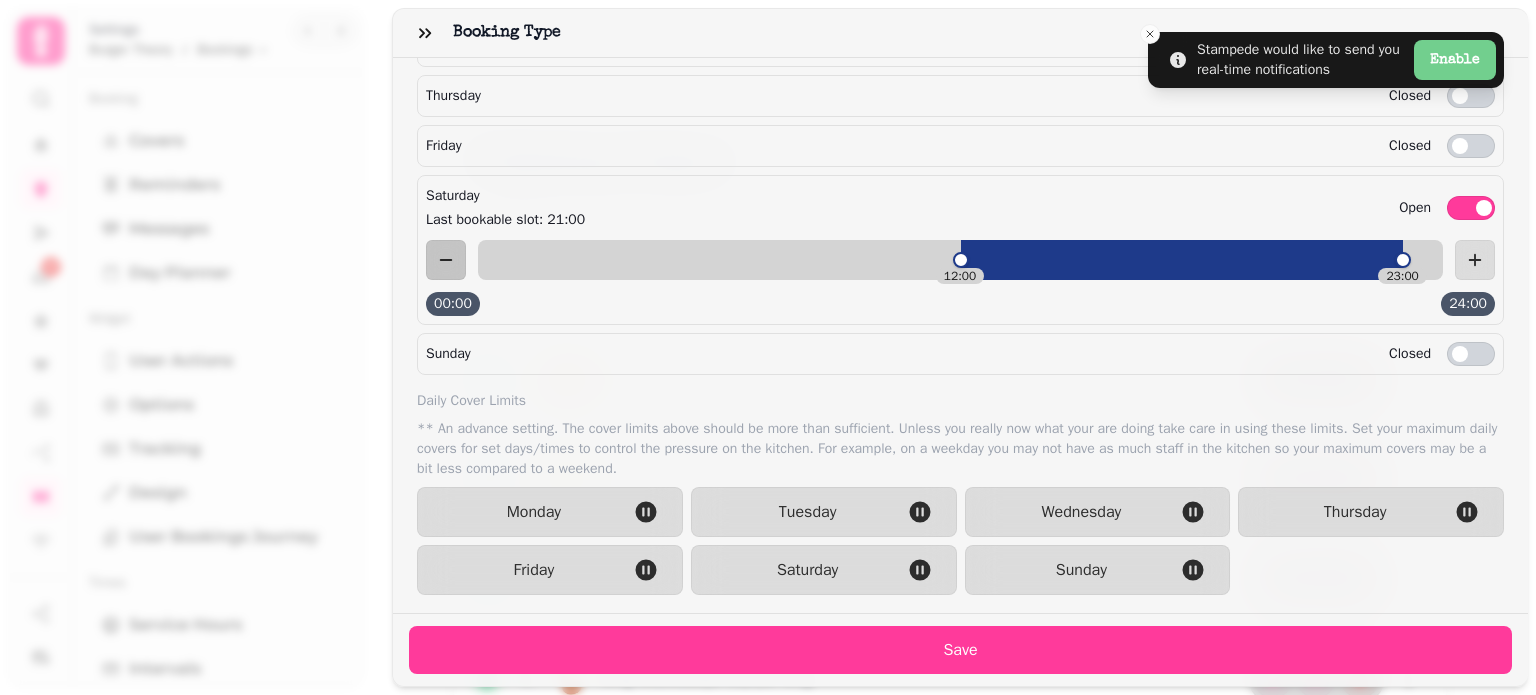 click on "**********" at bounding box center (960, 347) 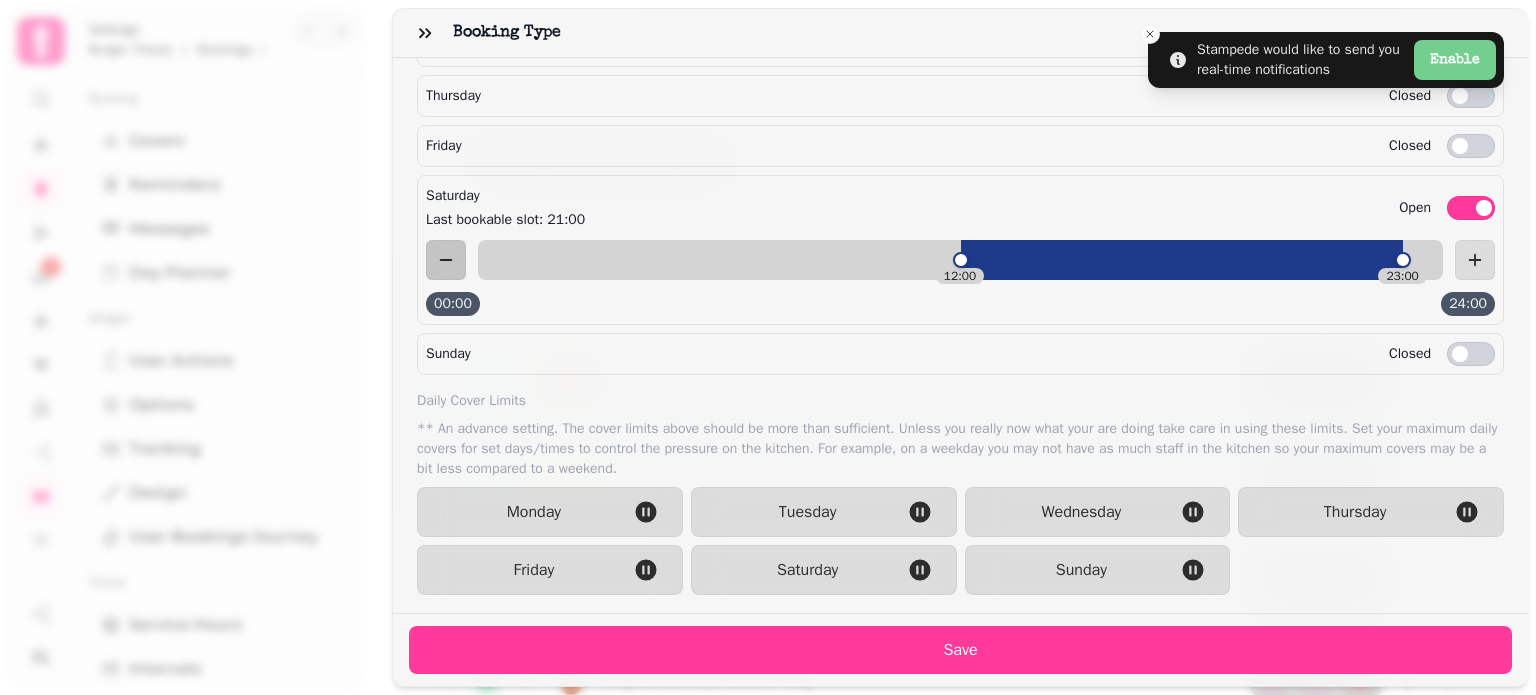 click on "Save" at bounding box center (960, 650) 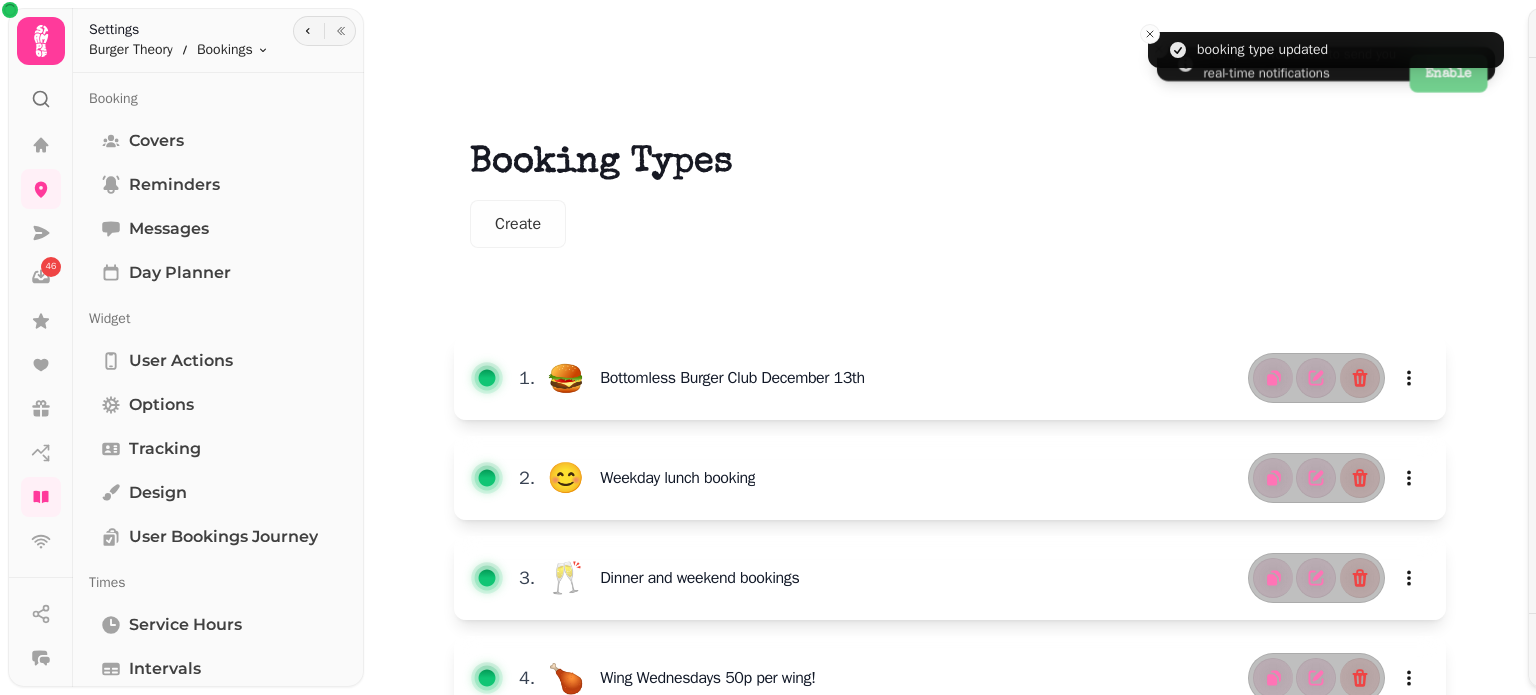 scroll, scrollTop: 3040, scrollLeft: 0, axis: vertical 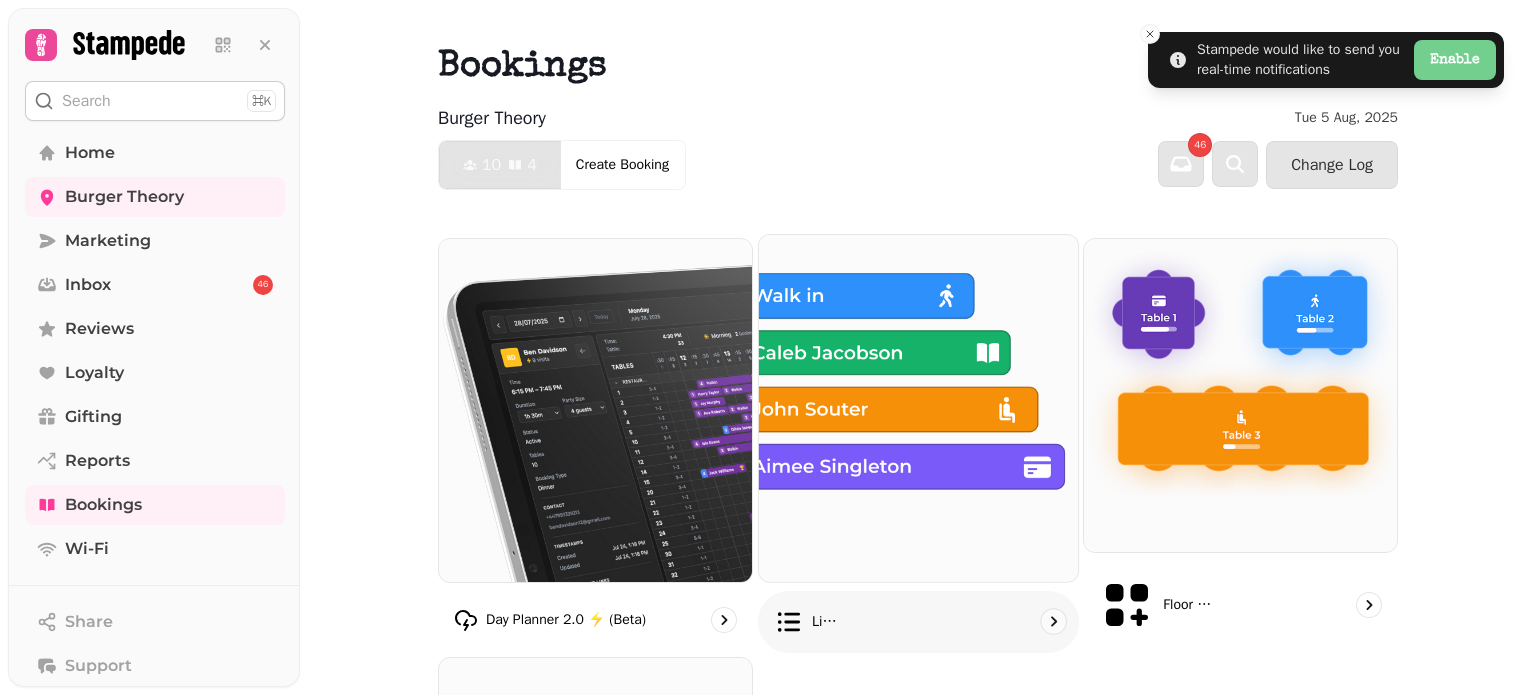 click at bounding box center [918, 408] 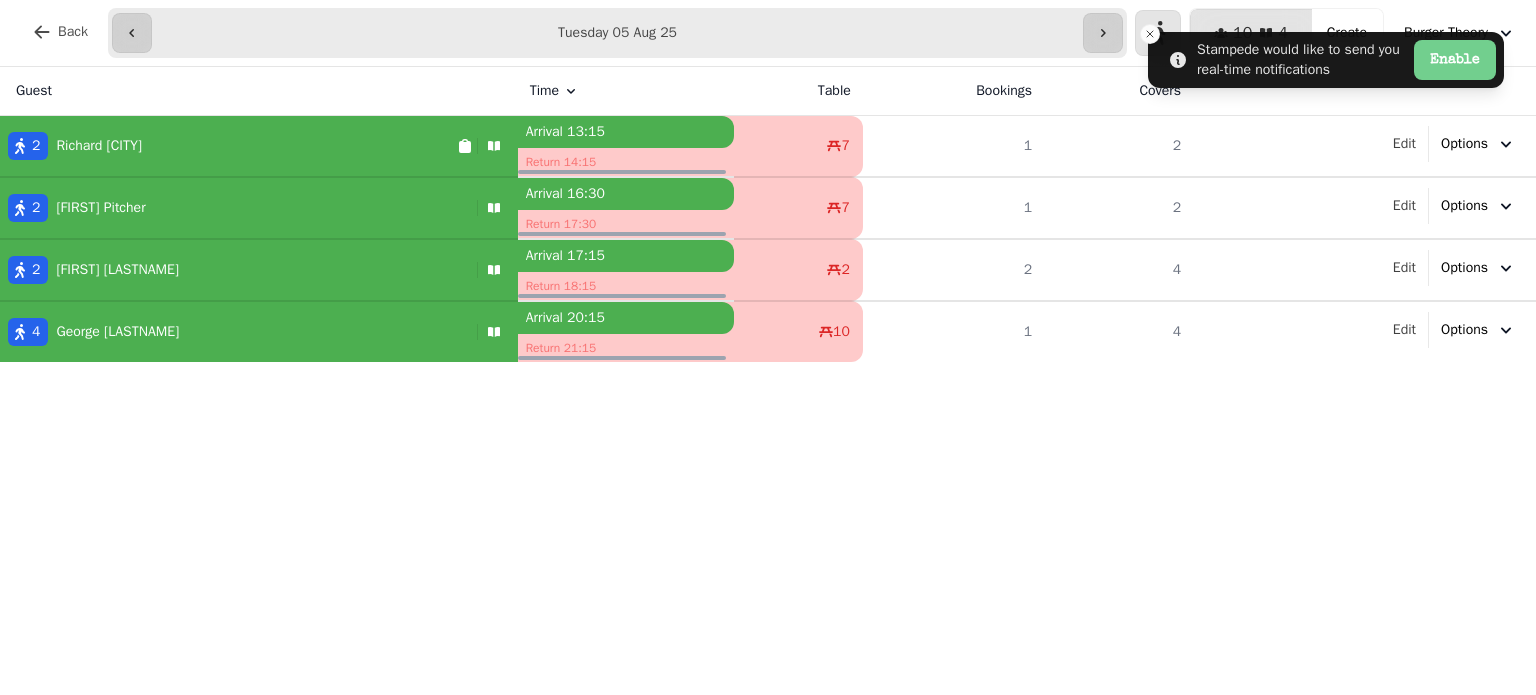 click on "**********" at bounding box center [617, 33] 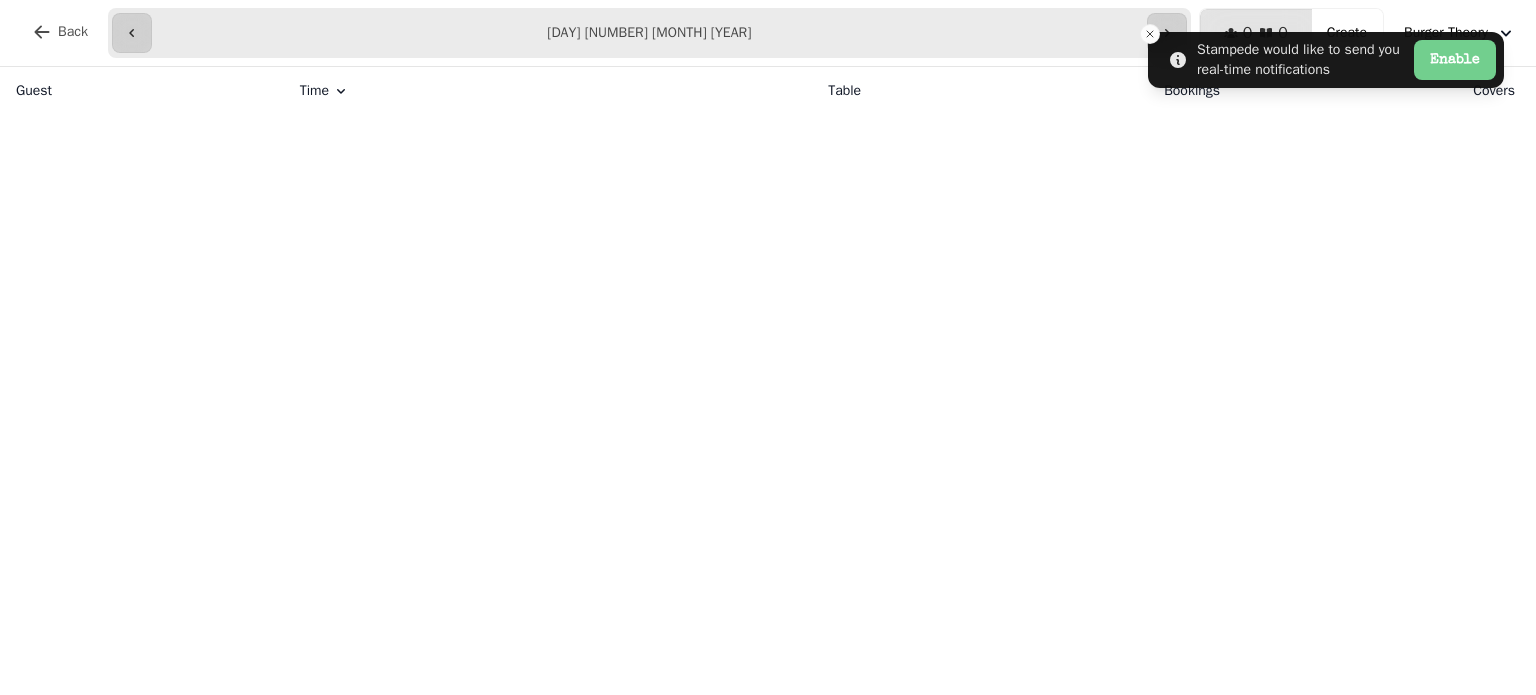 type on "**********" 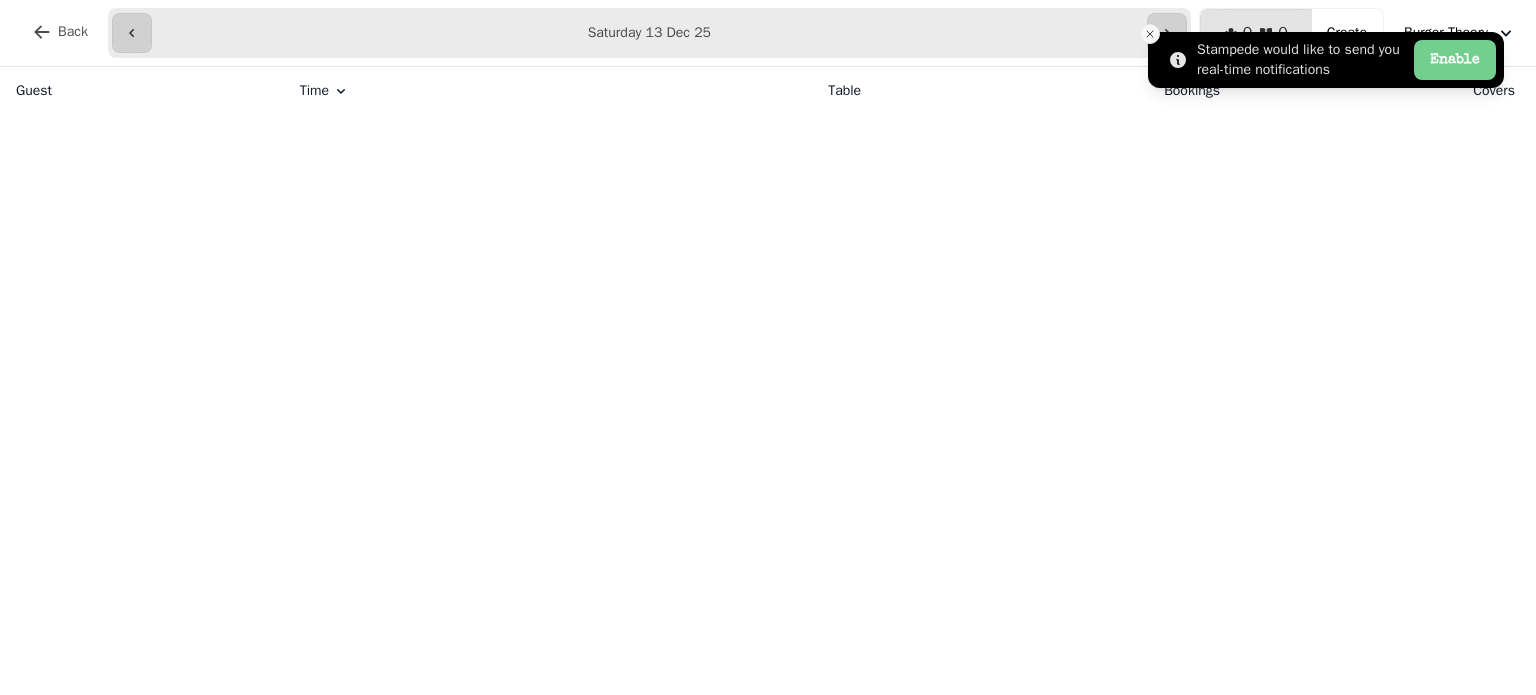 click 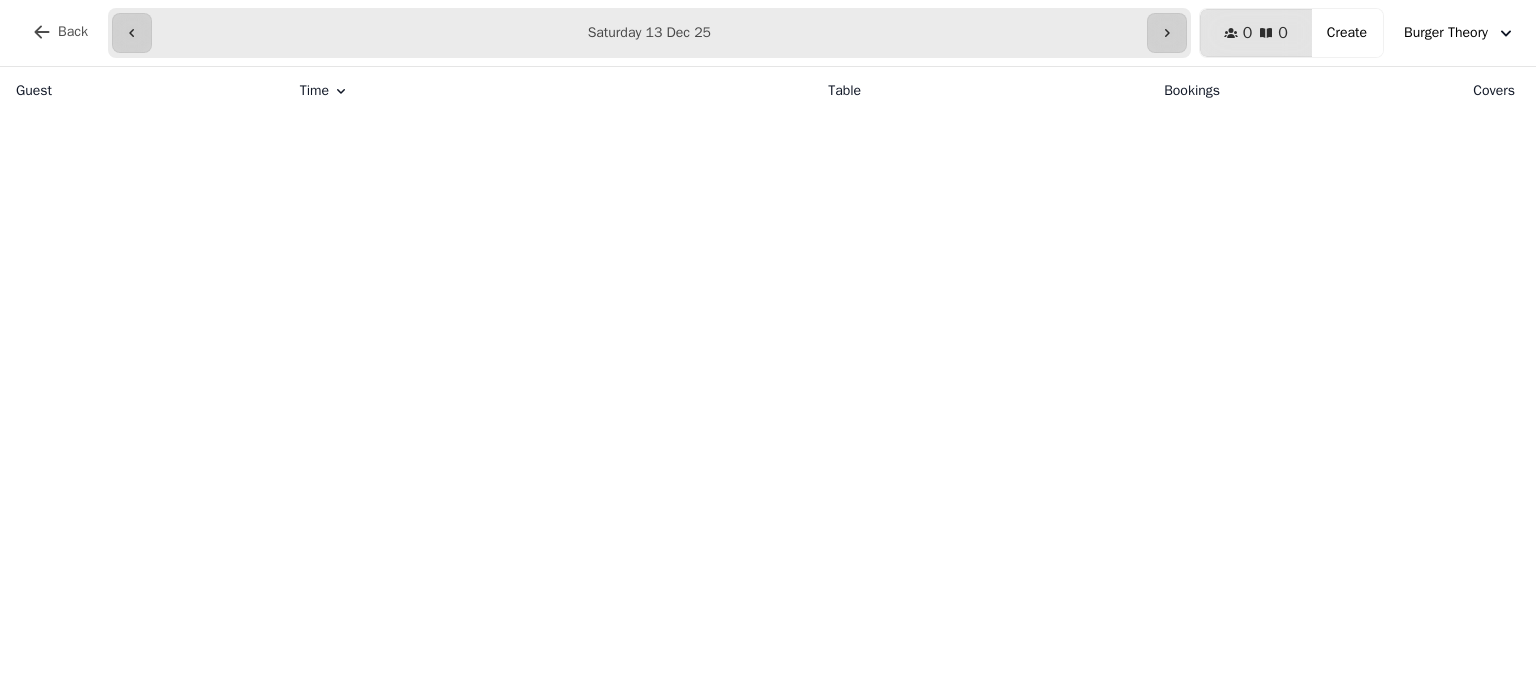 click on "Burger Theory" at bounding box center (1446, 33) 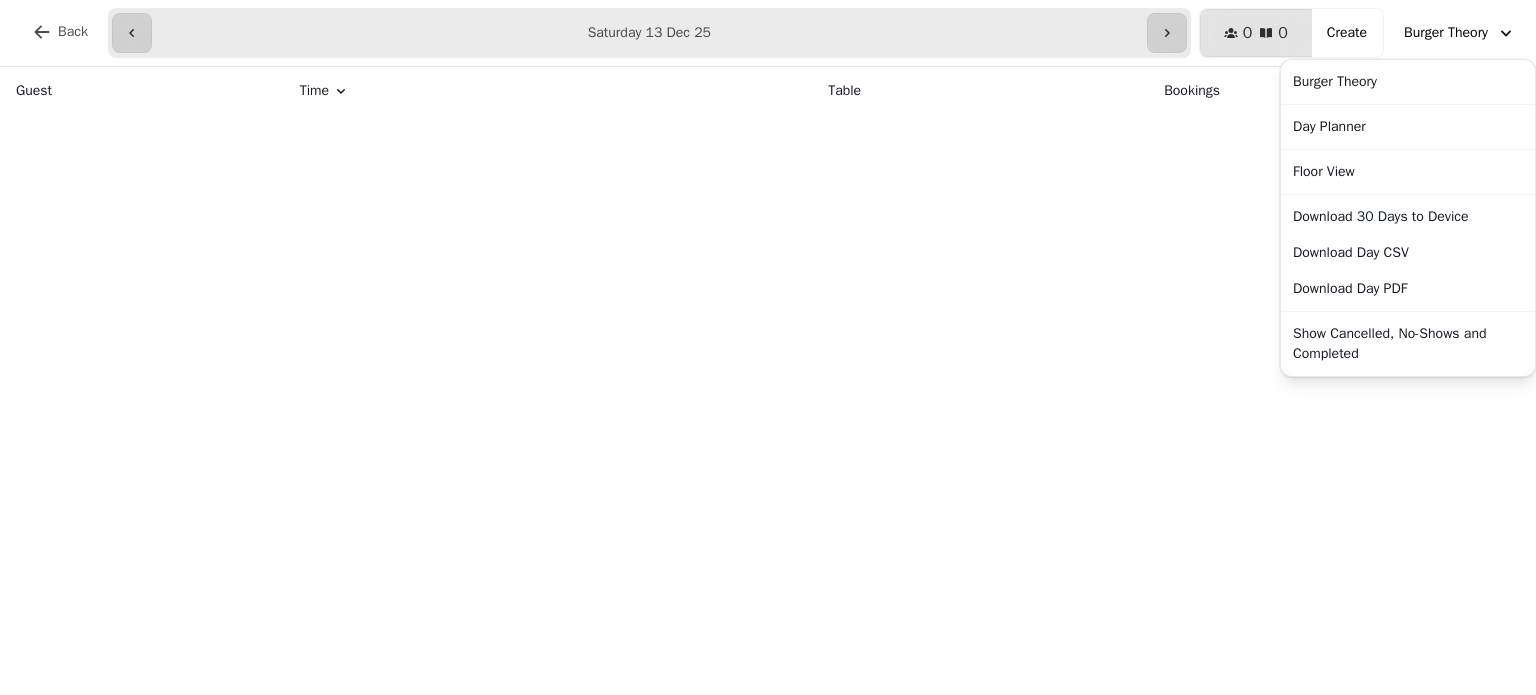 click on "Back [REDACTED] Saturday [DATE] [YEAR] 13 Dec 0 0 Covers Create Burger Theory Burger Theory Day Planner Floor View Download 30 Days to Device Download Day CSV Download Day PDF Show Cancelled, No-Shows and Completed Guest Time Table Bookings Covers" at bounding box center (768, 347) 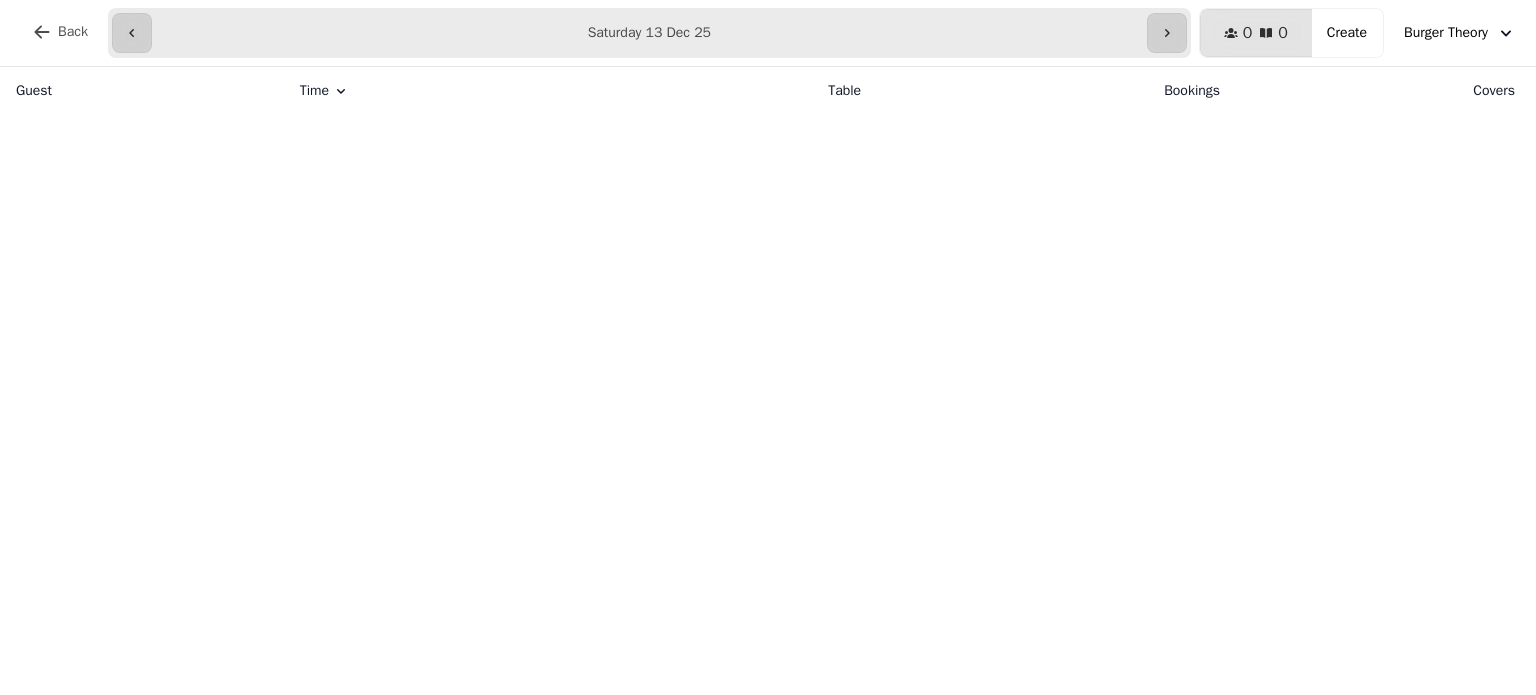 click on "Burger Theory" at bounding box center (1446, 33) 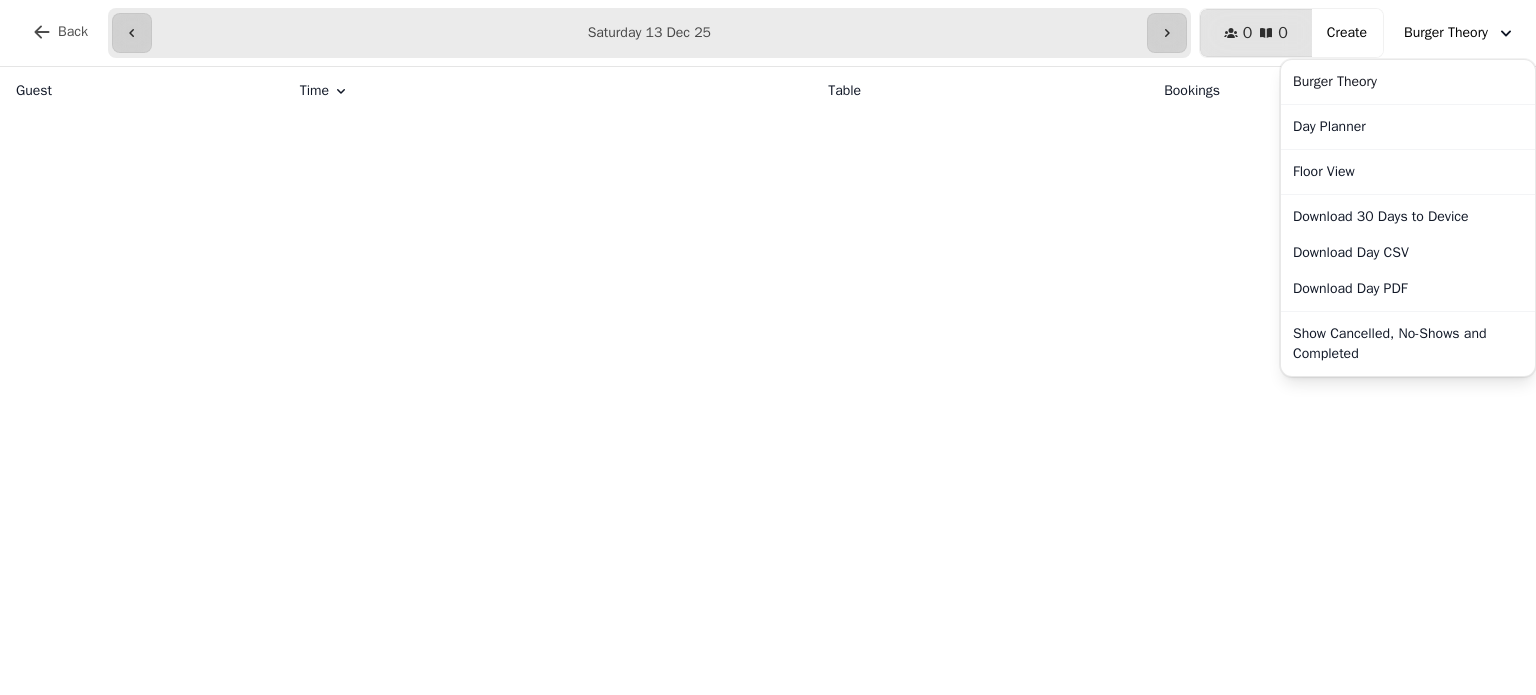 click on "0 0 Covers Create Burger Theory Burger Theory Day Planner Floor View Download 30 Days to Device Download Day CSV Download Day PDF Show Cancelled, No-Shows and Completed" at bounding box center [1363, 33] 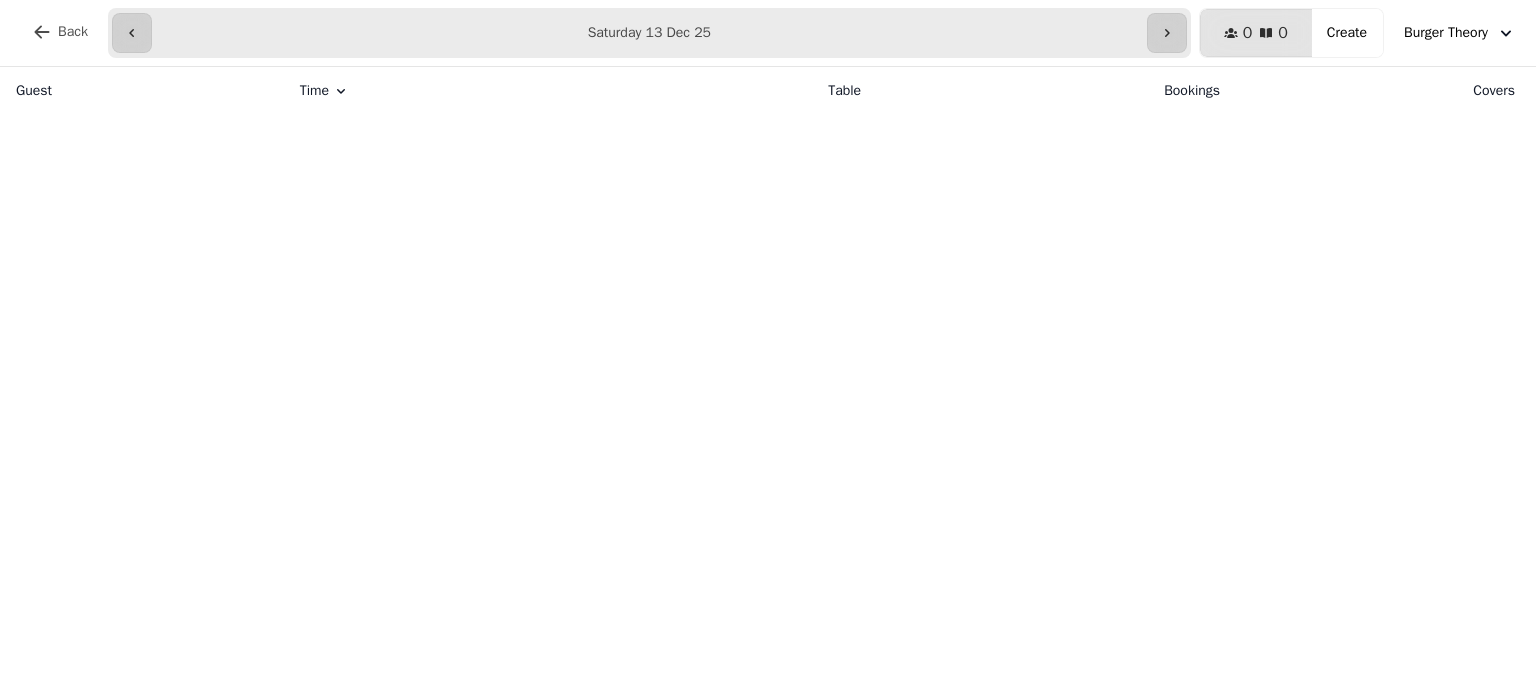click on "Create" at bounding box center (1347, 33) 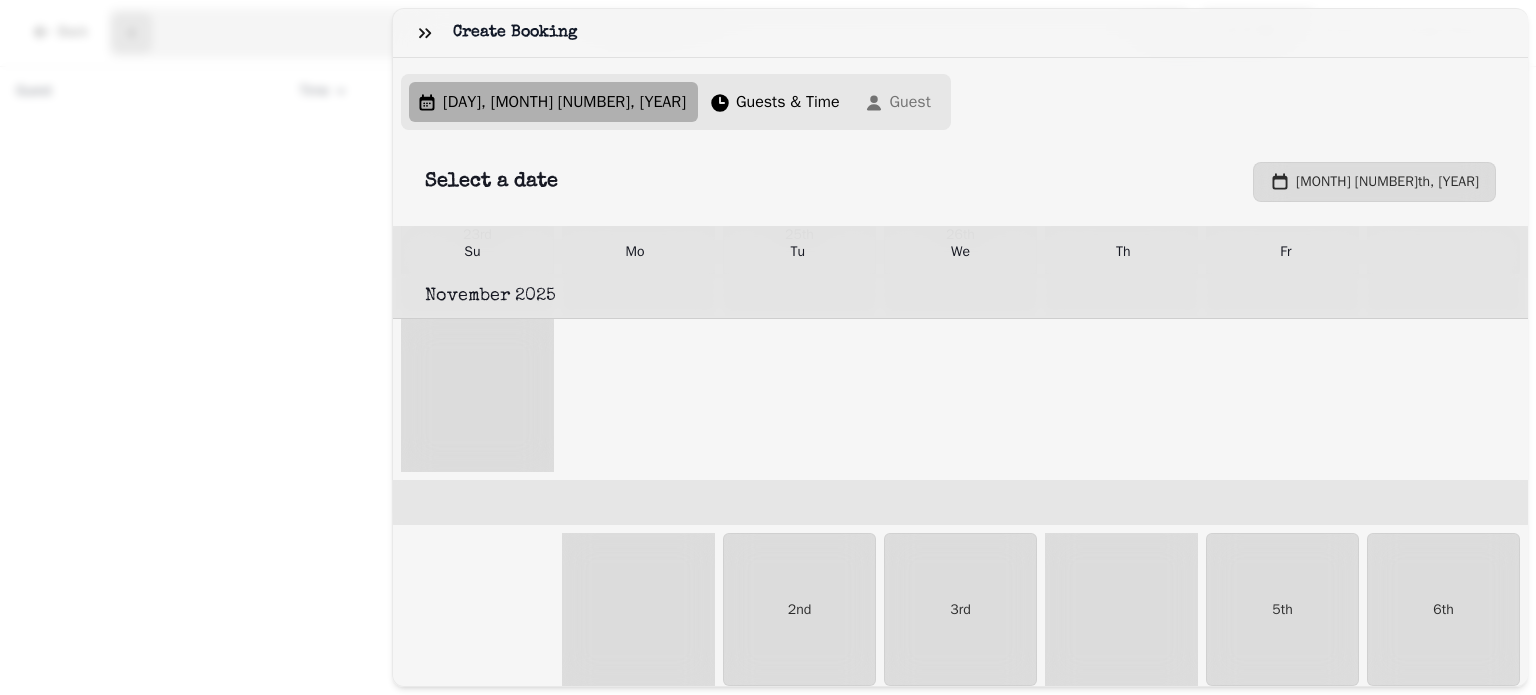 scroll, scrollTop: 3686, scrollLeft: 0, axis: vertical 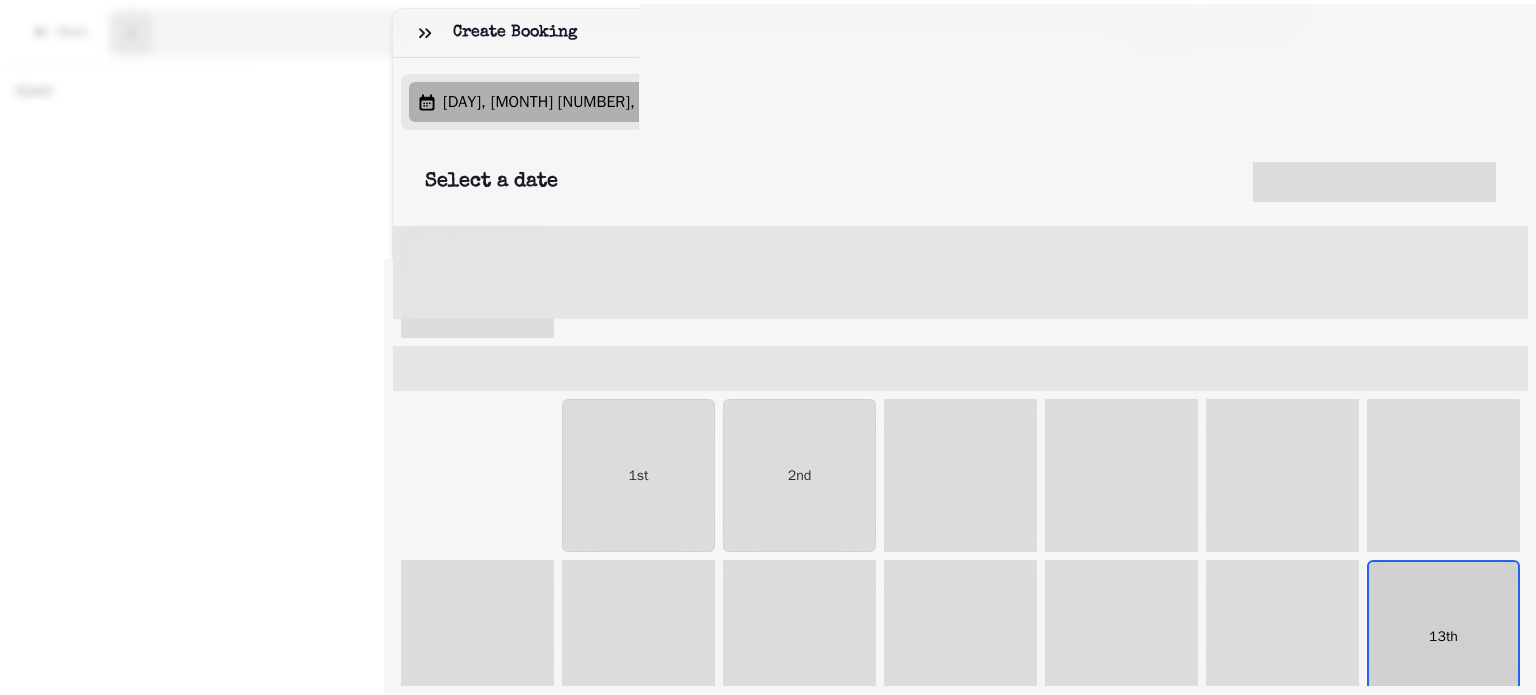 click on "13th" at bounding box center (1443, 637) 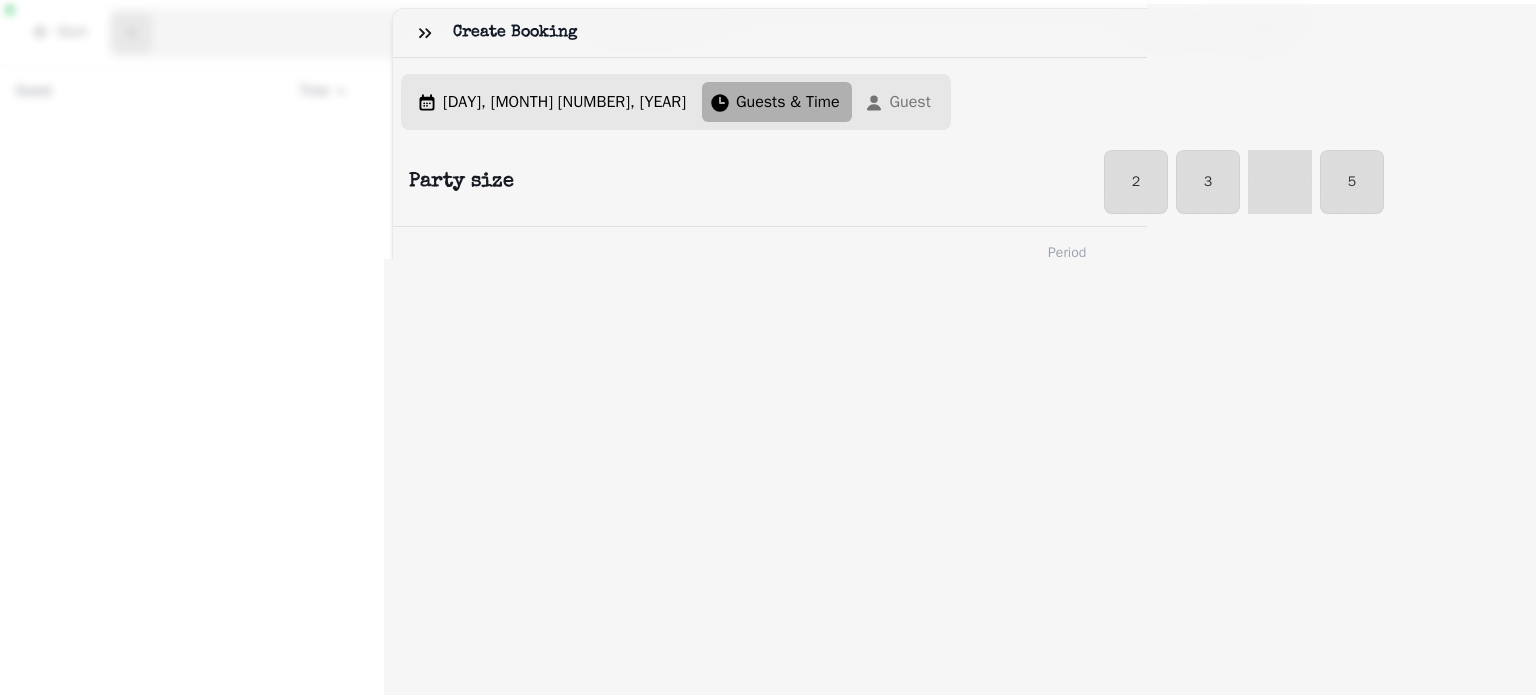 select on "****" 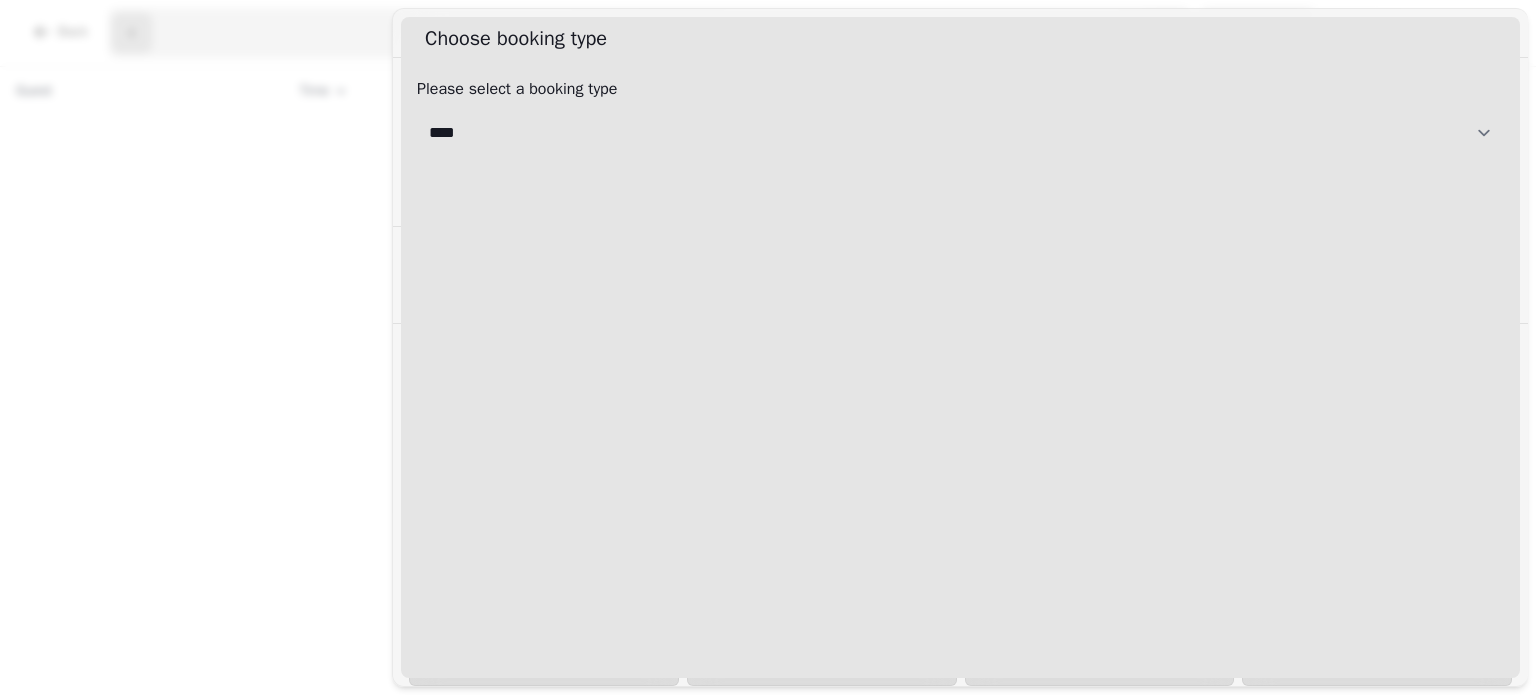 click on "**********" at bounding box center (960, 133) 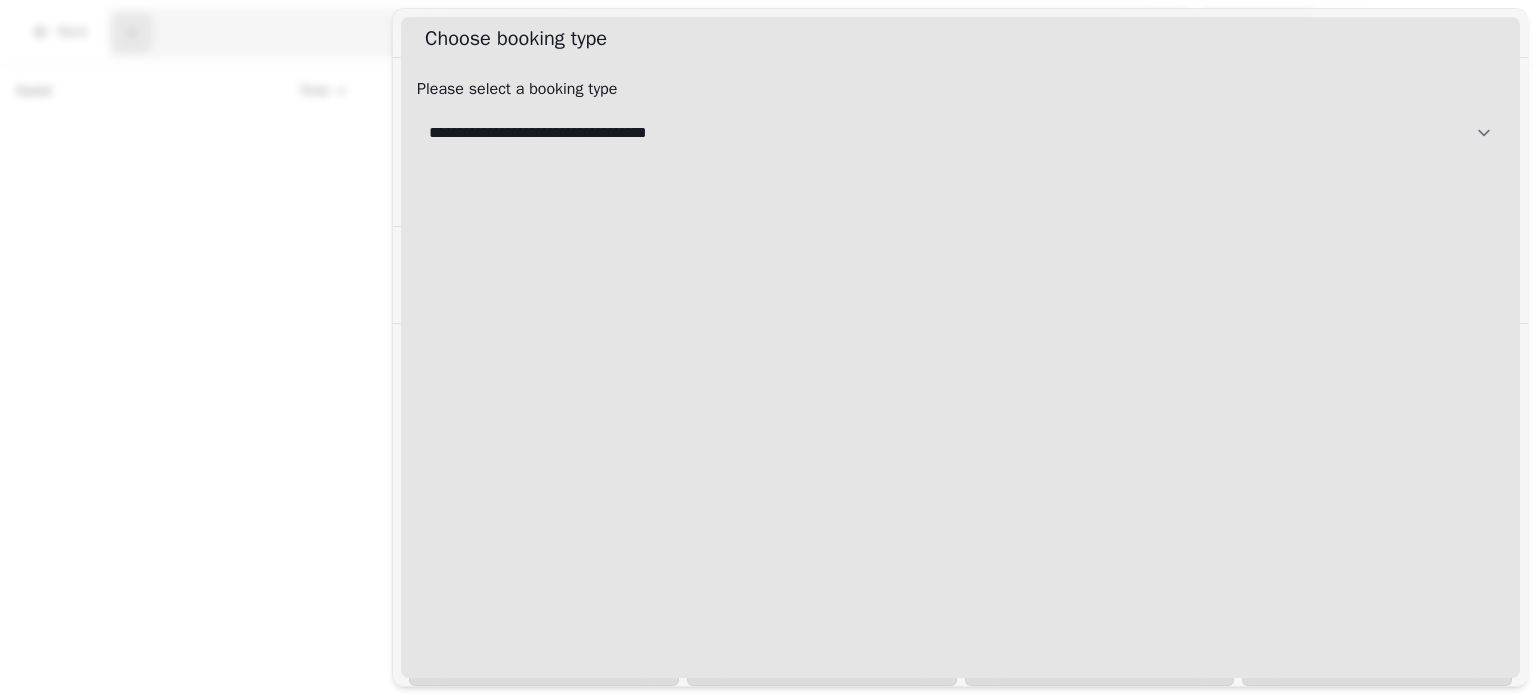 click on "**********" at bounding box center [960, 133] 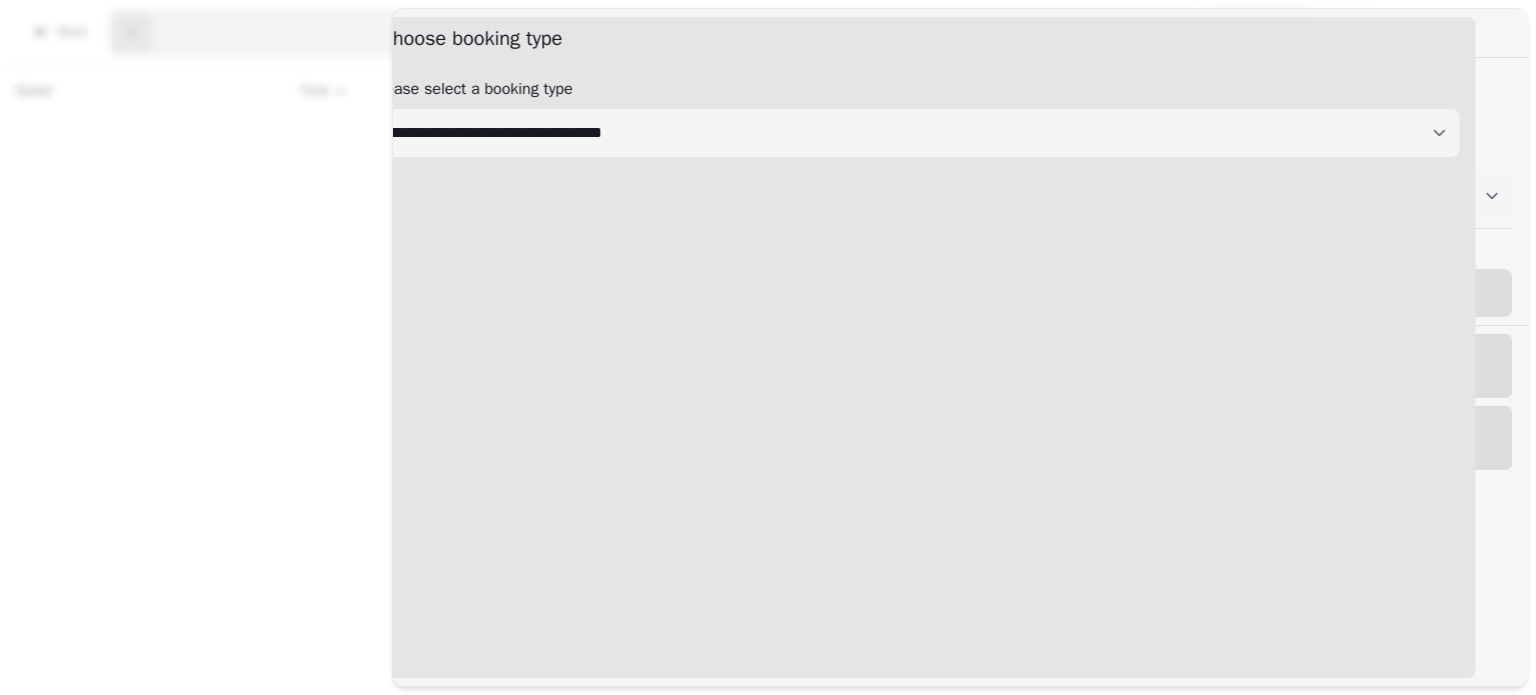 select on "****" 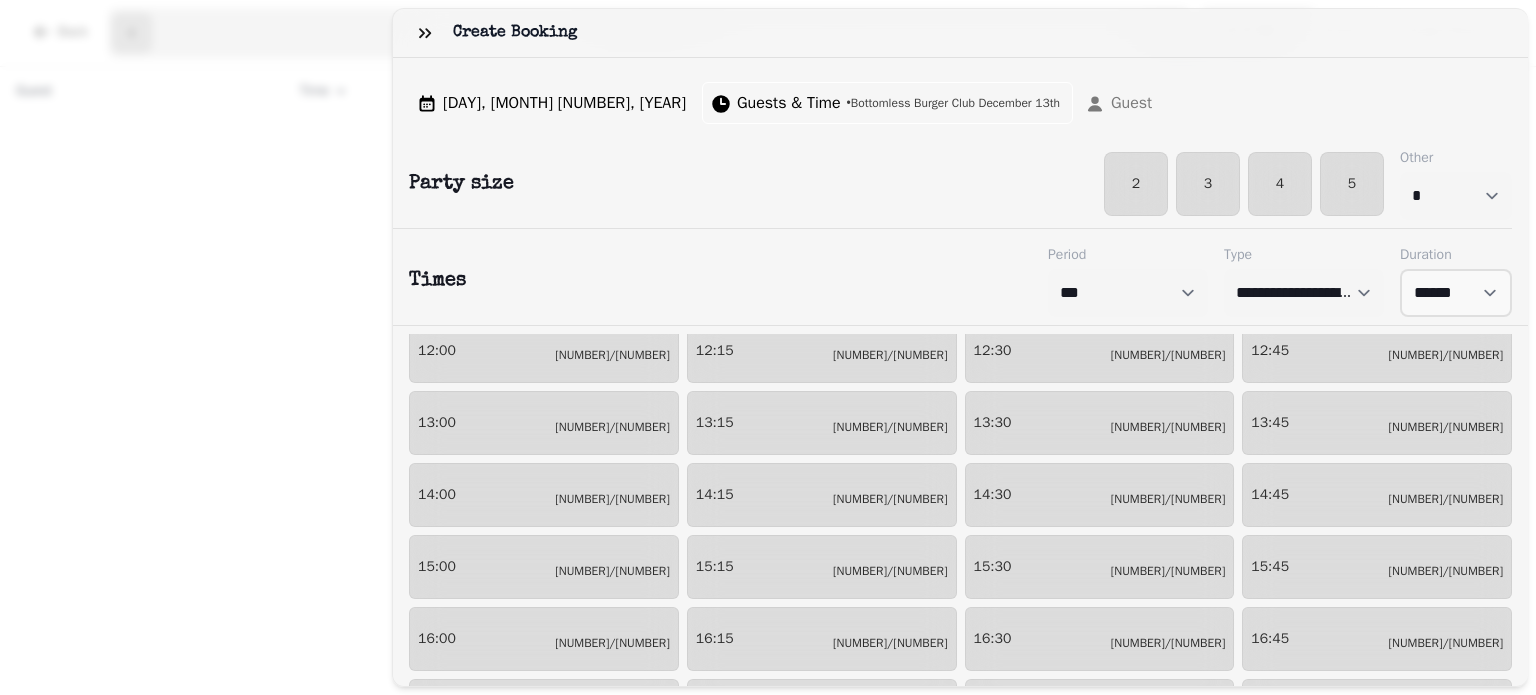 scroll, scrollTop: 0, scrollLeft: 0, axis: both 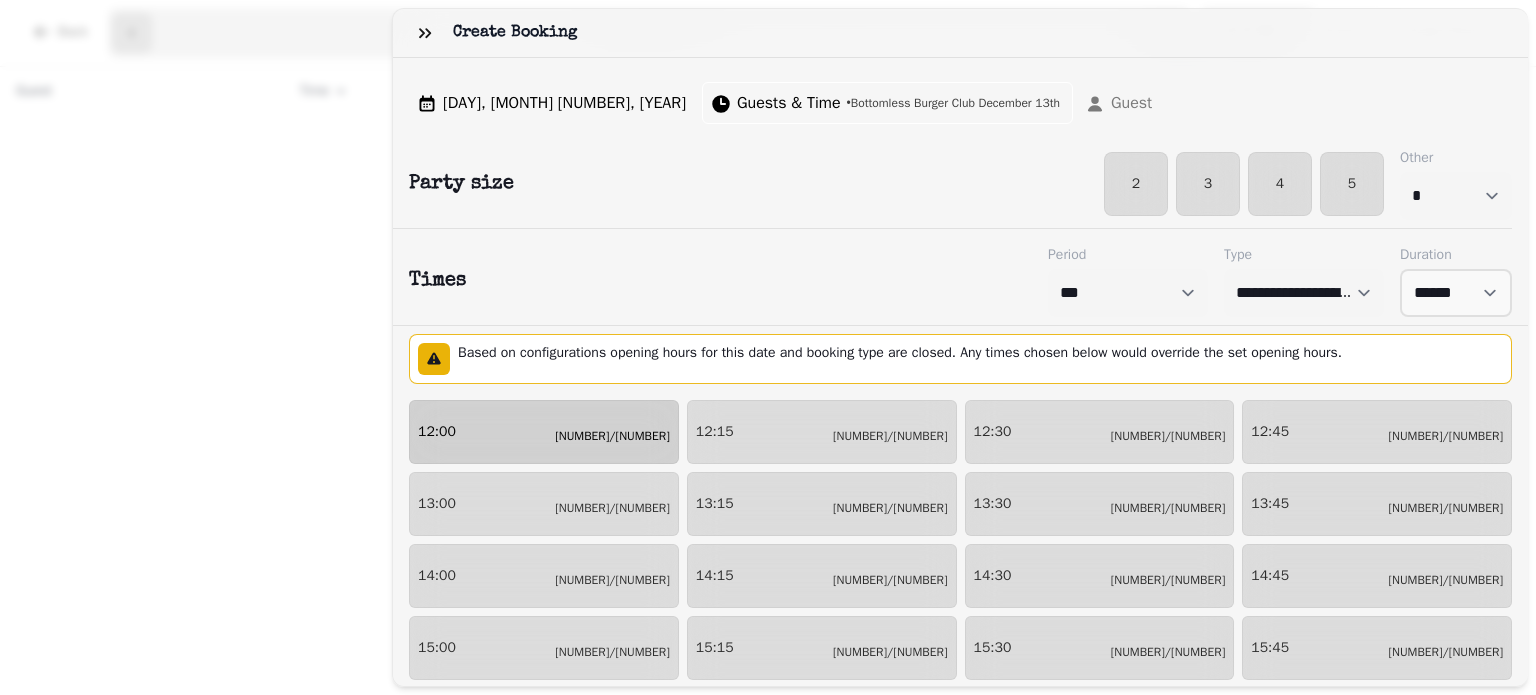 click on "12:00 0/24" at bounding box center (544, 432) 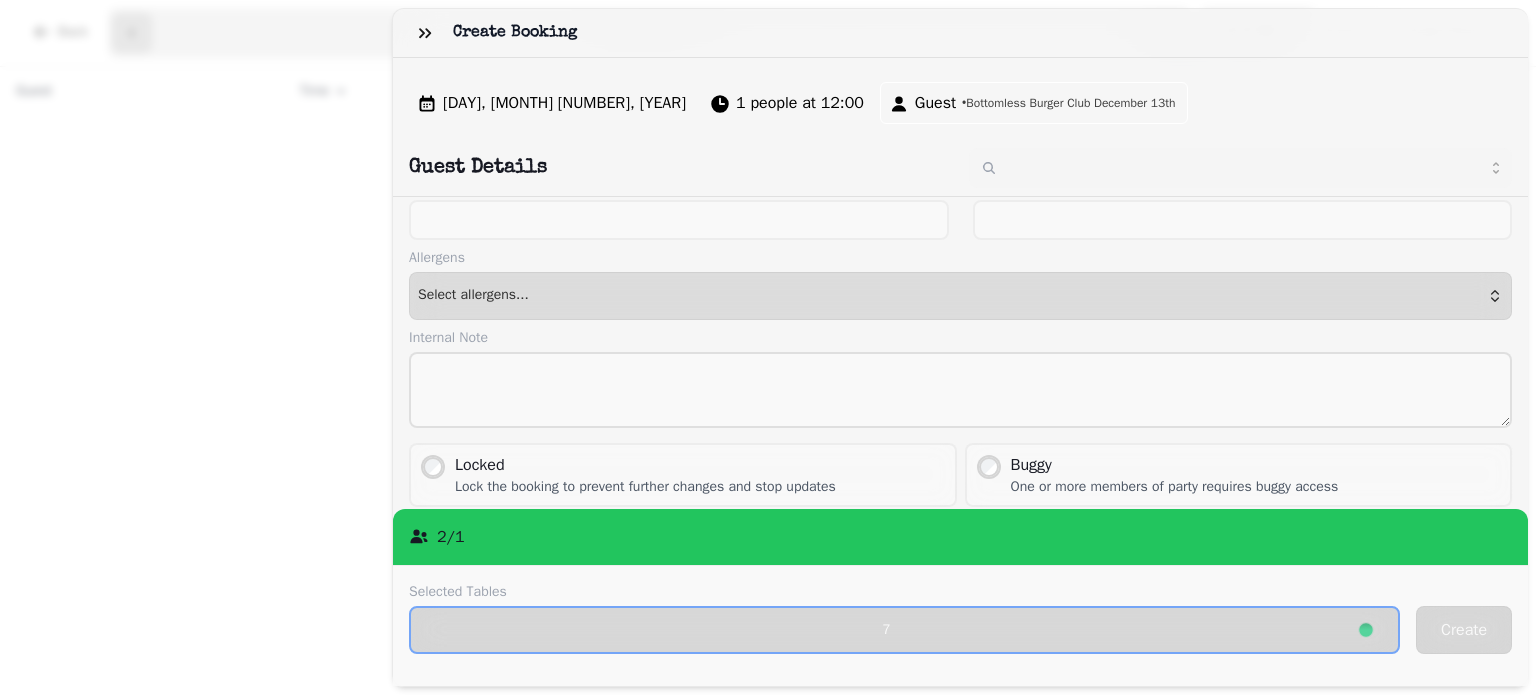 scroll, scrollTop: 0, scrollLeft: 0, axis: both 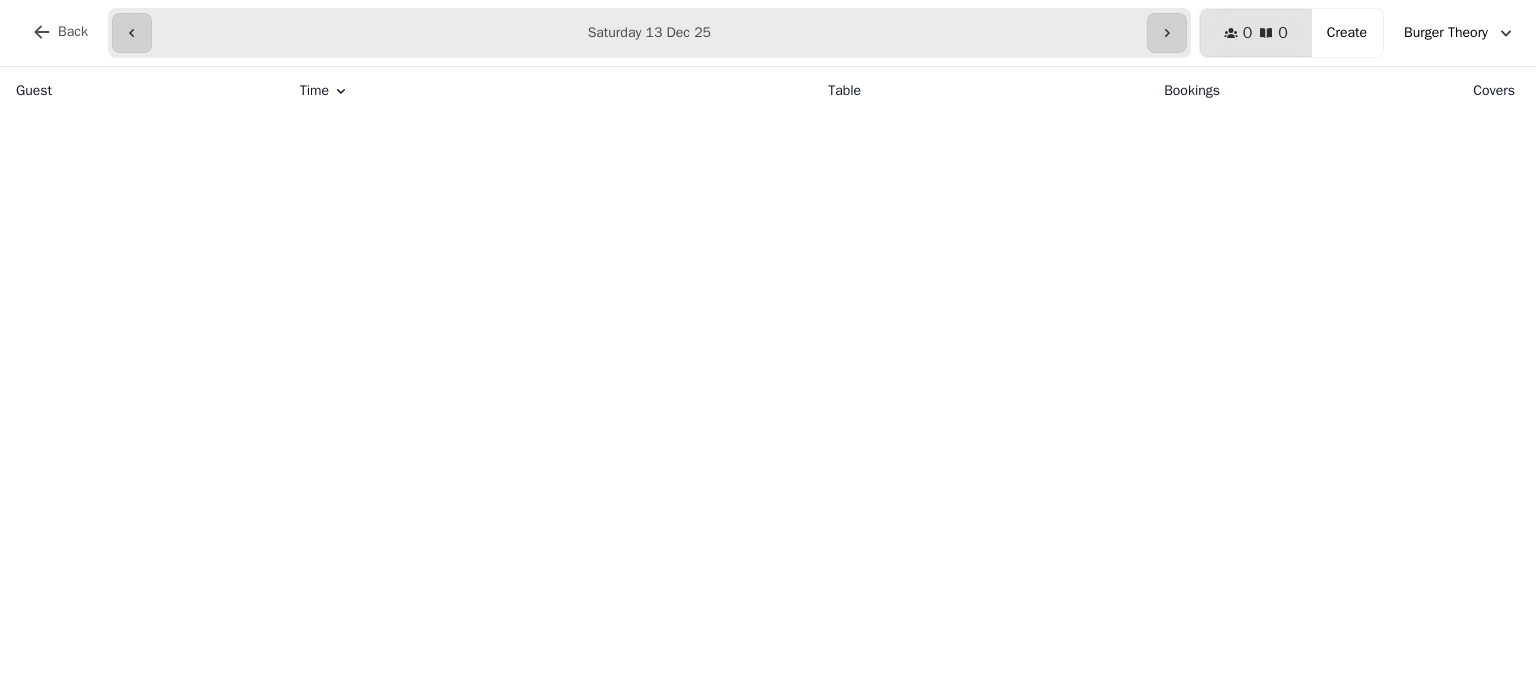 click 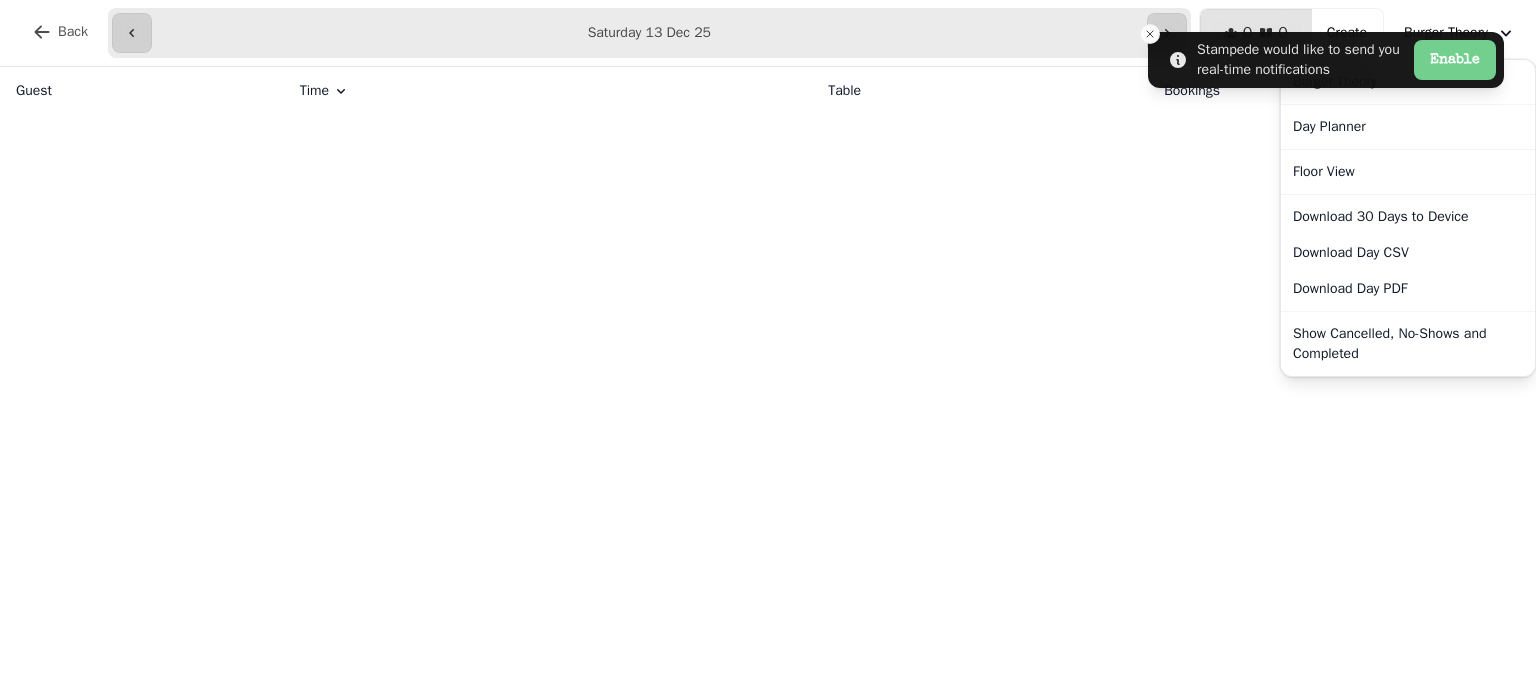 click on "Back [REDACTED] Saturday [DATE] [YEAR] 13 Dec 0 0 Covers Create Burger Theory Burger Theory Day Planner Floor View Download 30 Days to Device Download Day CSV Download Day PDF Show Cancelled, No-Shows and Completed Guest Time Table Bookings Covers" at bounding box center [768, 347] 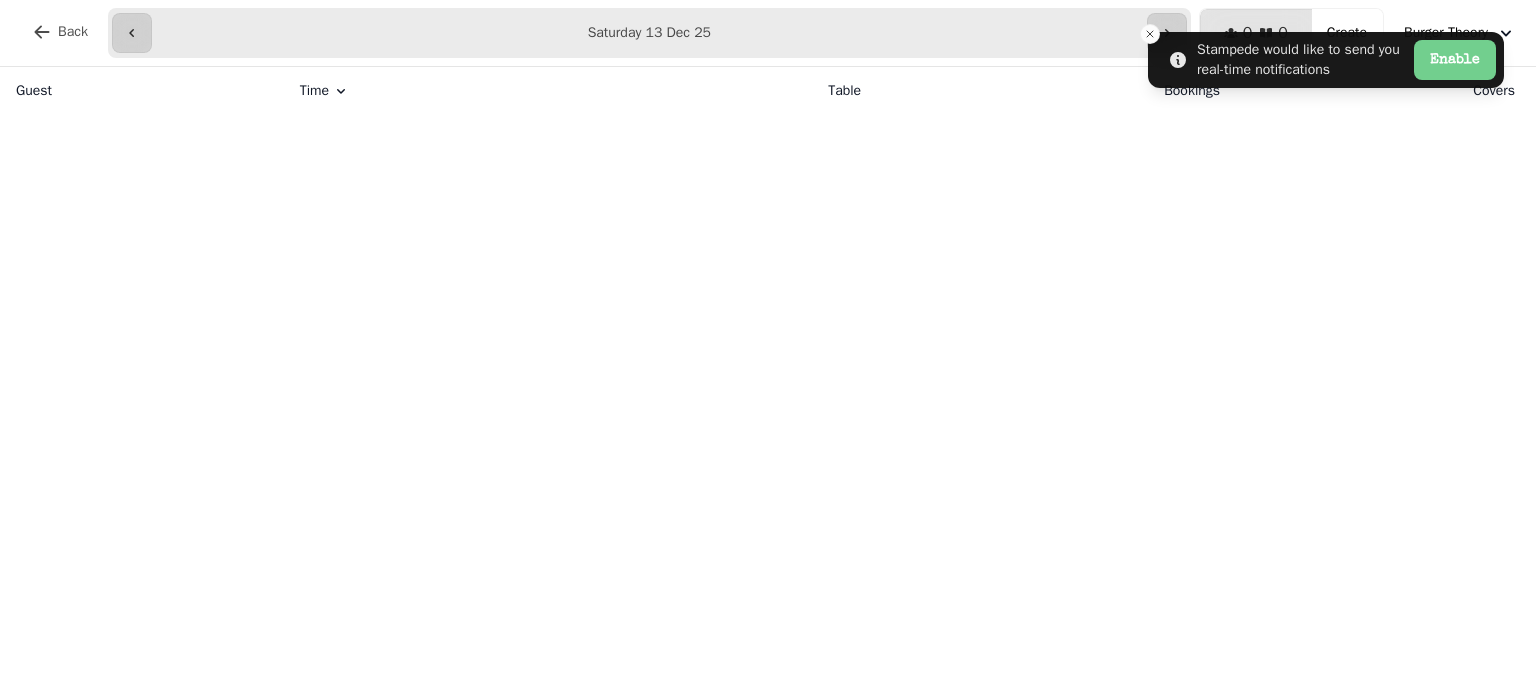 click on "**********" at bounding box center [649, 33] 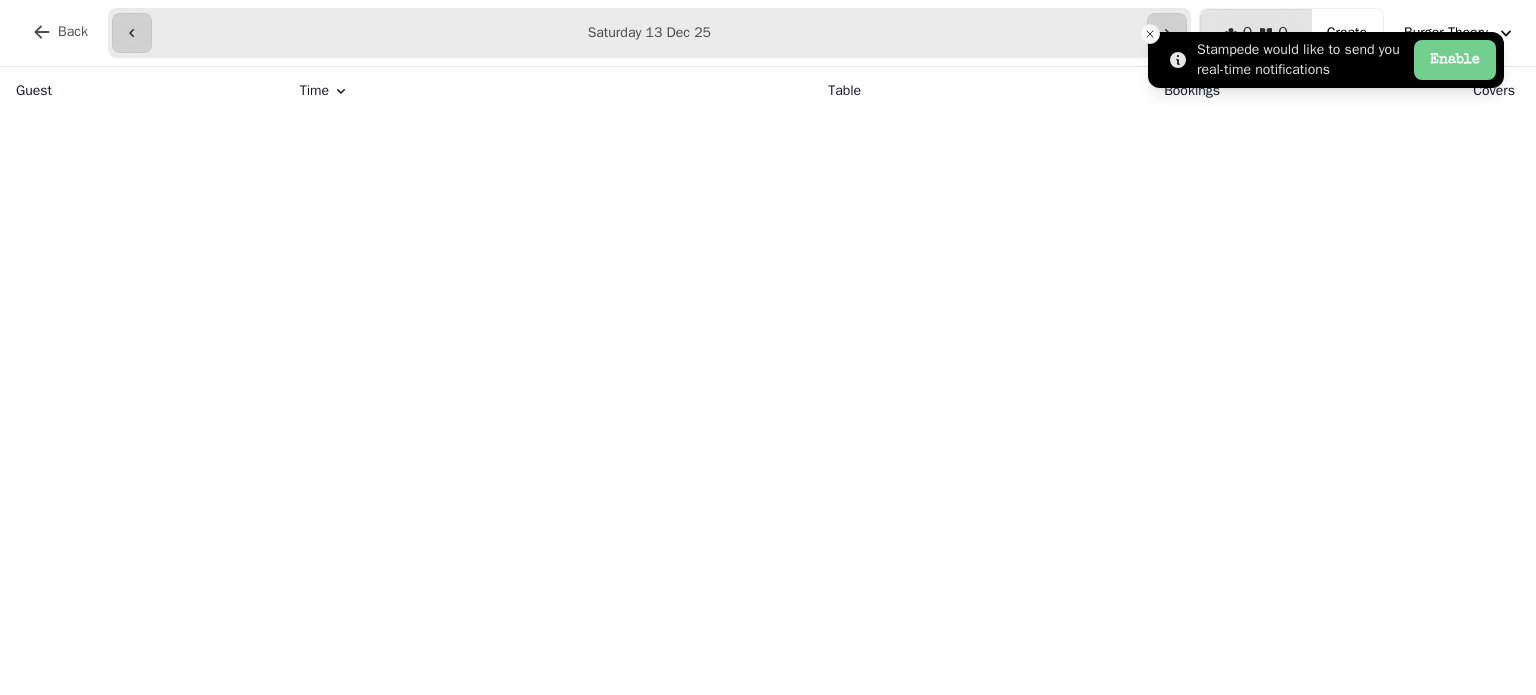 click 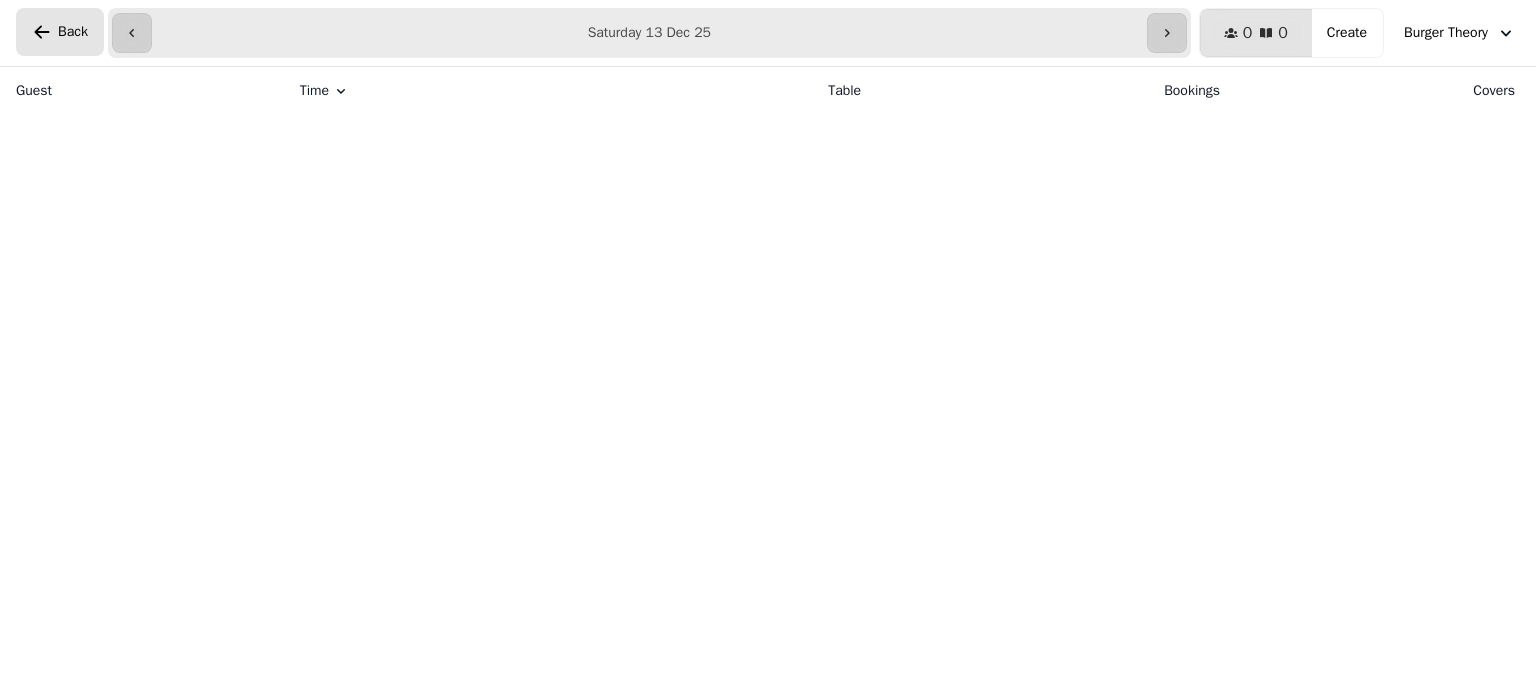 click on "Back" at bounding box center (60, 32) 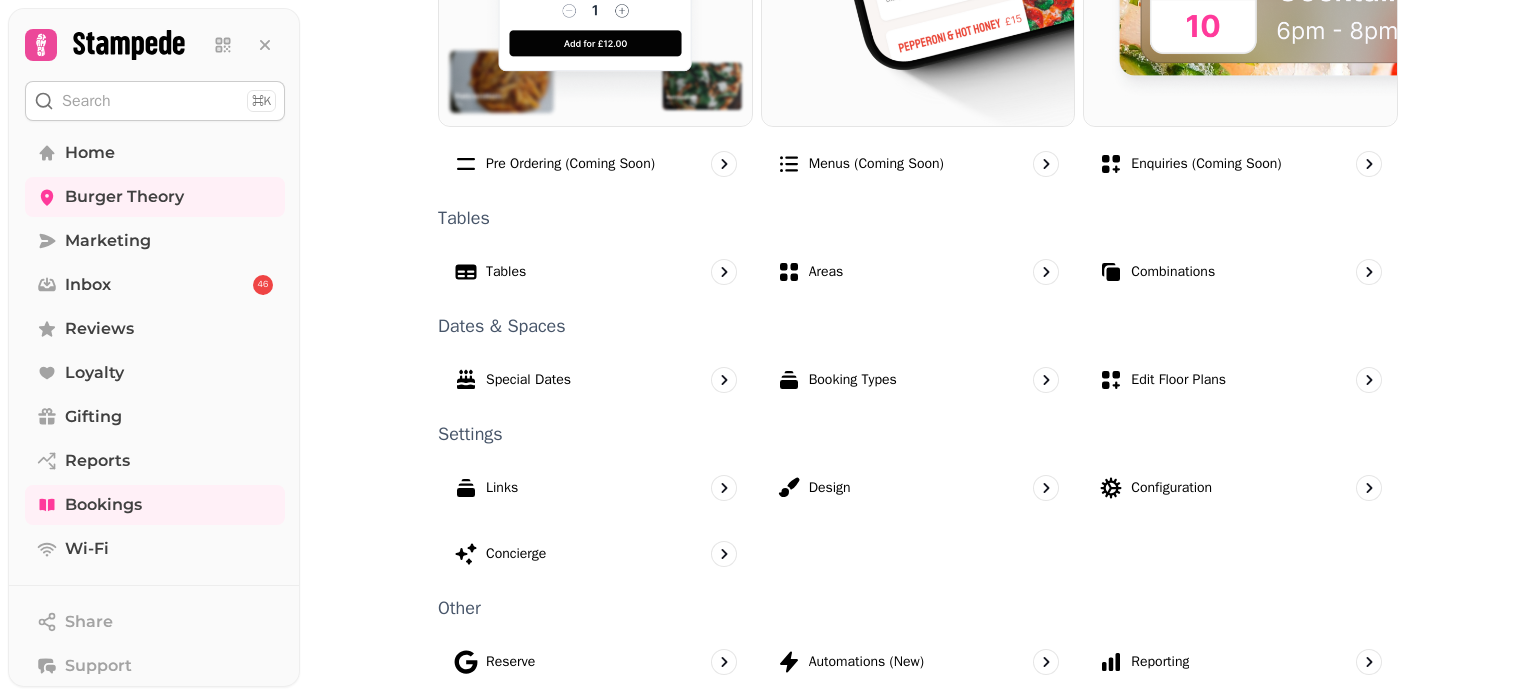 scroll, scrollTop: 1219, scrollLeft: 0, axis: vertical 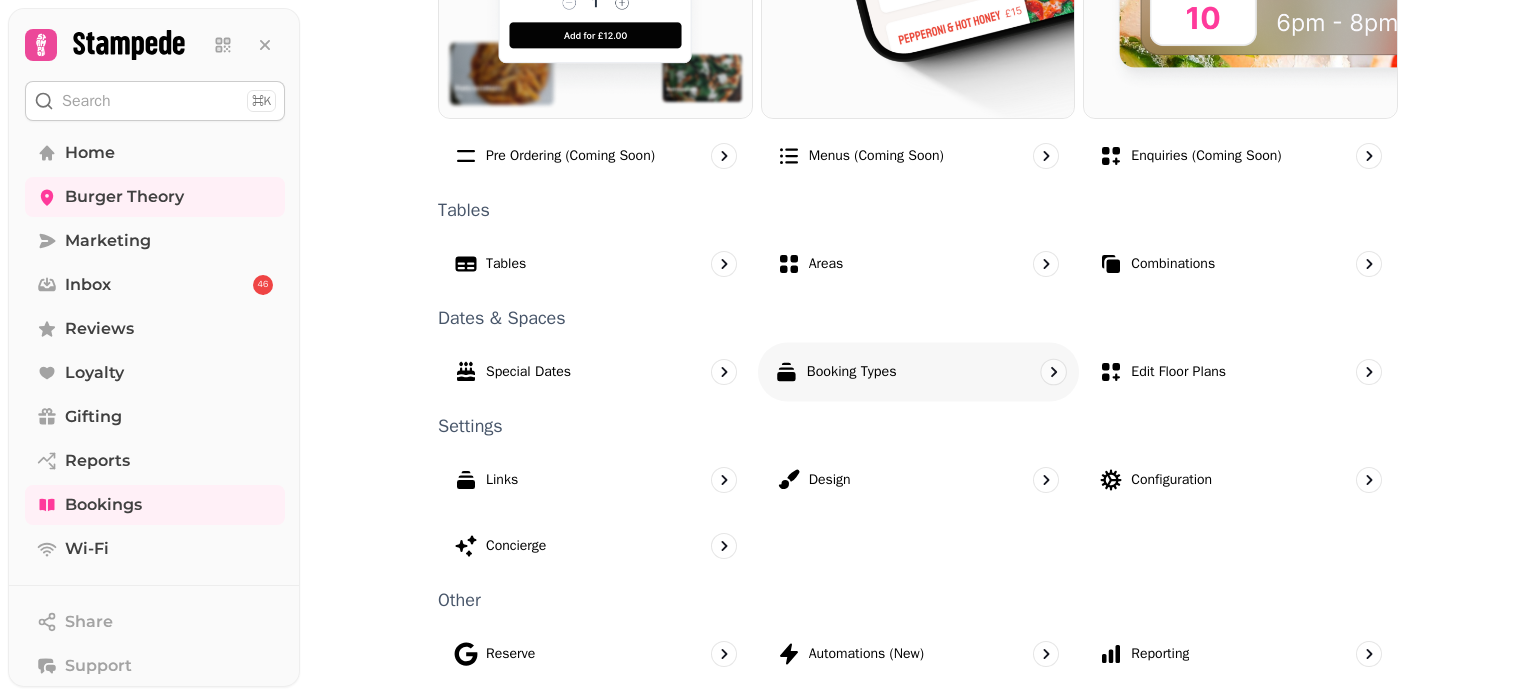 click on "Booking Types" at bounding box center [851, 372] 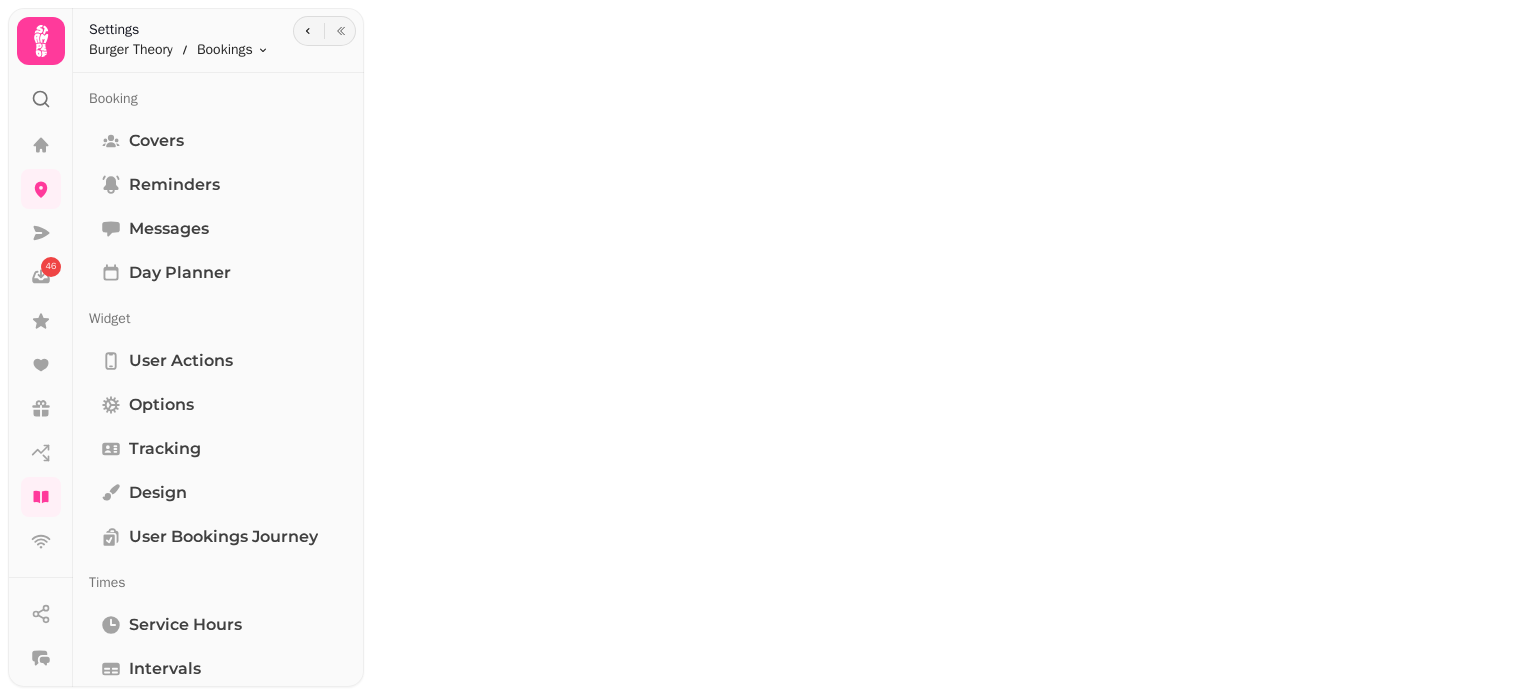 scroll, scrollTop: 0, scrollLeft: 0, axis: both 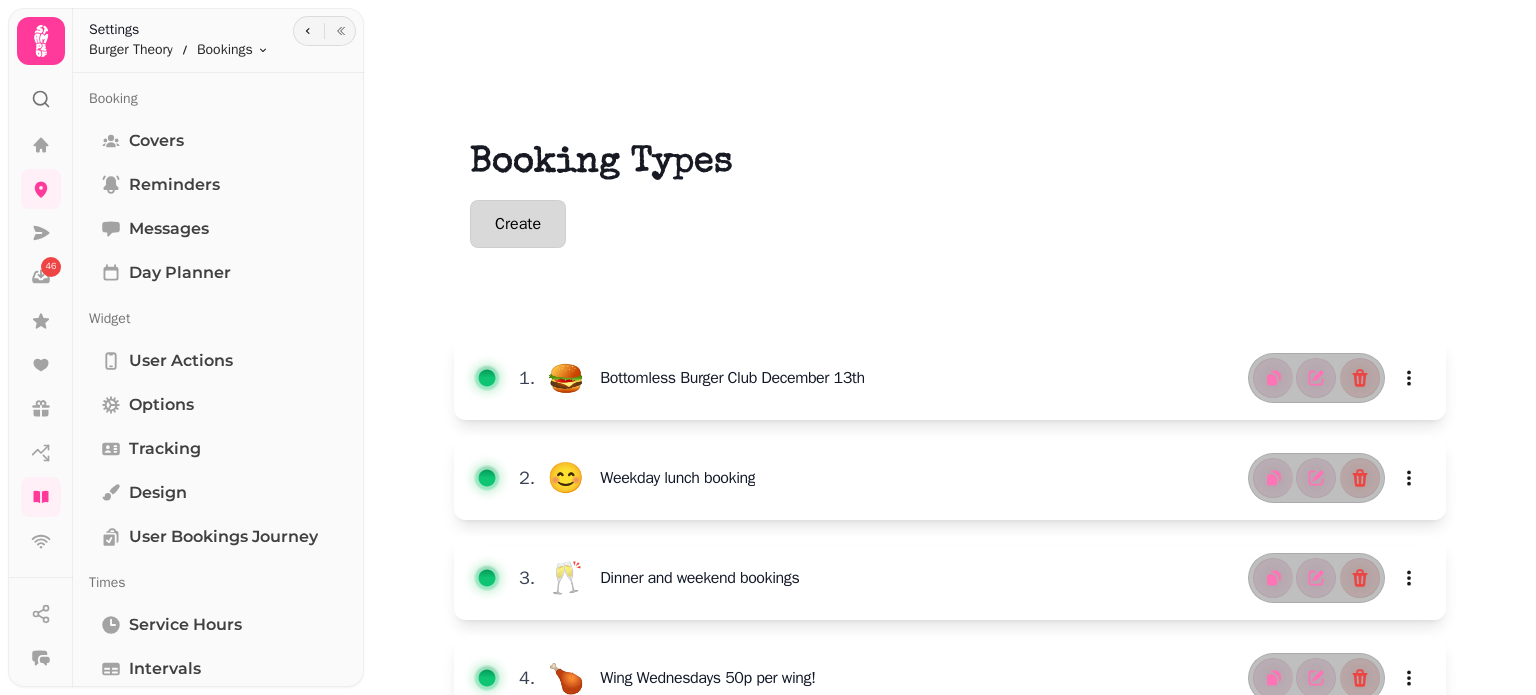 click on "Create" at bounding box center (518, 224) 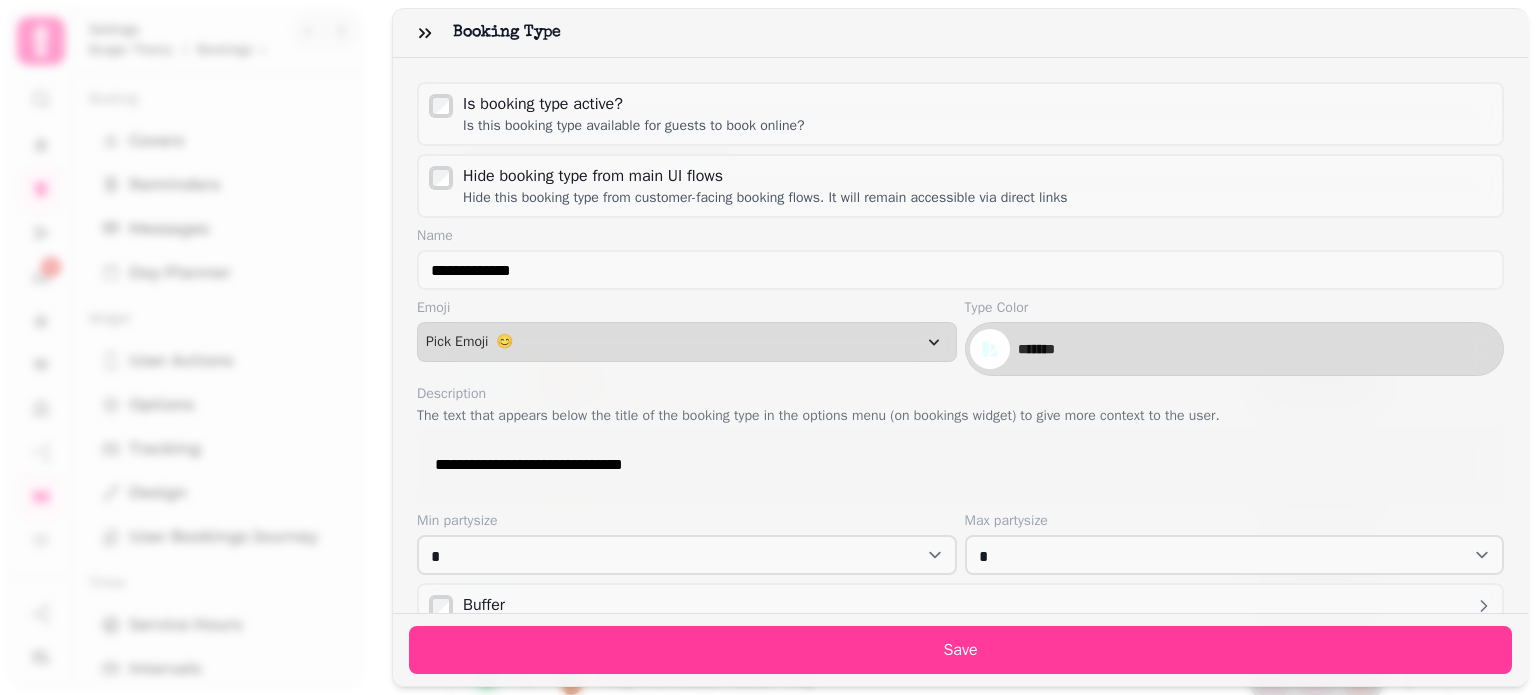 click on "Is this booking type available for guests to book online?" at bounding box center [634, 126] 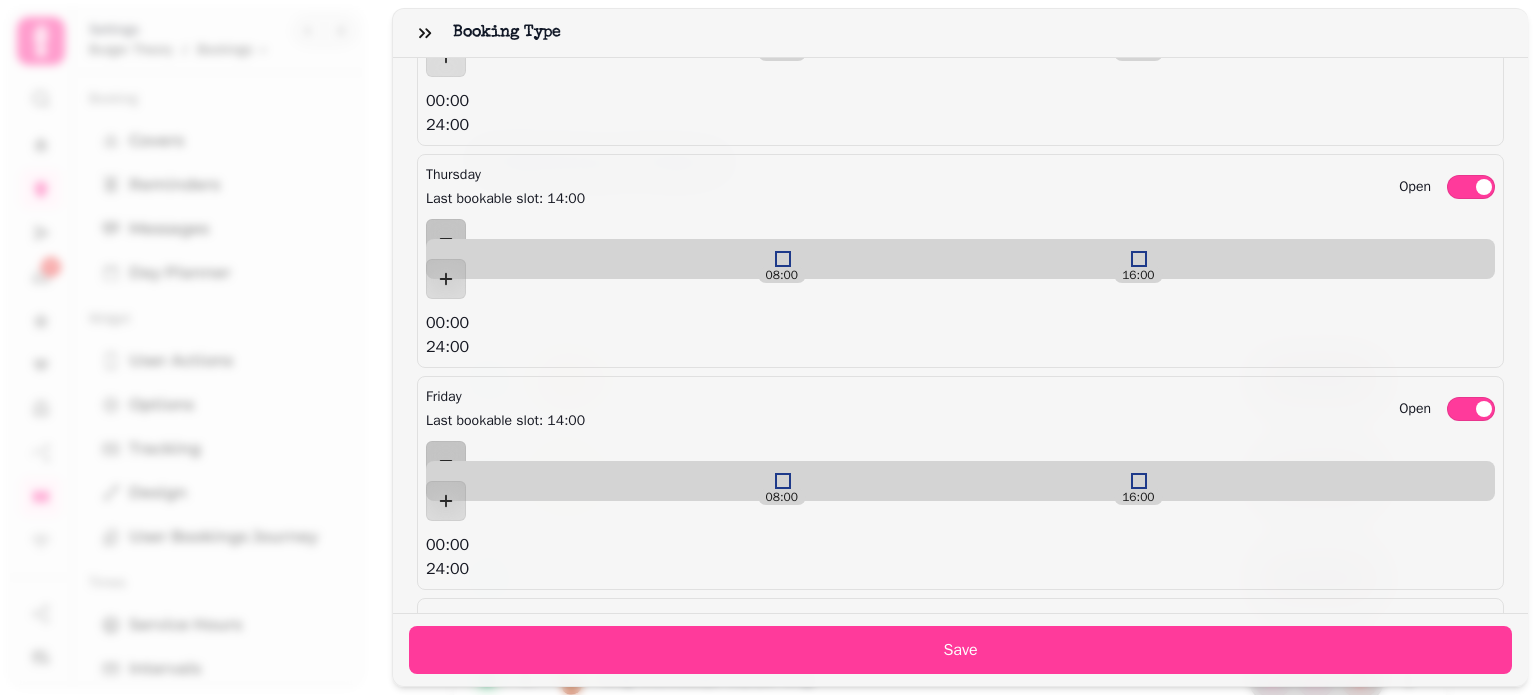 scroll, scrollTop: 2510, scrollLeft: 0, axis: vertical 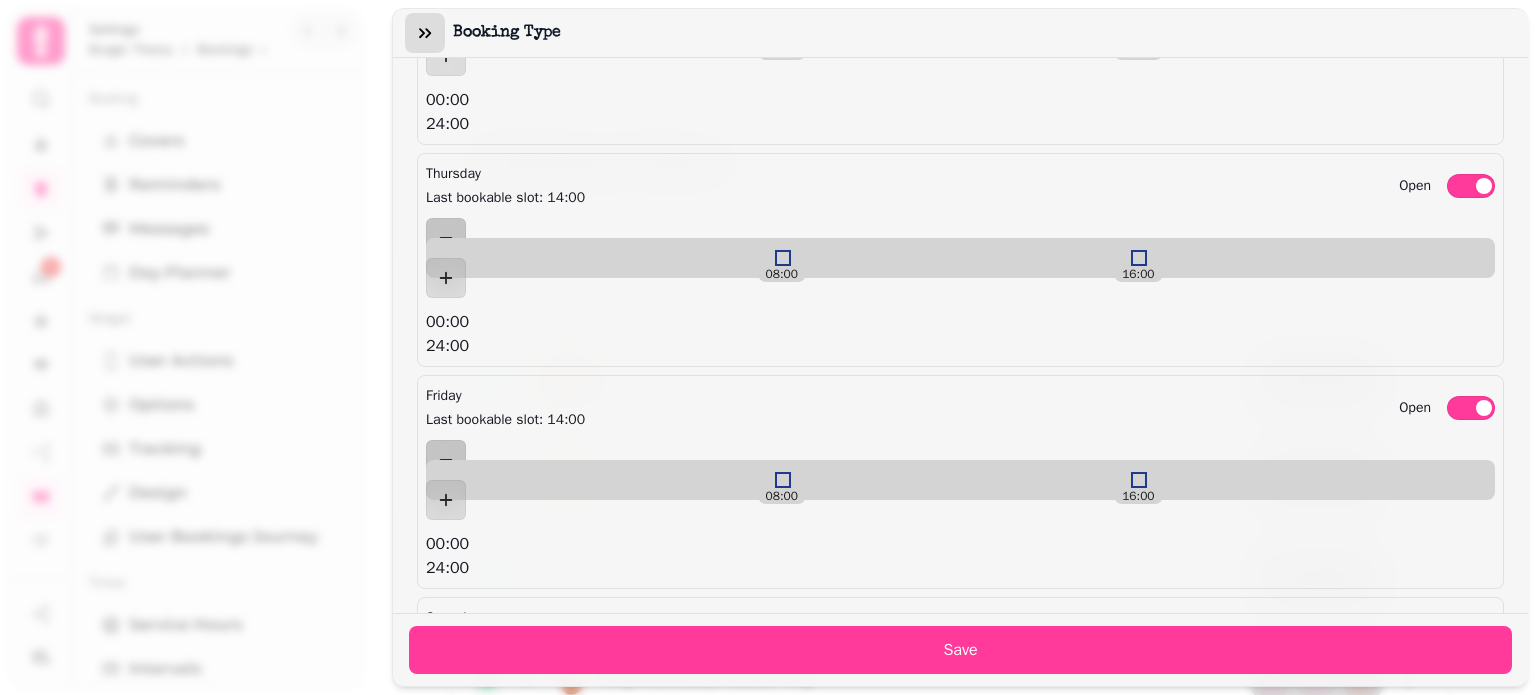 click 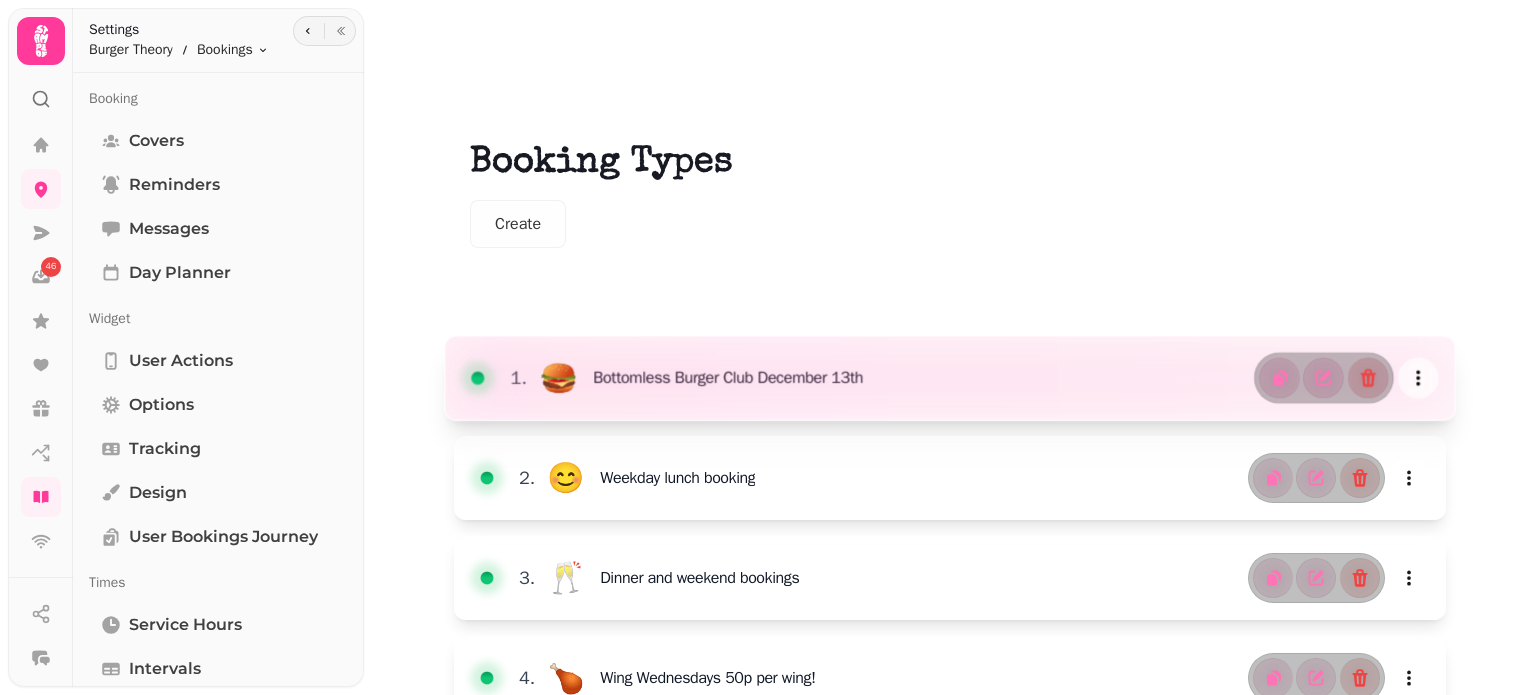 click 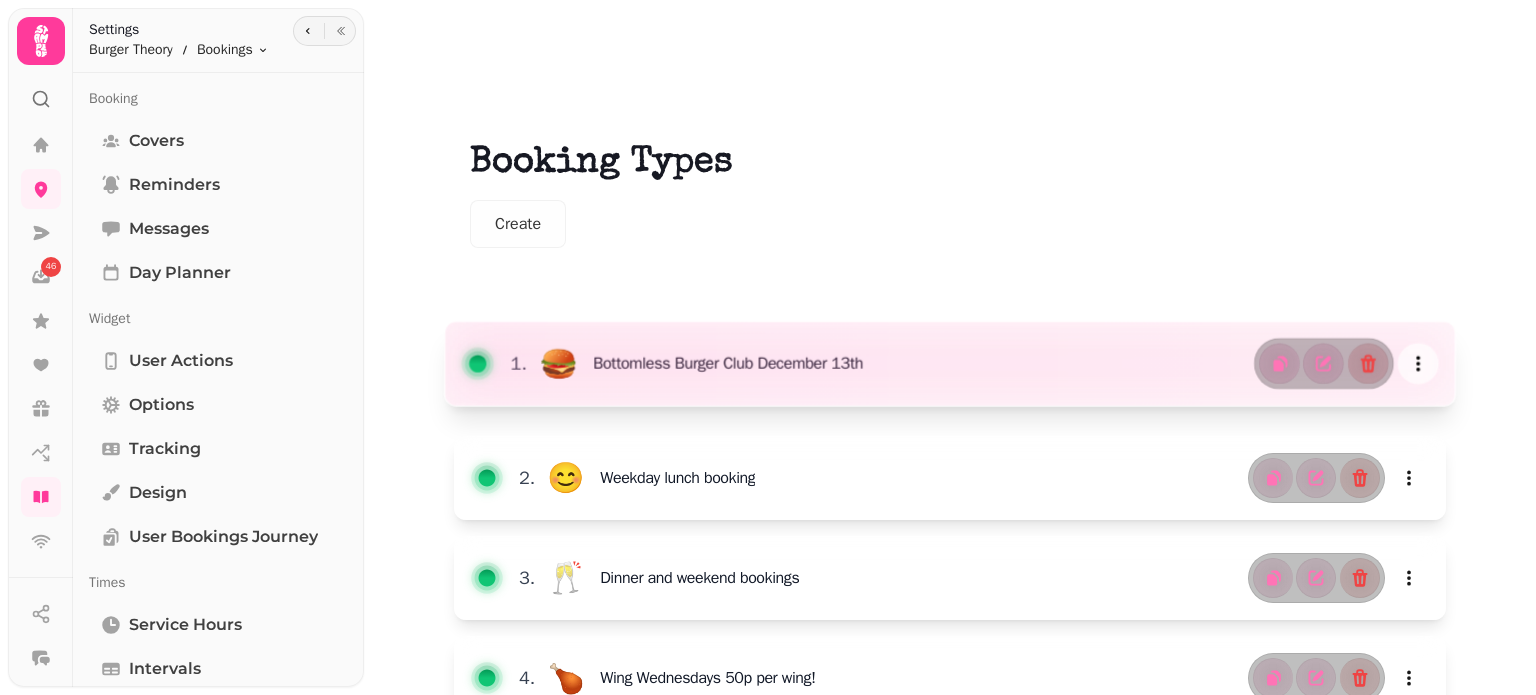 drag, startPoint x: 1410, startPoint y: 375, endPoint x: 1408, endPoint y: 360, distance: 15.132746 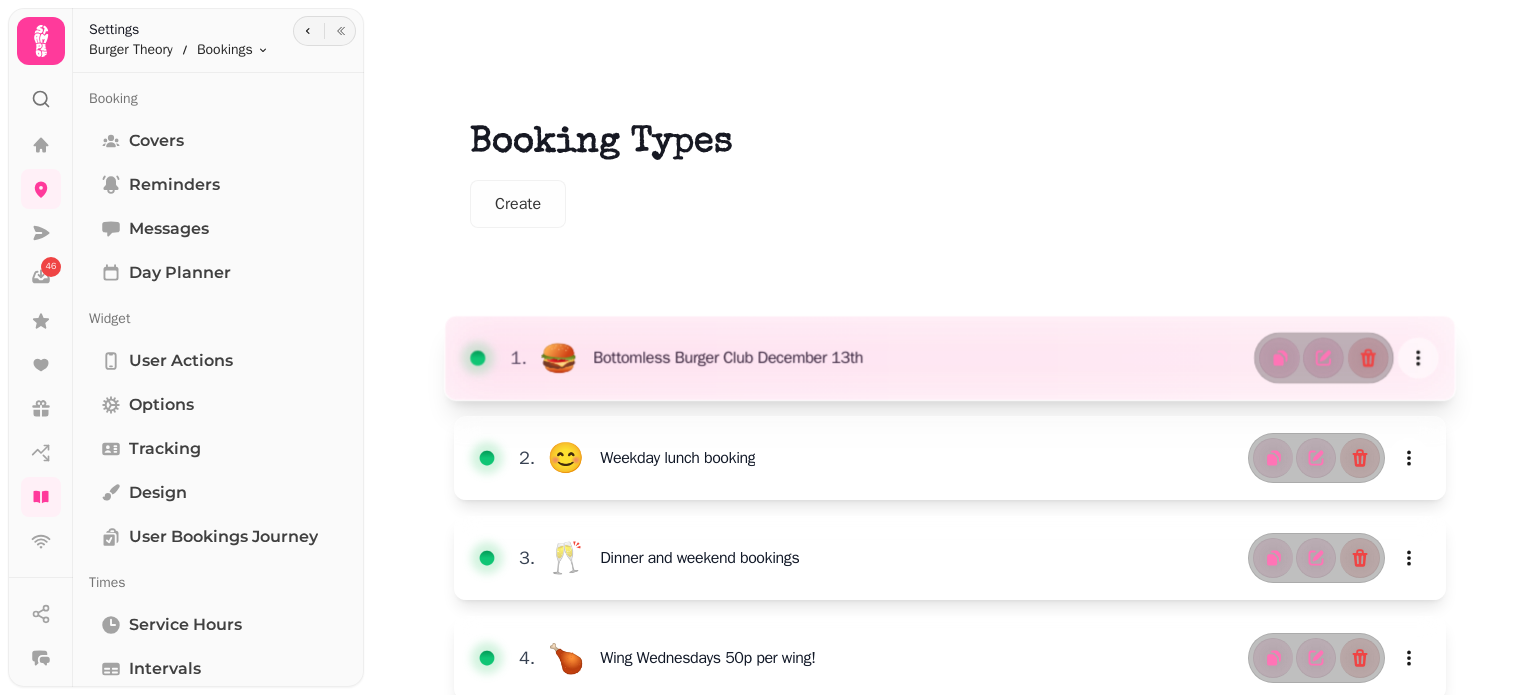 scroll, scrollTop: 0, scrollLeft: 0, axis: both 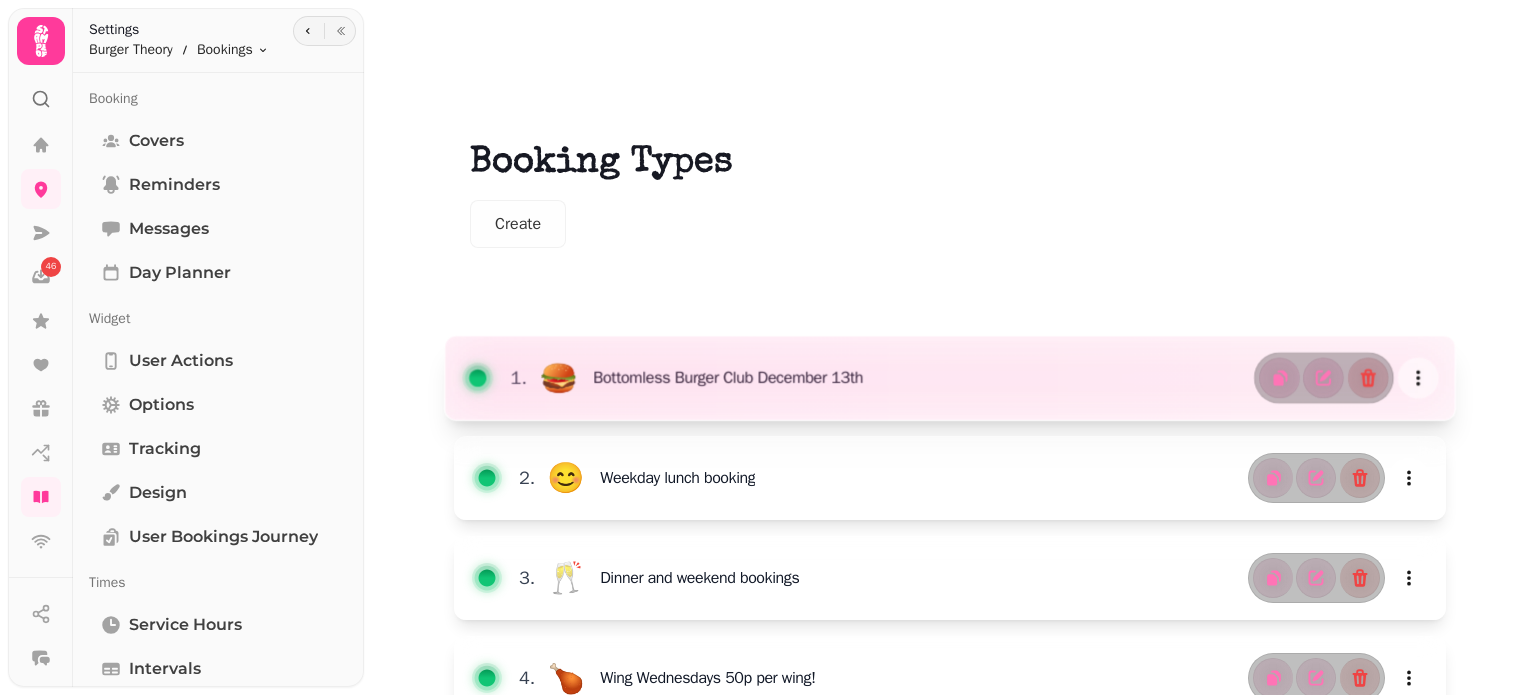 click at bounding box center [950, 378] 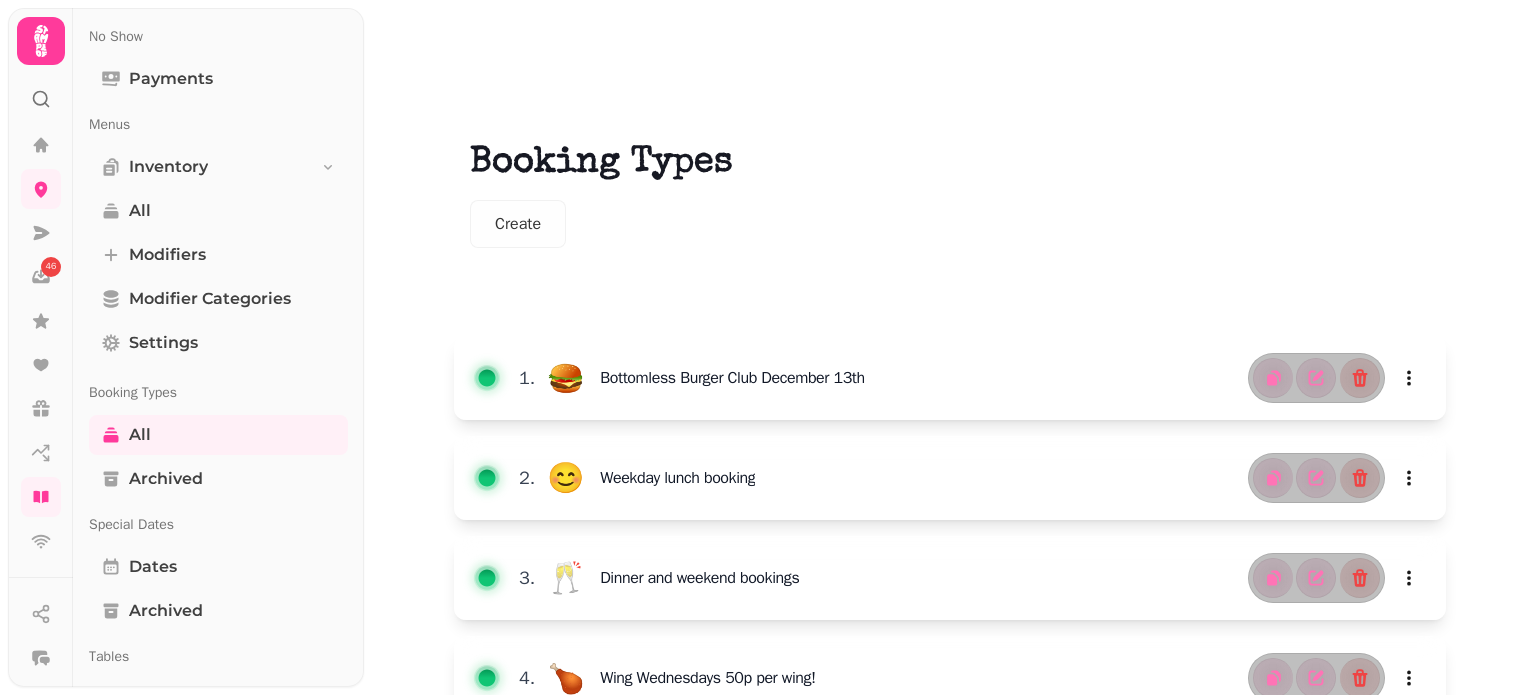 scroll, scrollTop: 700, scrollLeft: 0, axis: vertical 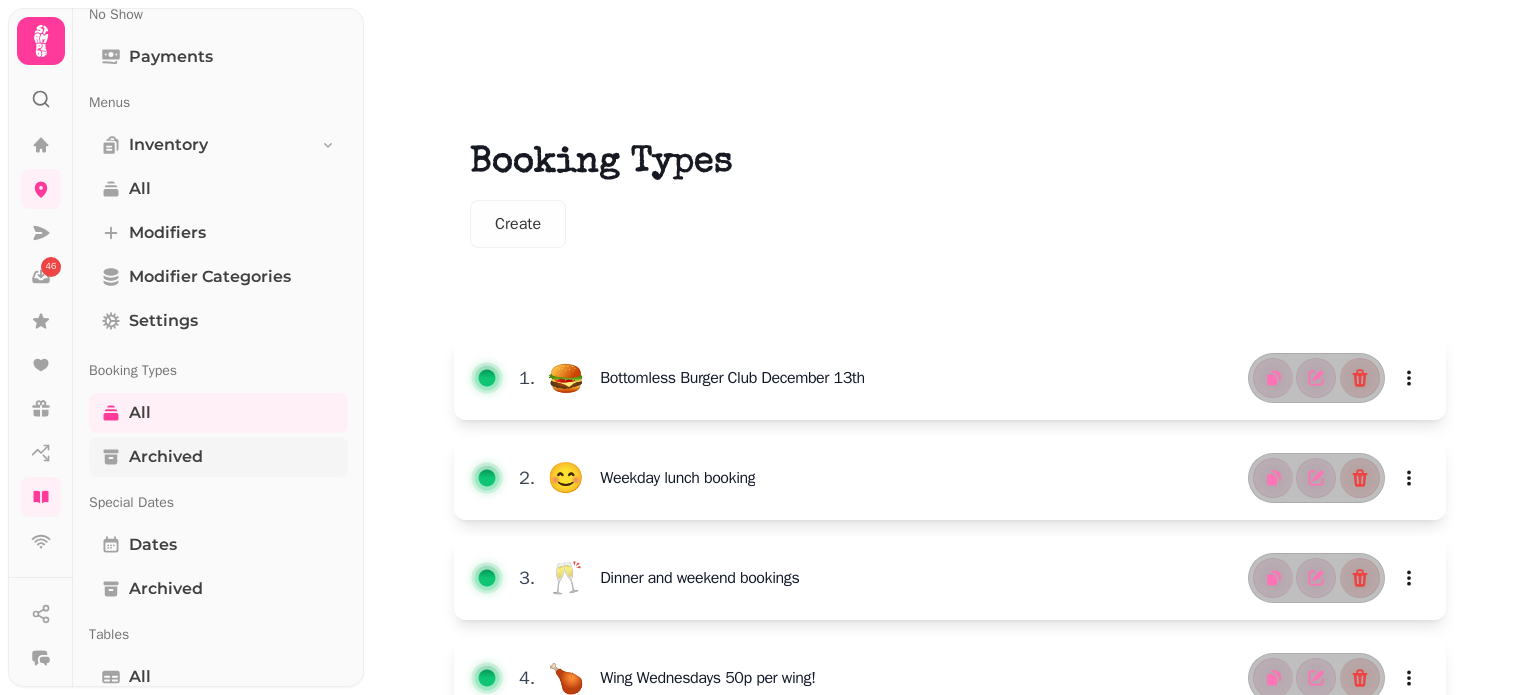click on "Archived" at bounding box center [218, 457] 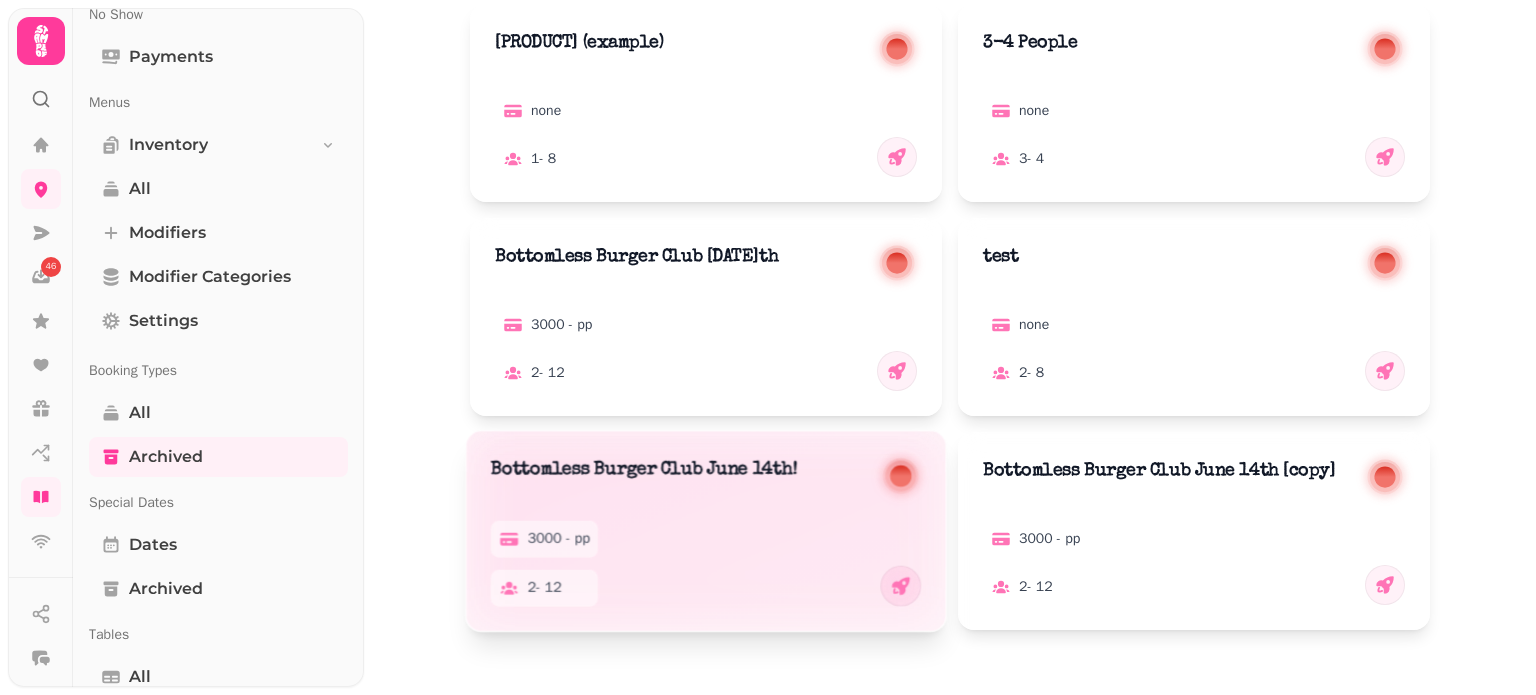 scroll, scrollTop: 289, scrollLeft: 0, axis: vertical 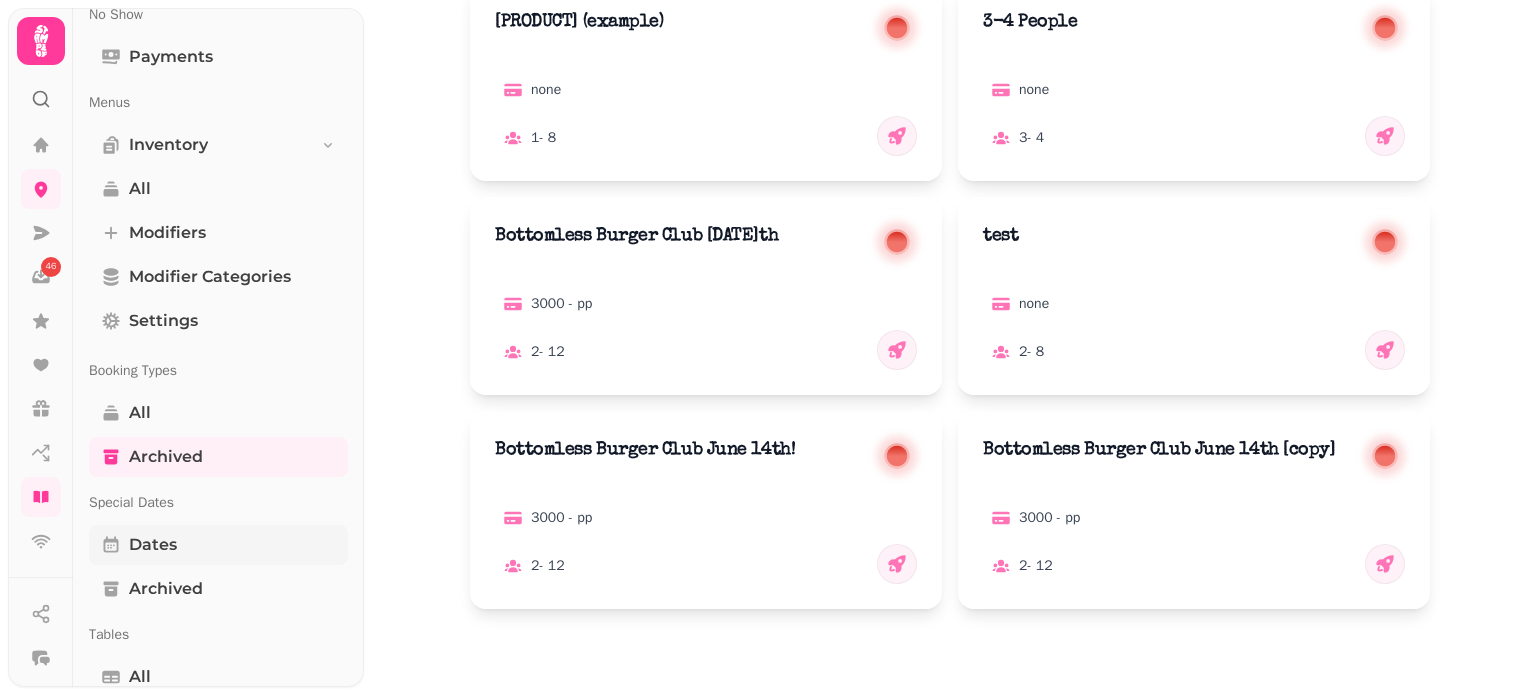 click on "Dates" at bounding box center (153, 545) 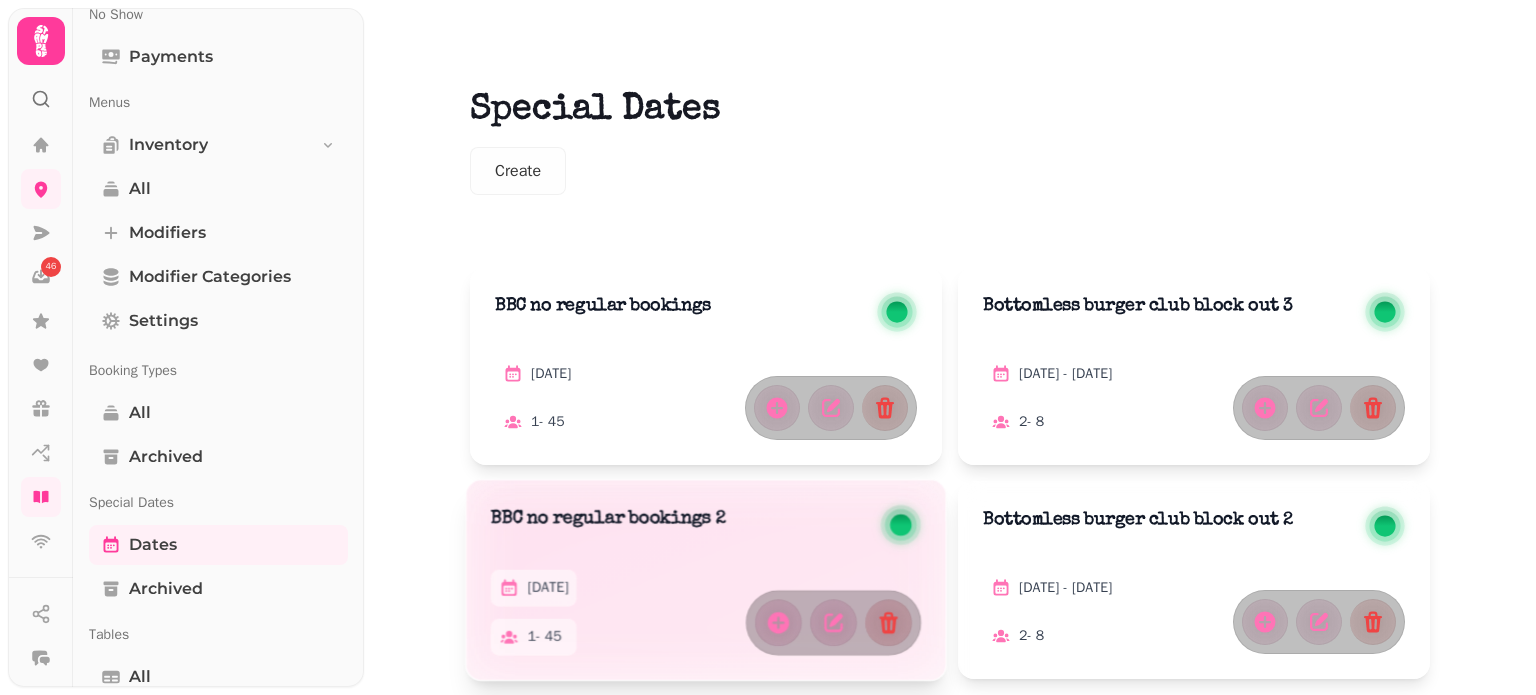 scroll, scrollTop: 21, scrollLeft: 0, axis: vertical 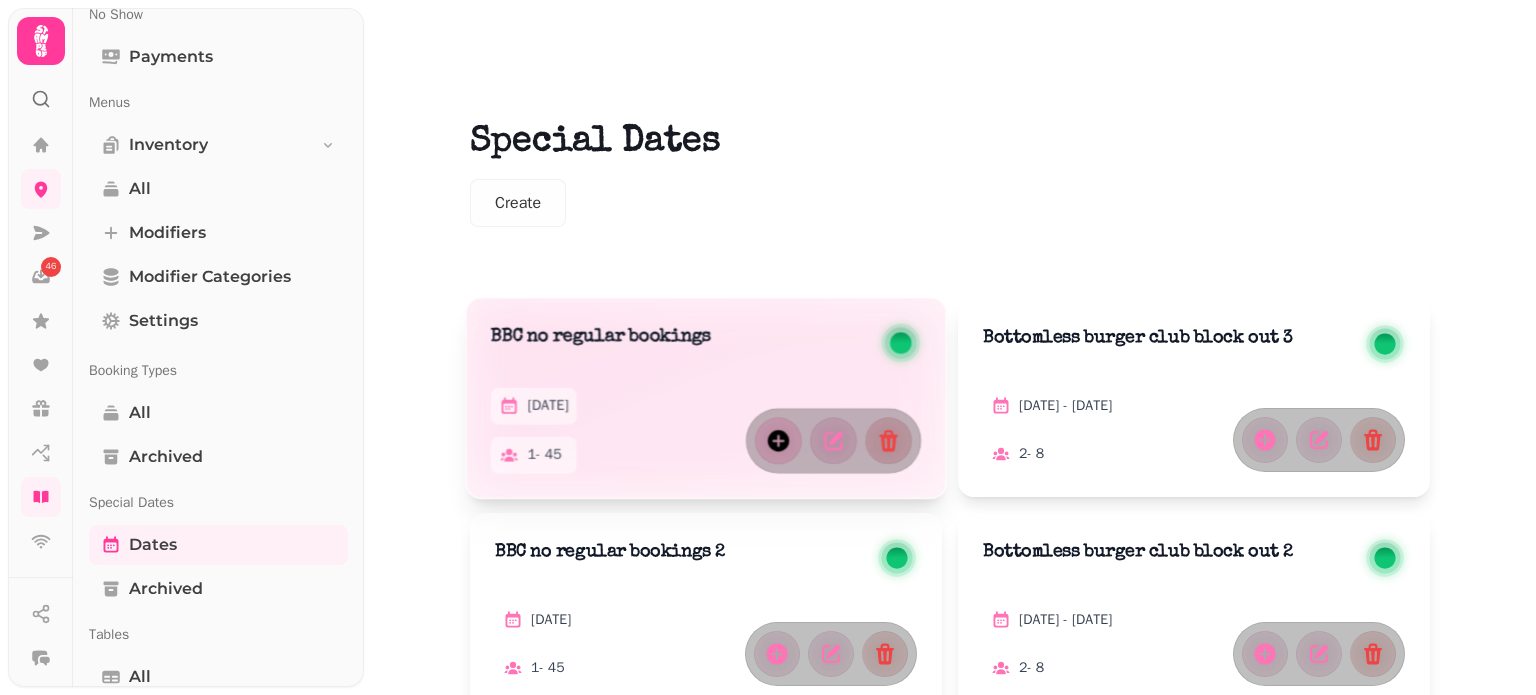 click 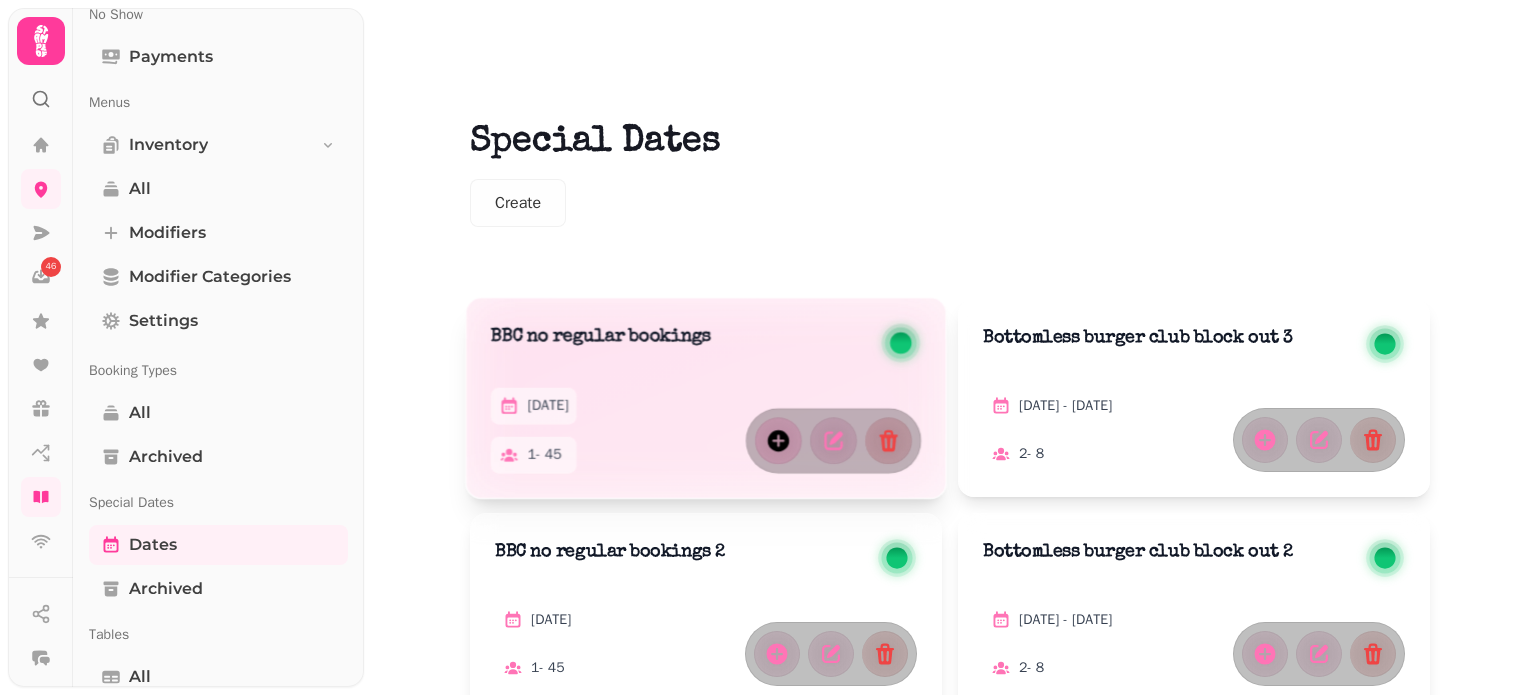 select on "**" 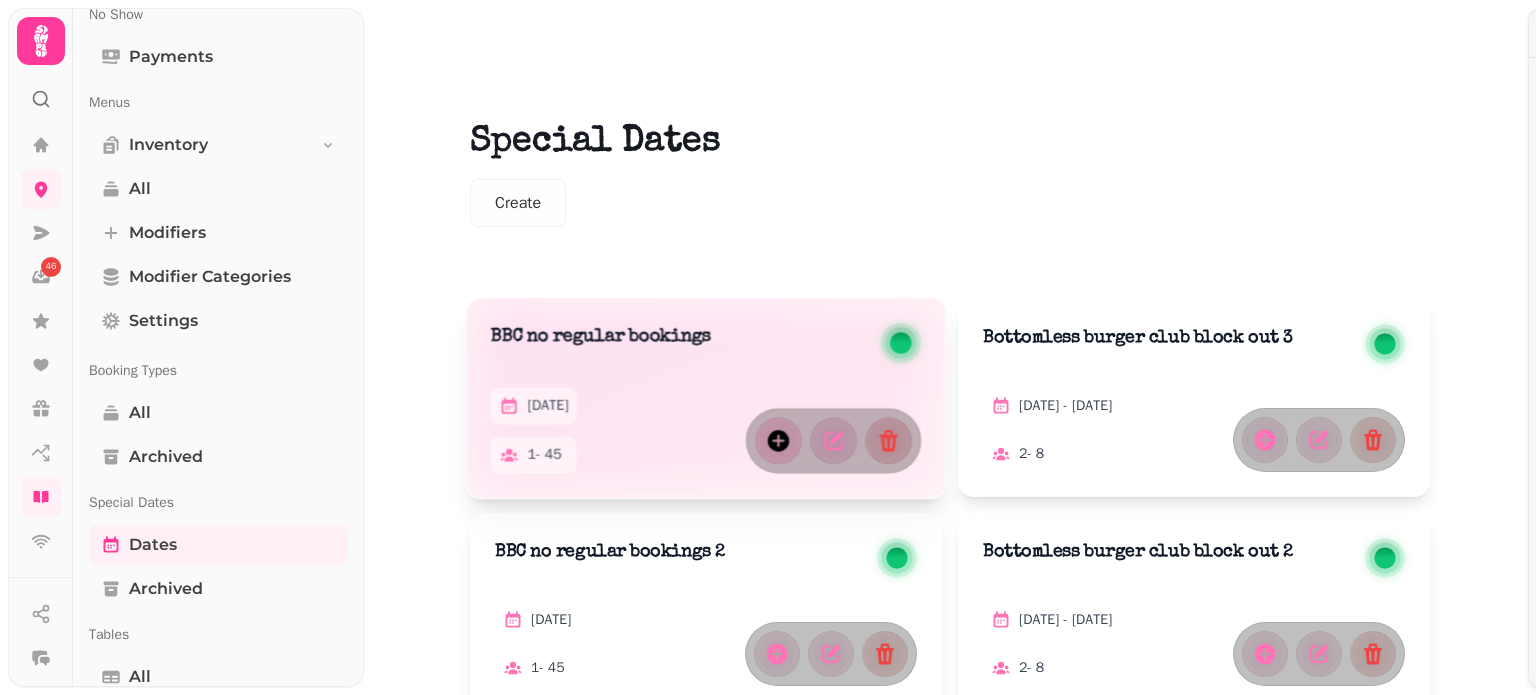 type on "**********" 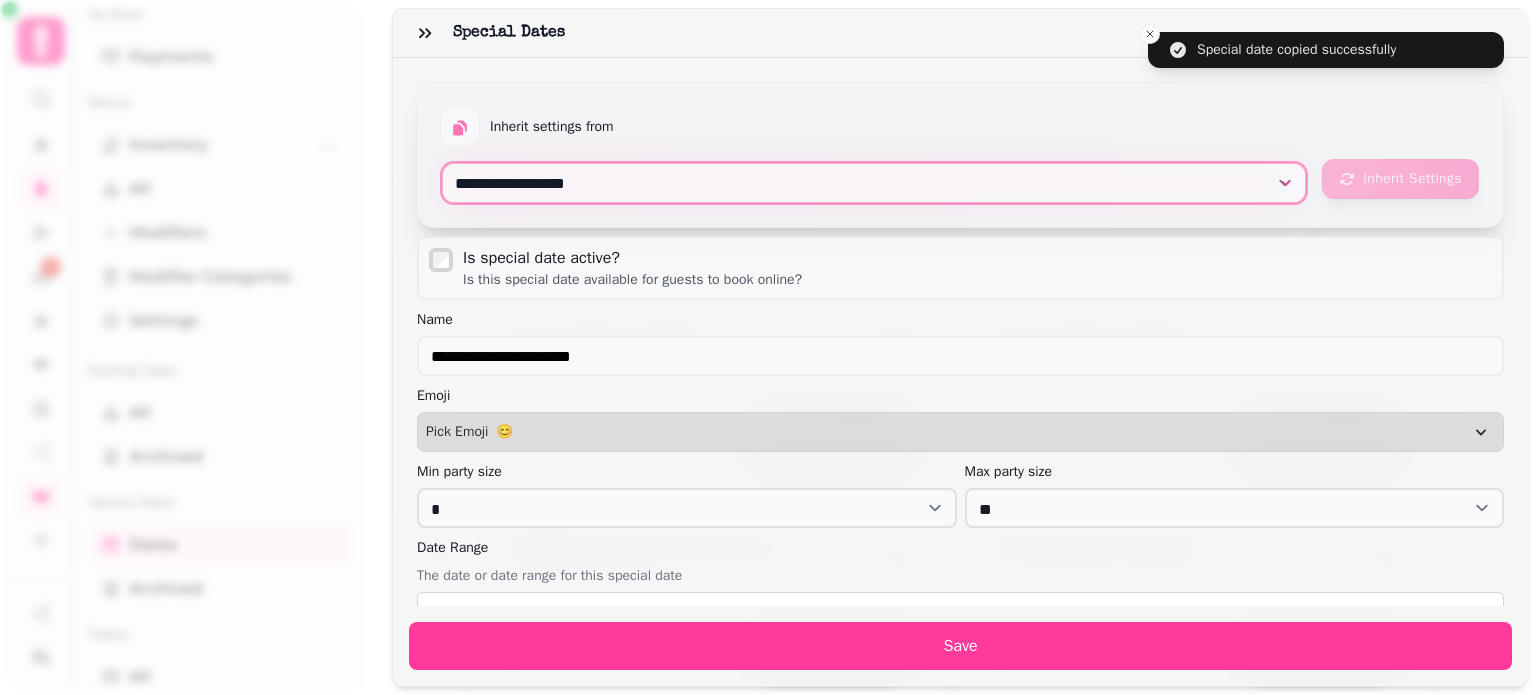 click on "[REDACTED] [REDACTED] [REDACTED] [REDACTED] [REDACTED] [REDACTED]" at bounding box center (874, 183) 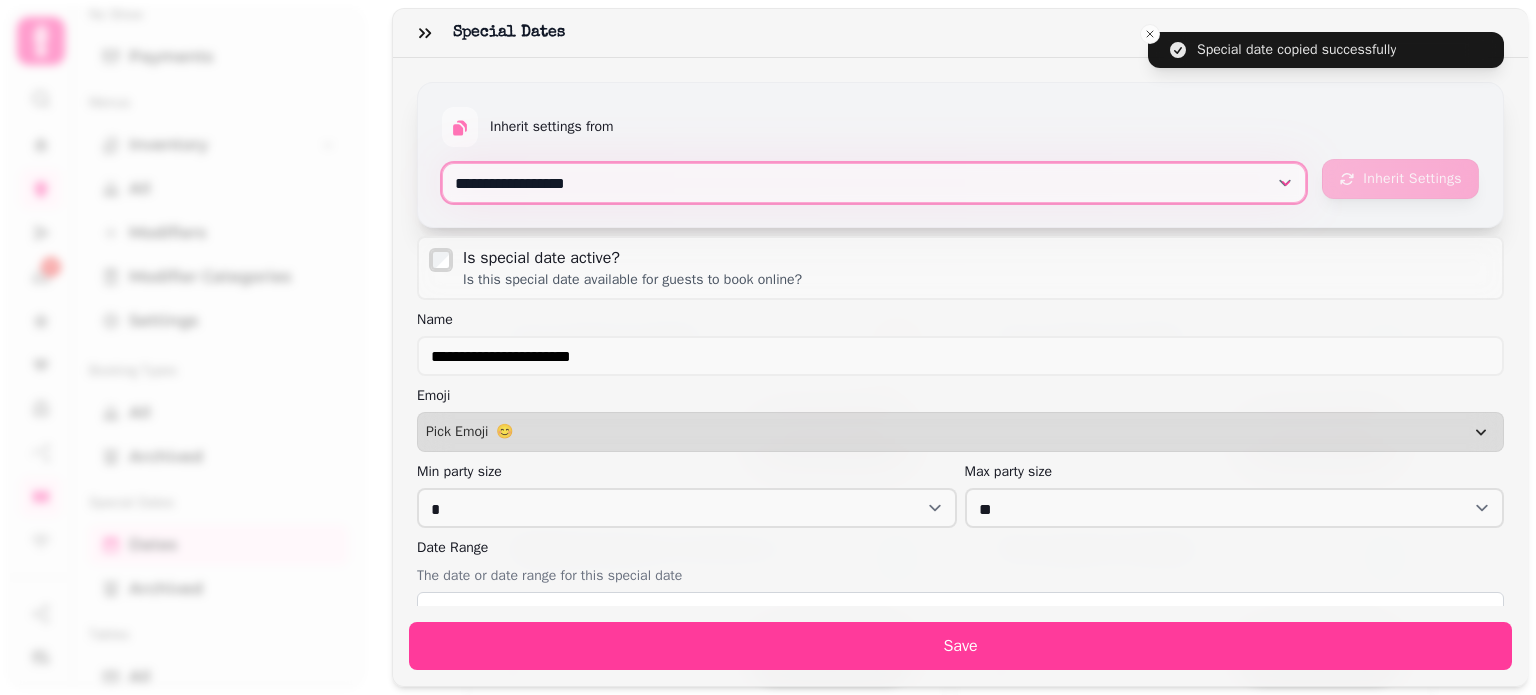 select on "**********" 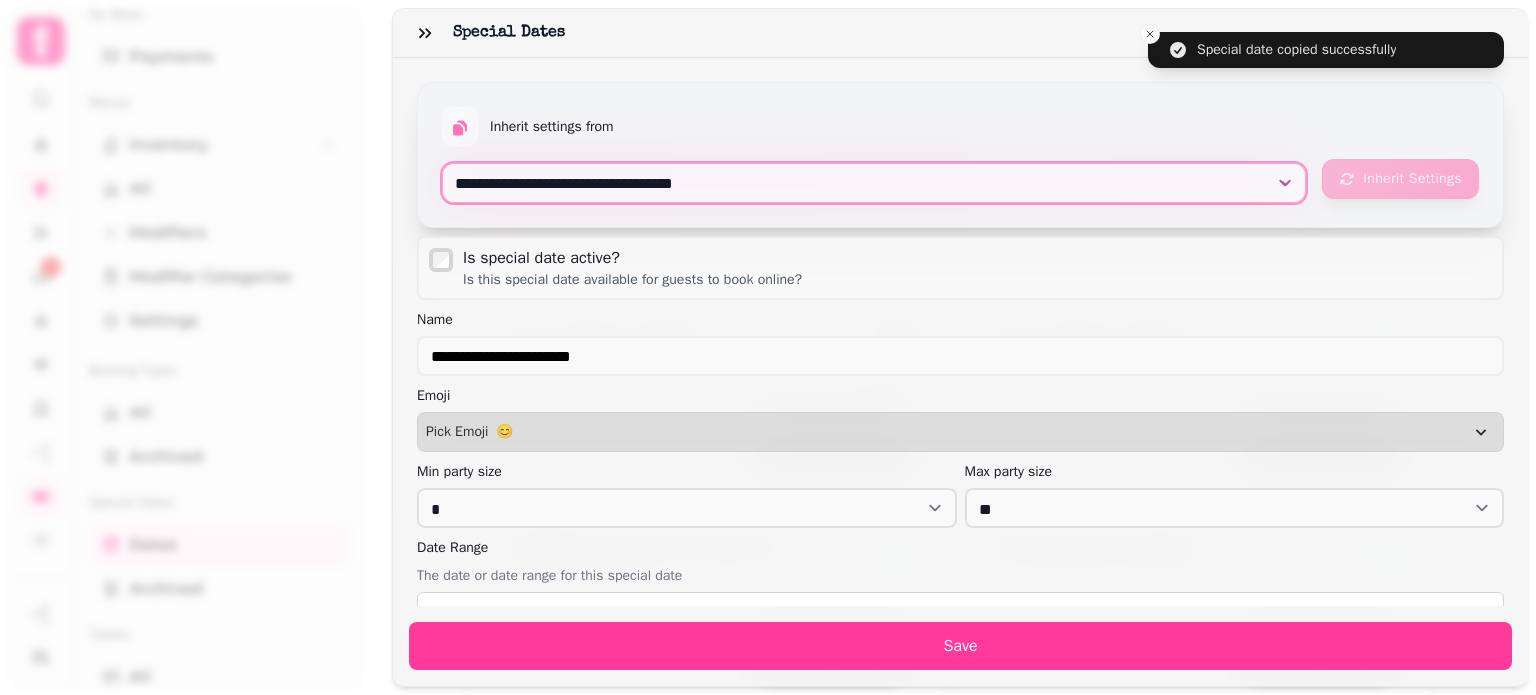 click on "[REDACTED] [REDACTED] [REDACTED] [REDACTED] [REDACTED] [REDACTED]" at bounding box center (874, 183) 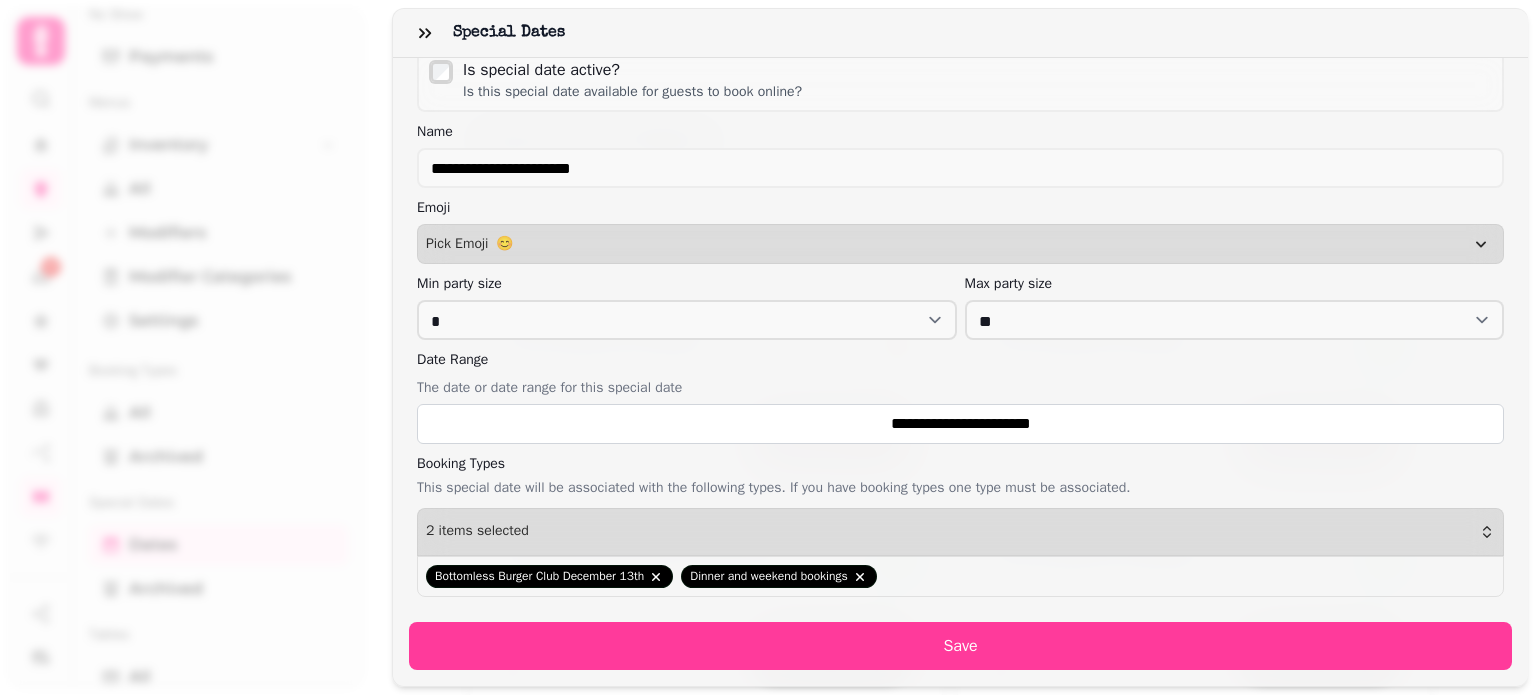 scroll, scrollTop: 200, scrollLeft: 0, axis: vertical 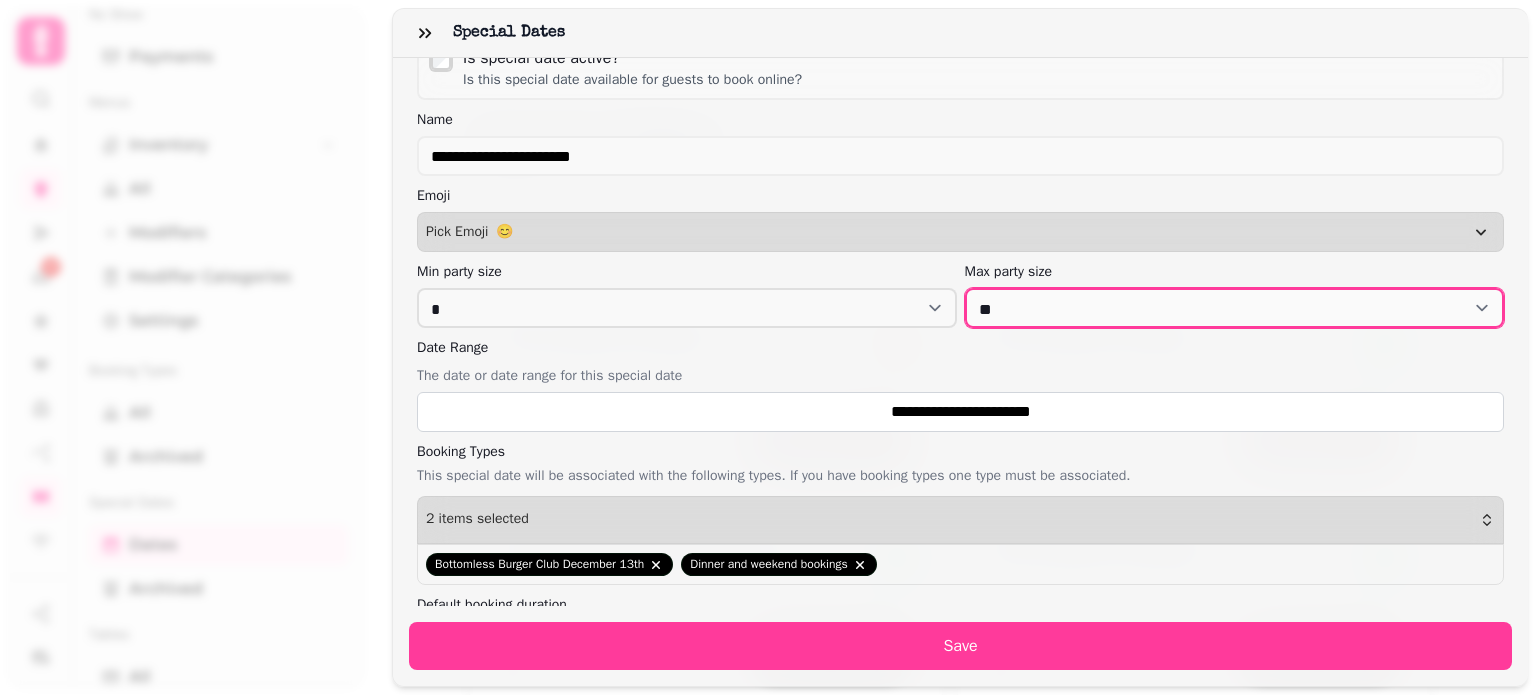 click on "* * * * * * * * ** ** ** ** ** ** ** ** ** ** ** ** ** ** ** ** ** ** ** ** ** ** ** ** ** ** ** ** ** ** ** ** ** ** ** ** ** ** ** ** ** ** ** ** ** ** ** ** ** ** ** ** ** ** ** ** ** ** ** ** ** ** ** ** ** ** ** ** ** ** ** ** ** ** ** ** ** ** ** ** ** ** ** ** ** ** ** ** ** ** ***" at bounding box center (1235, 308) 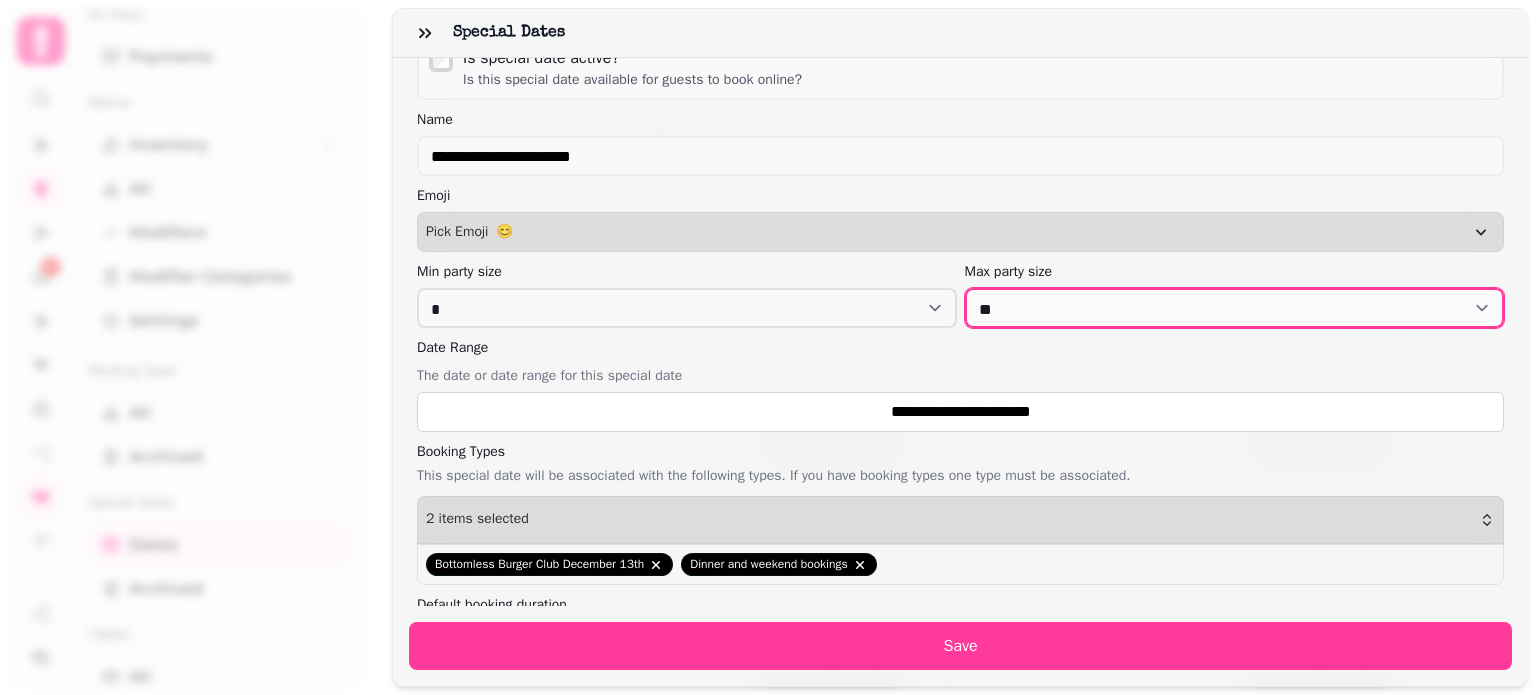 select on "**" 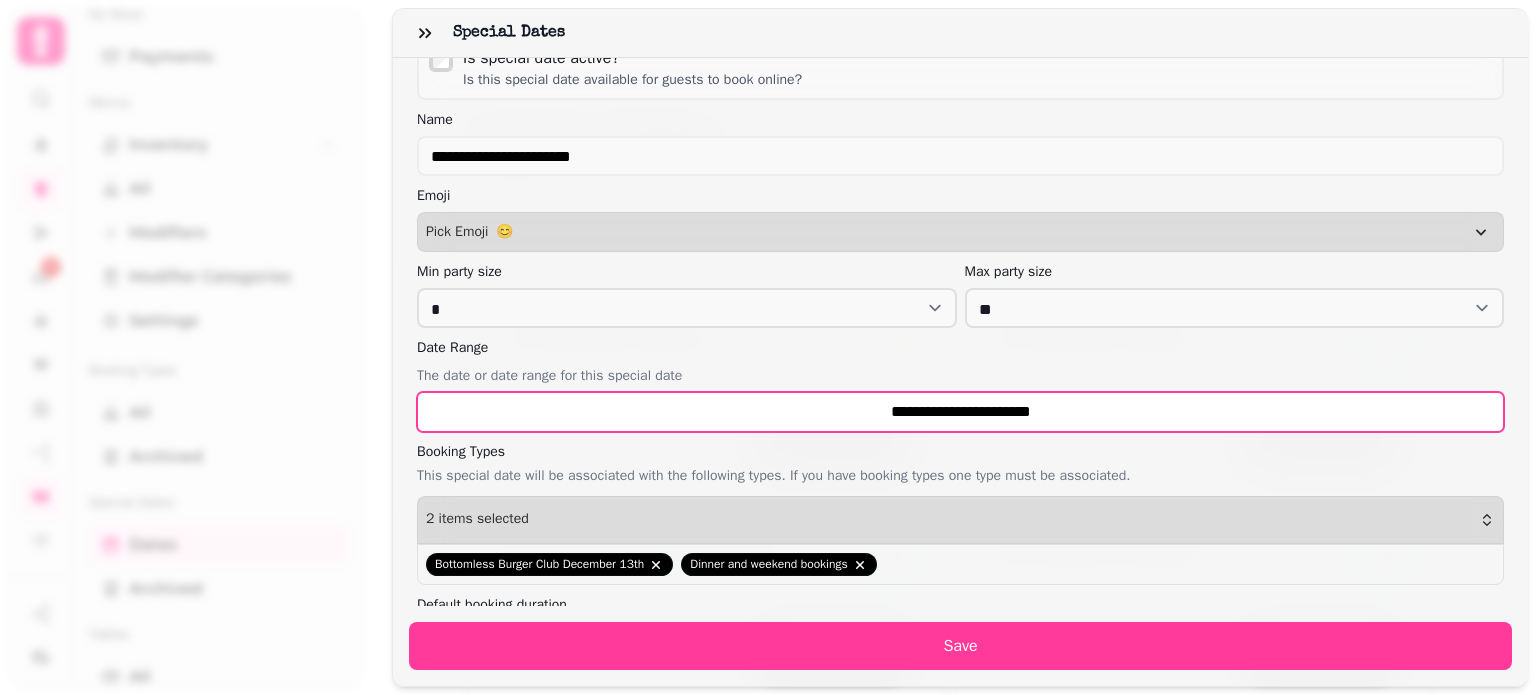 click on "**********" at bounding box center [960, 412] 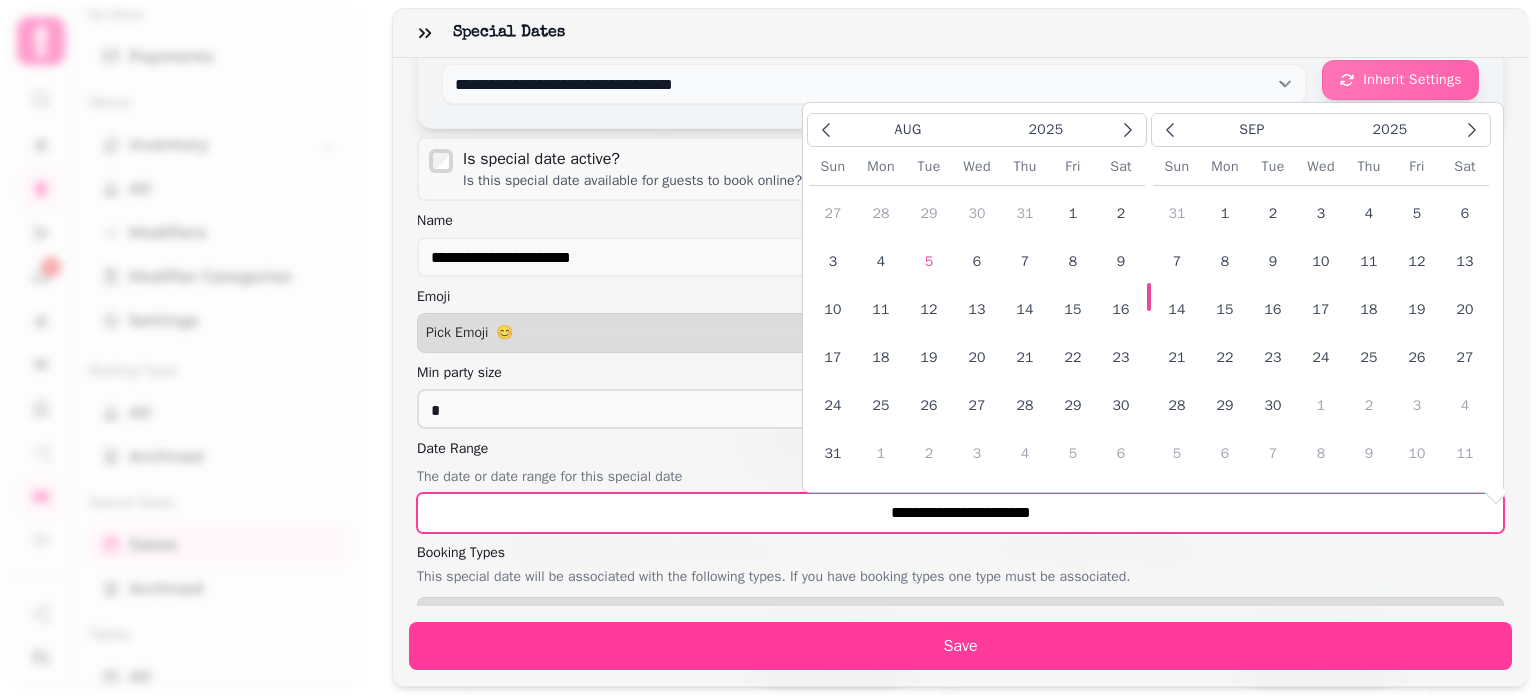 scroll, scrollTop: 100, scrollLeft: 0, axis: vertical 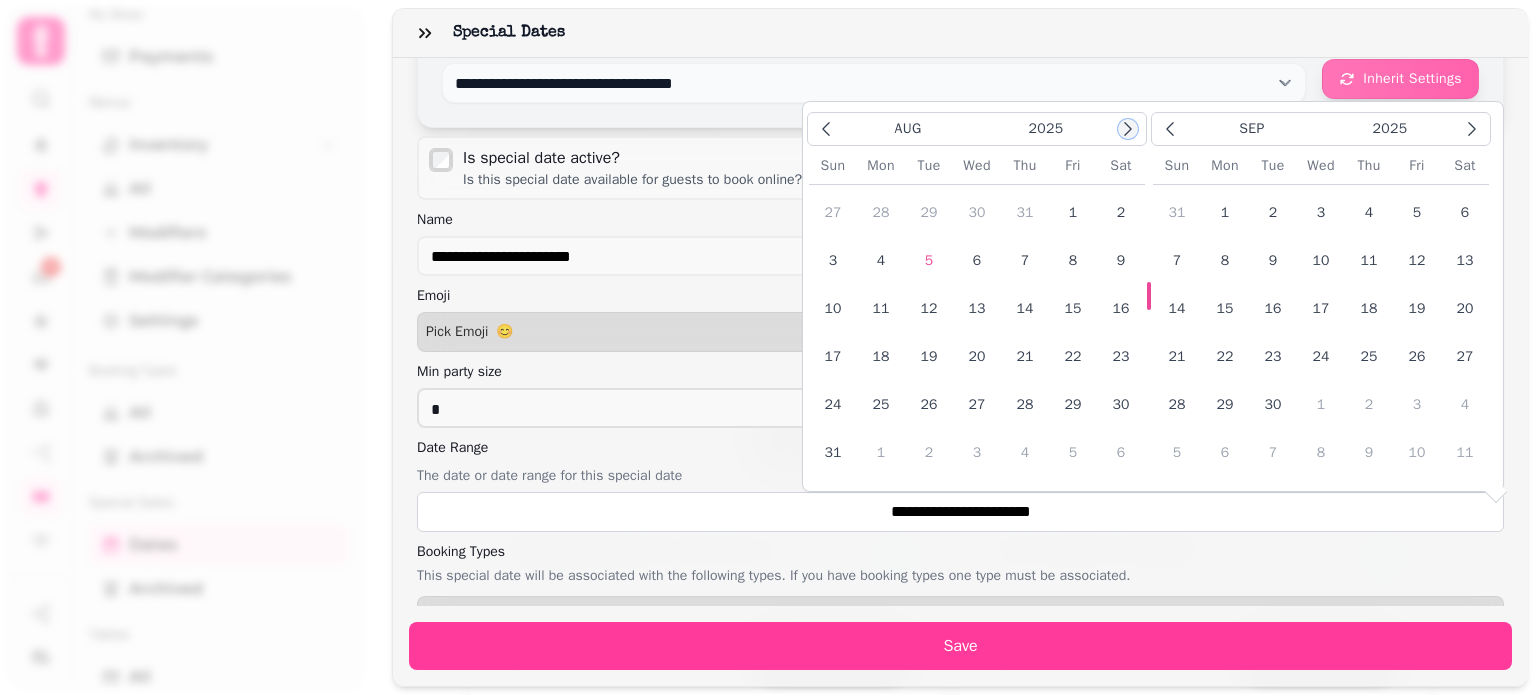 click 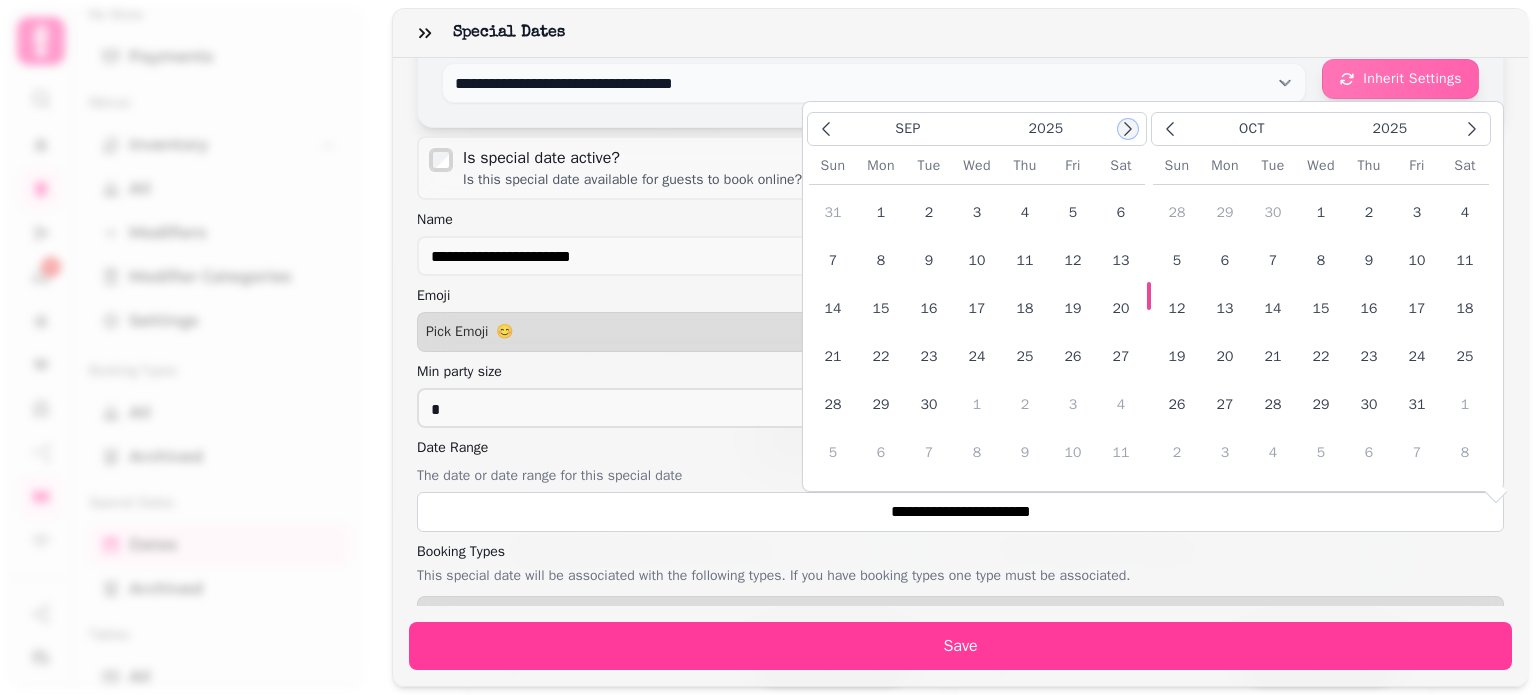 click 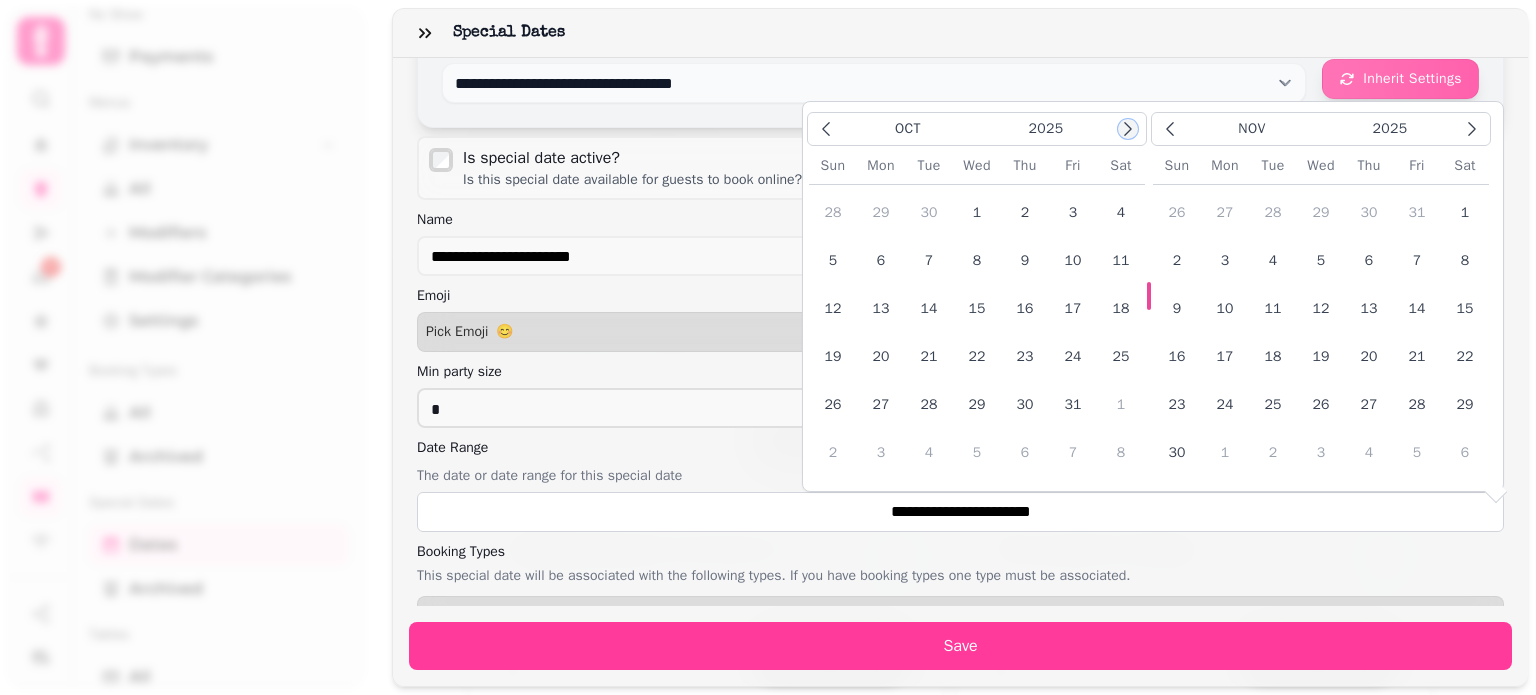 click 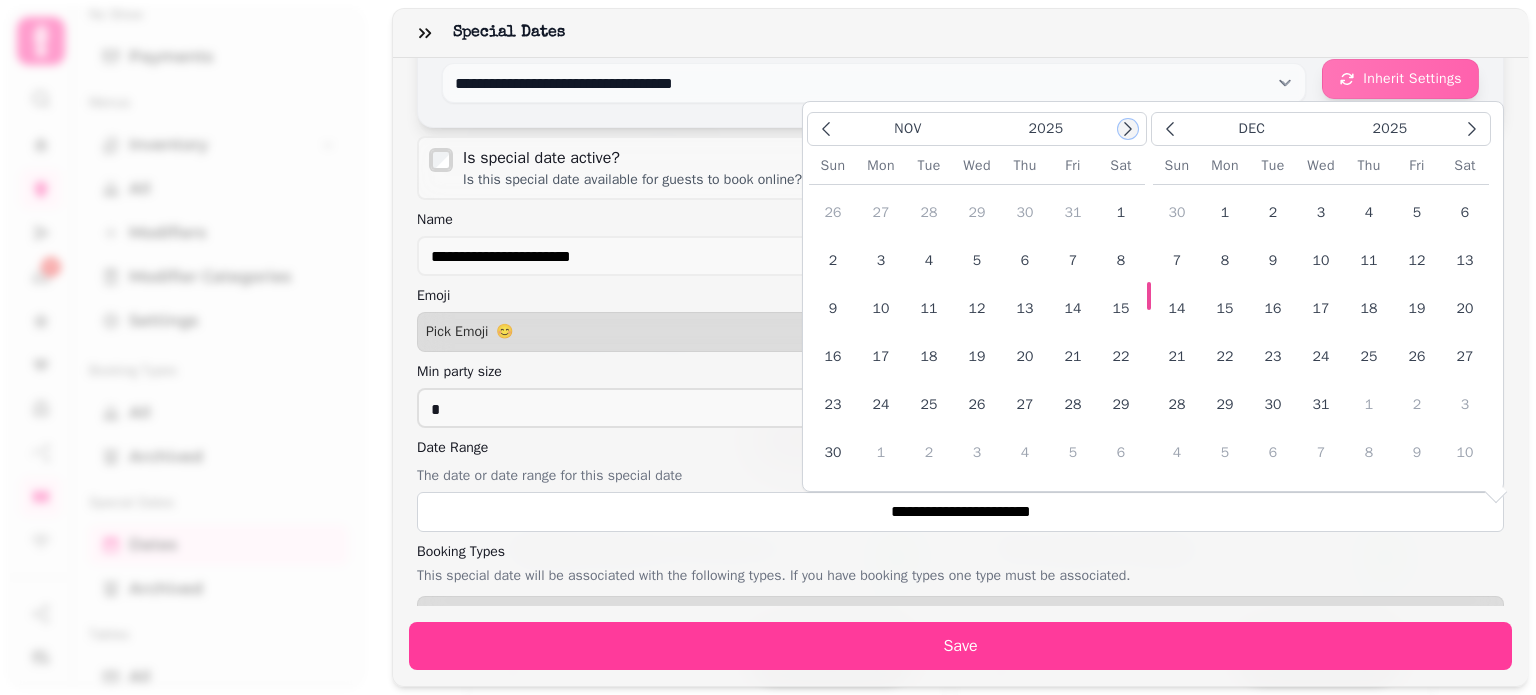 click 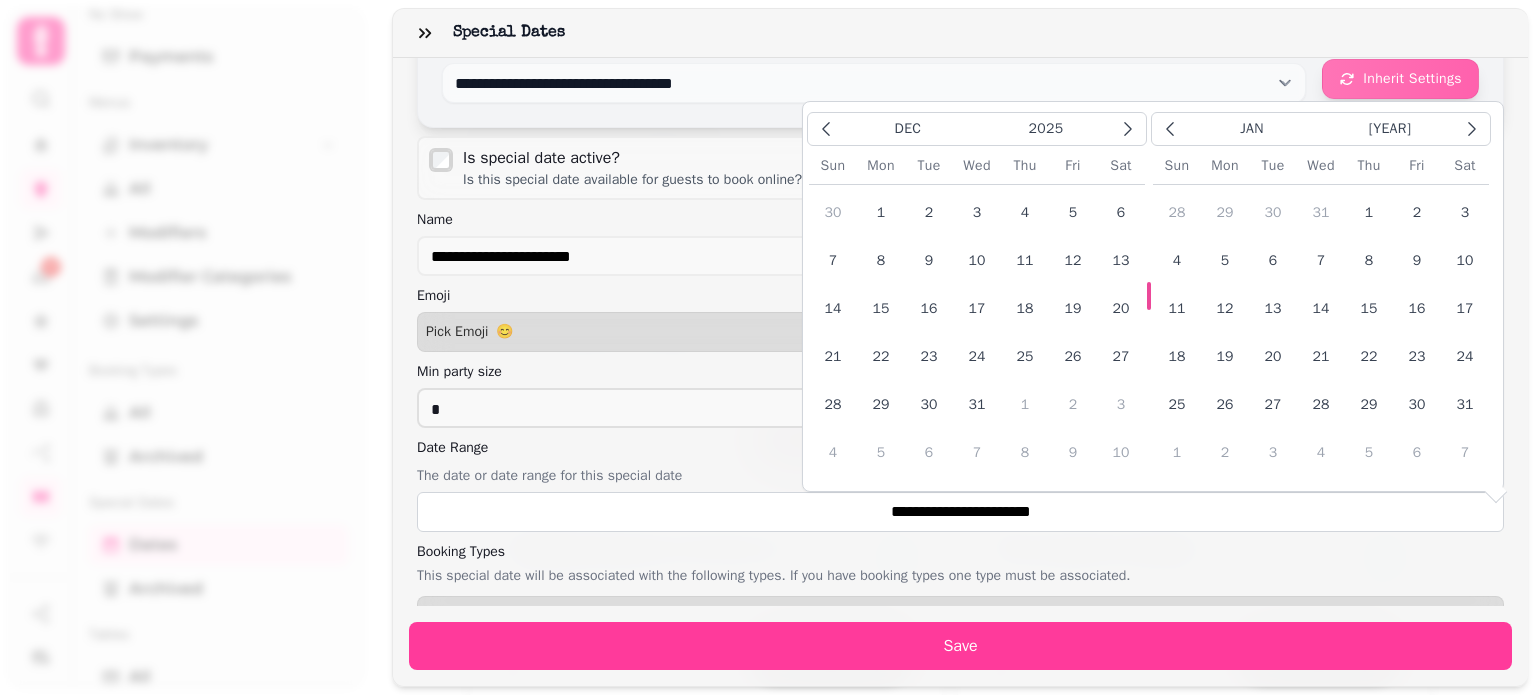 click on "13" at bounding box center (1121, 261) 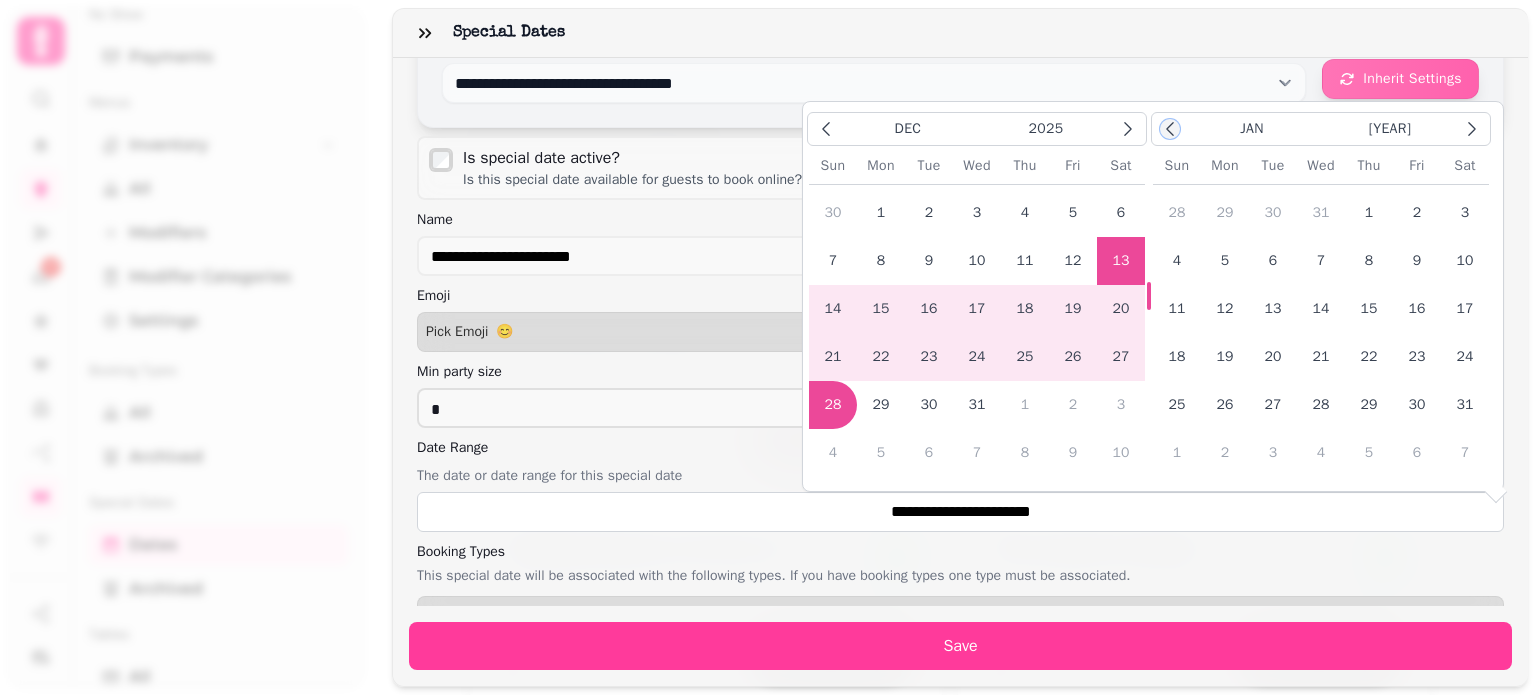 click 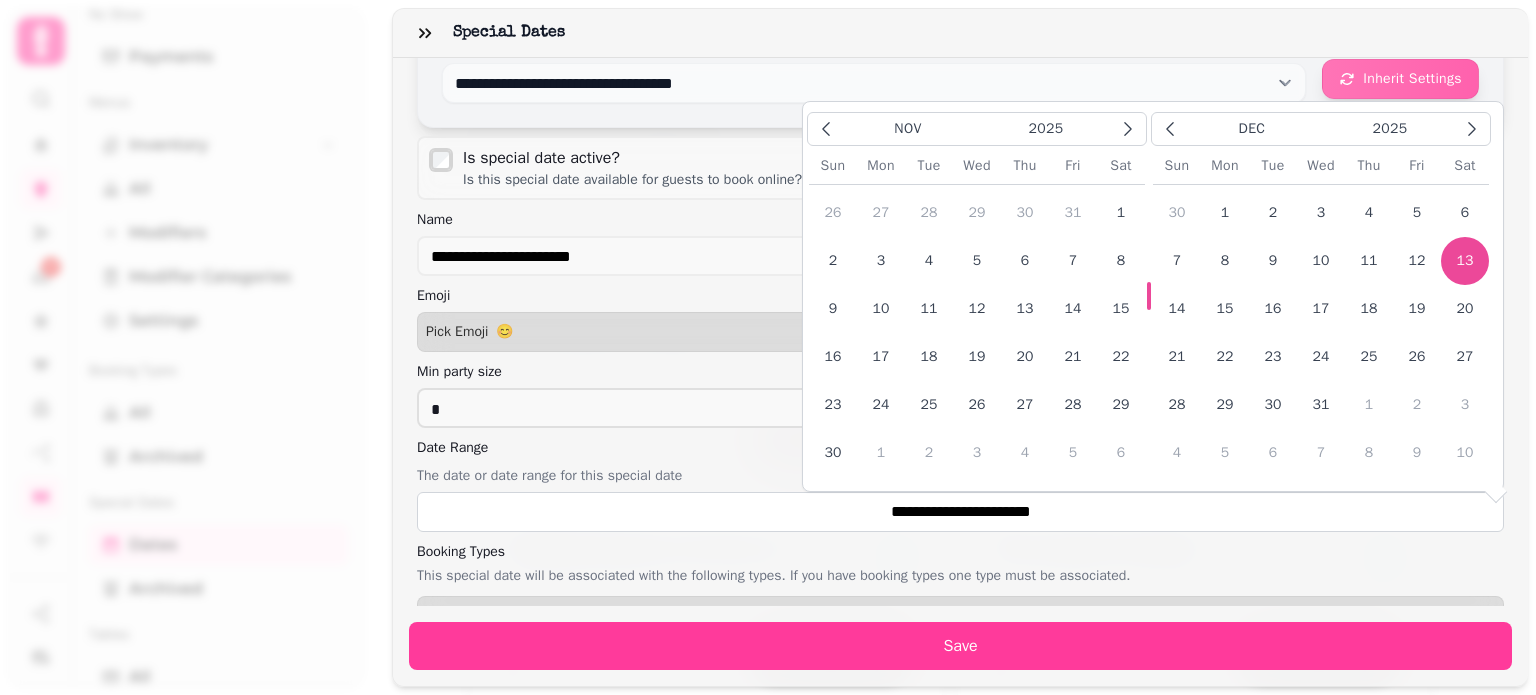 click on "13" at bounding box center (1465, 261) 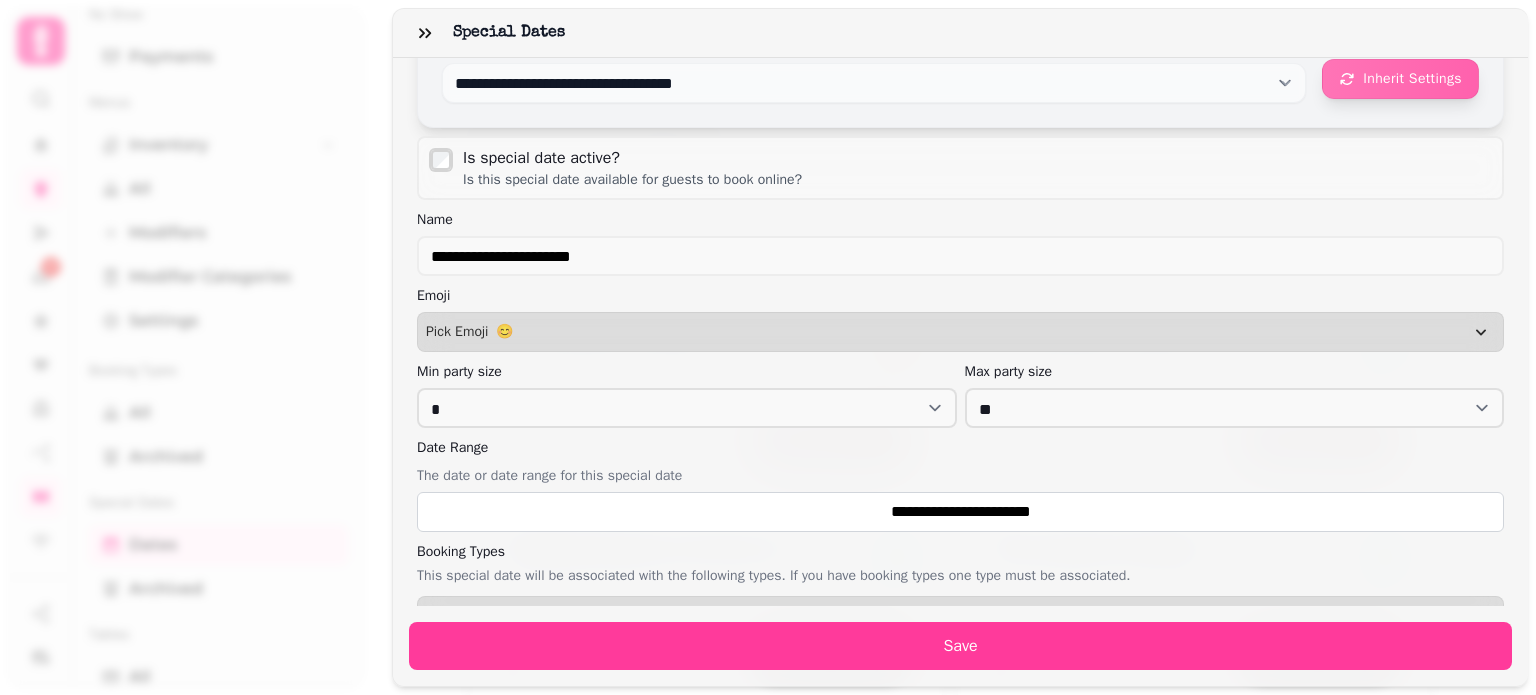 type on "**********" 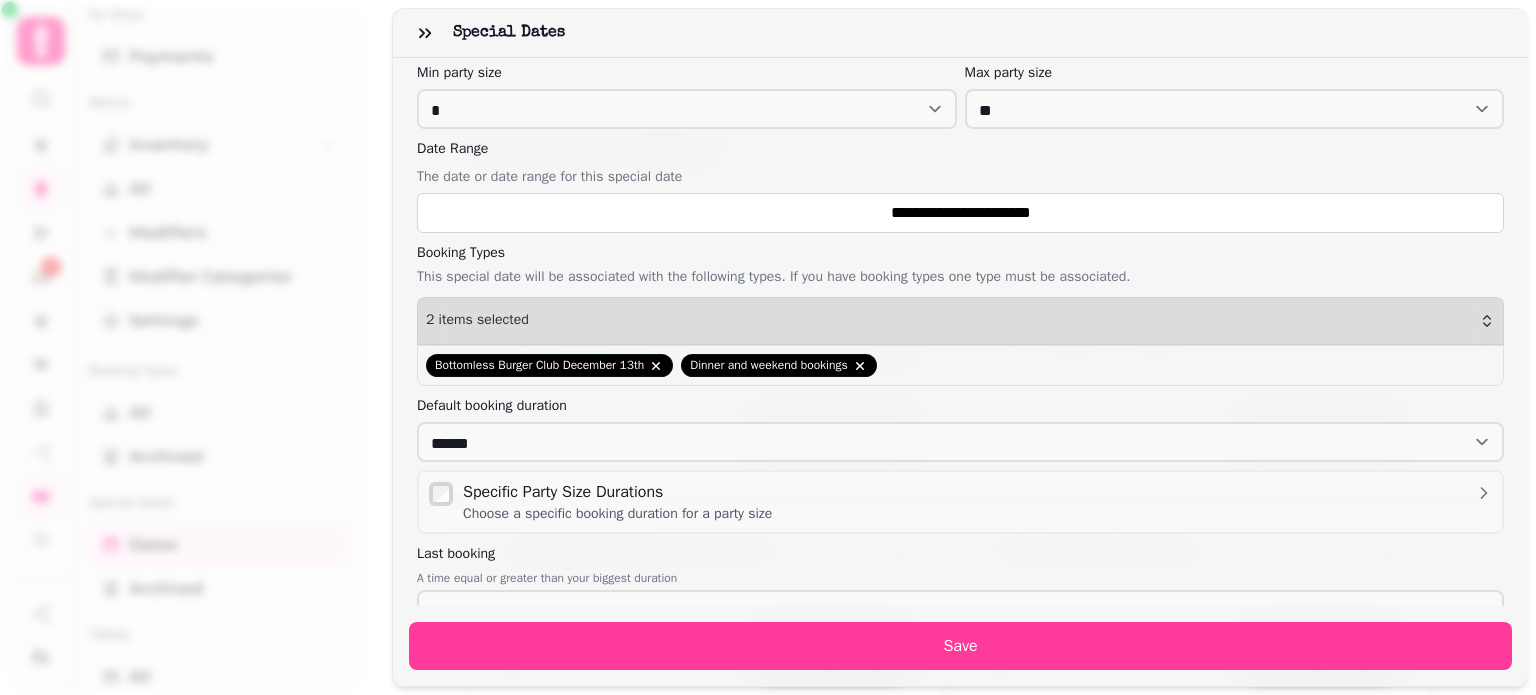 scroll, scrollTop: 400, scrollLeft: 0, axis: vertical 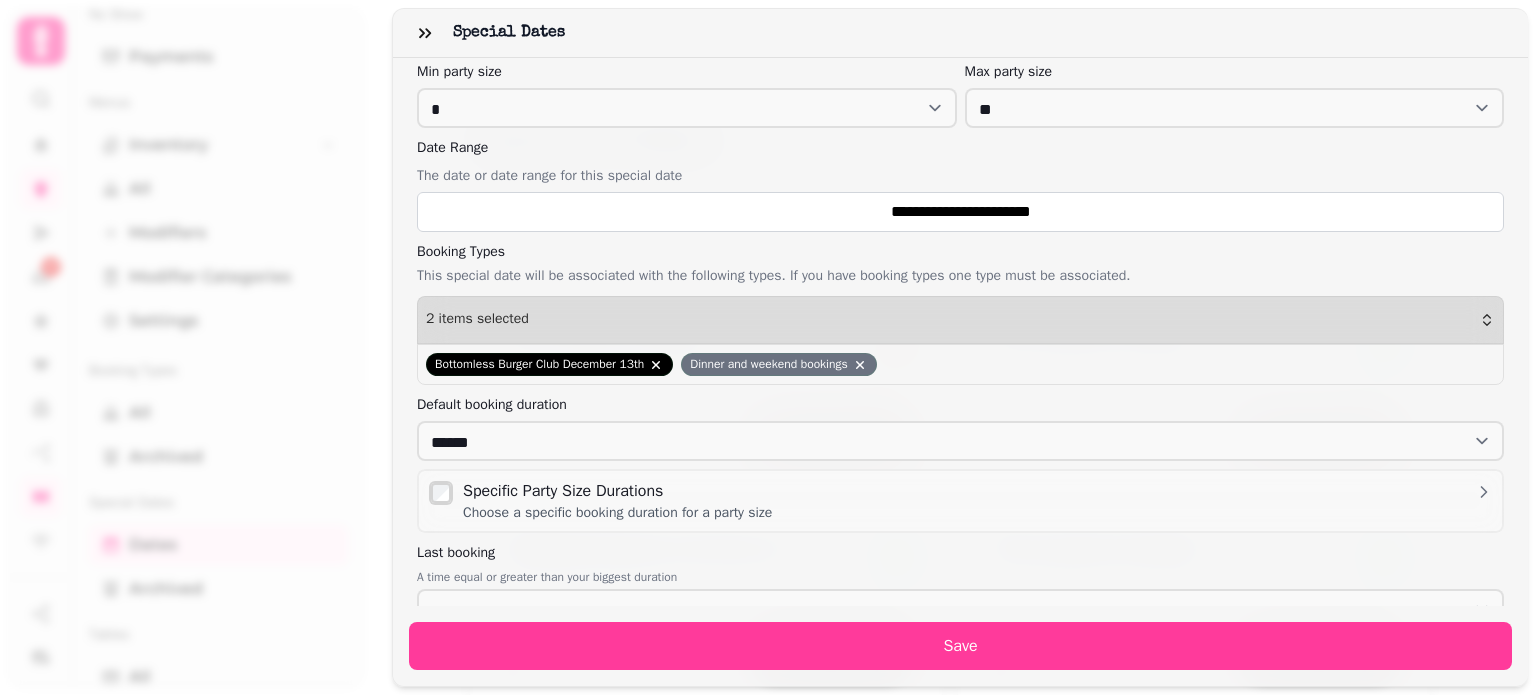 click 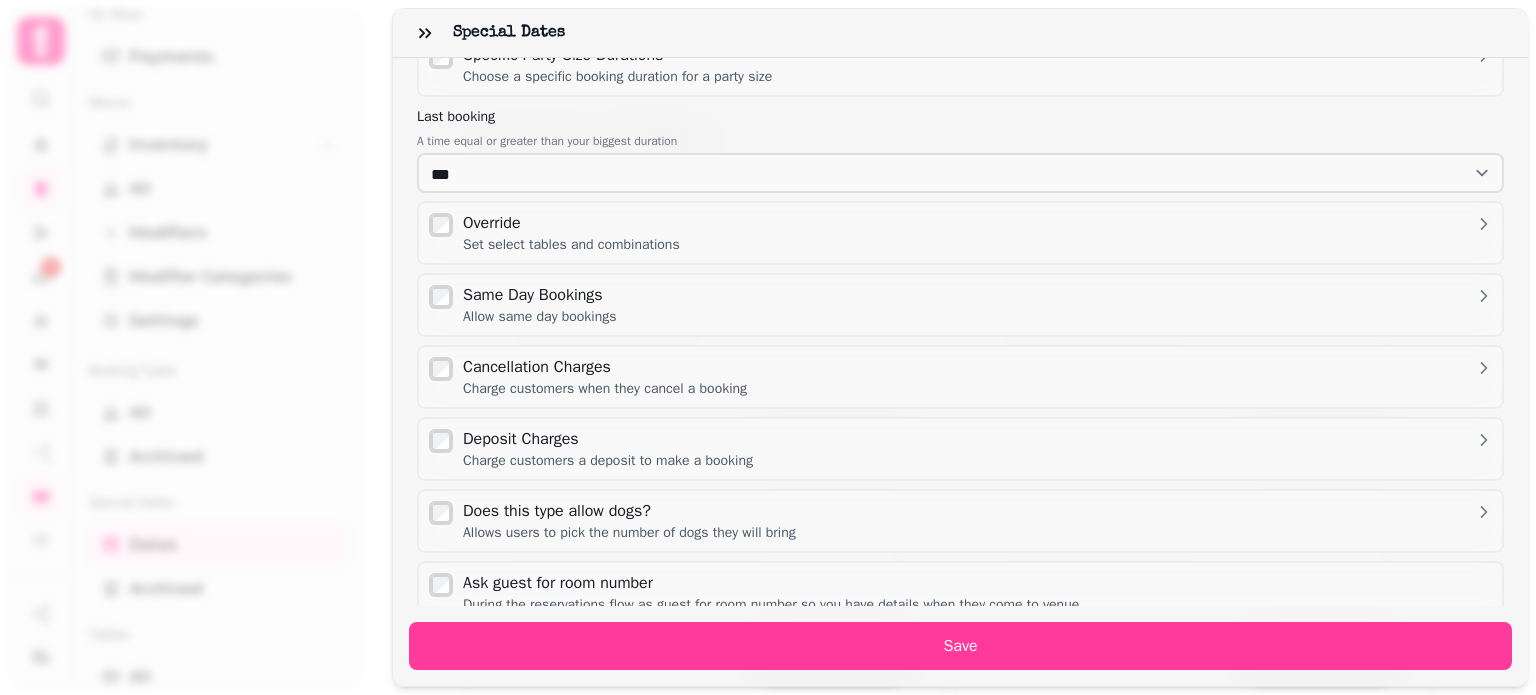scroll, scrollTop: 900, scrollLeft: 0, axis: vertical 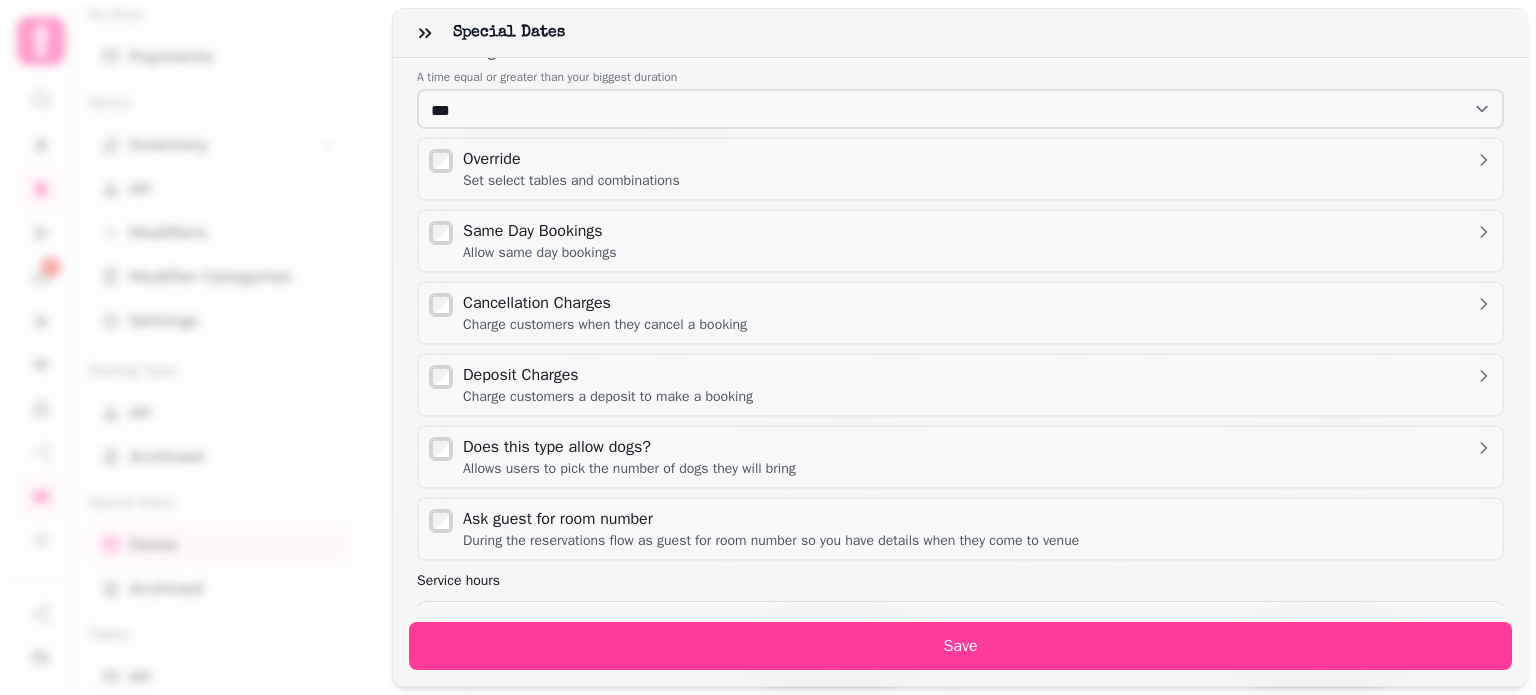 click on "Cancellation Charges Charge customers when they cancel a booking" at bounding box center [978, 313] 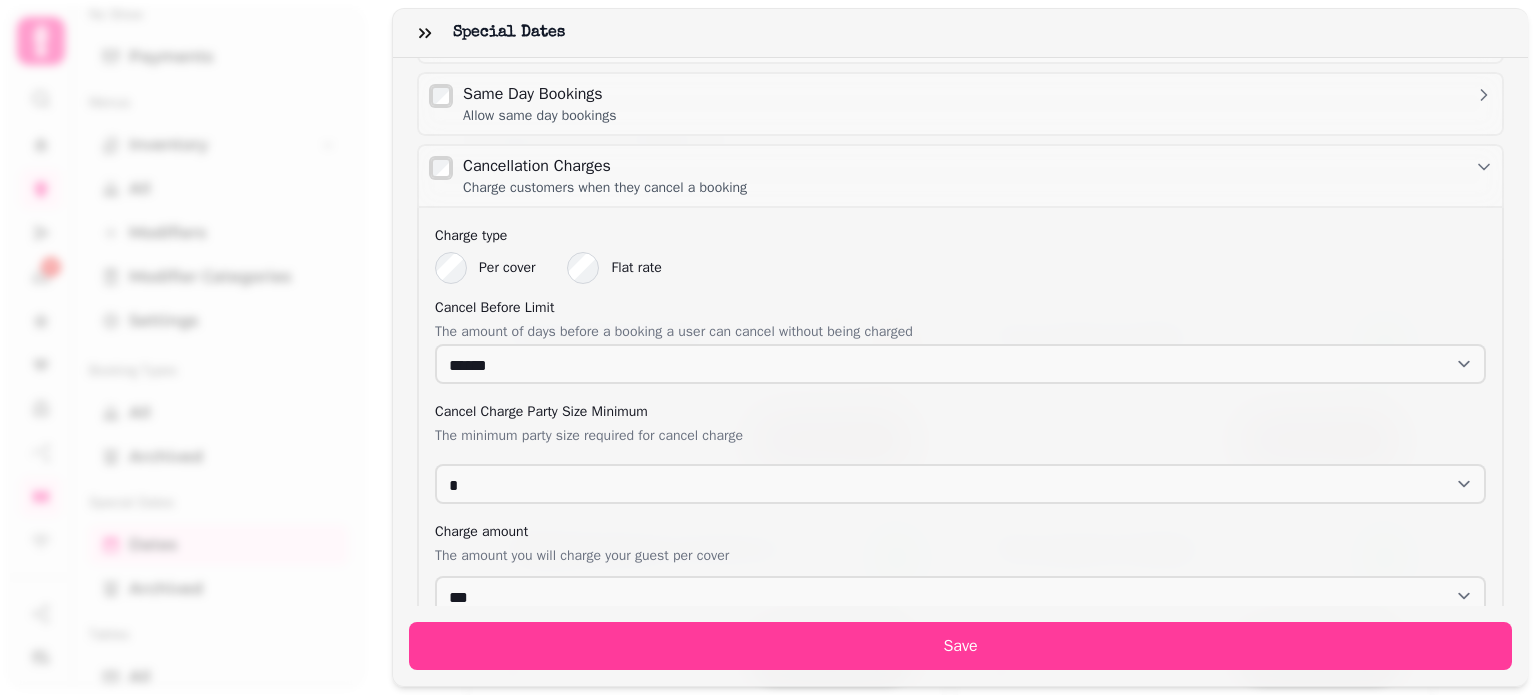 scroll, scrollTop: 1100, scrollLeft: 0, axis: vertical 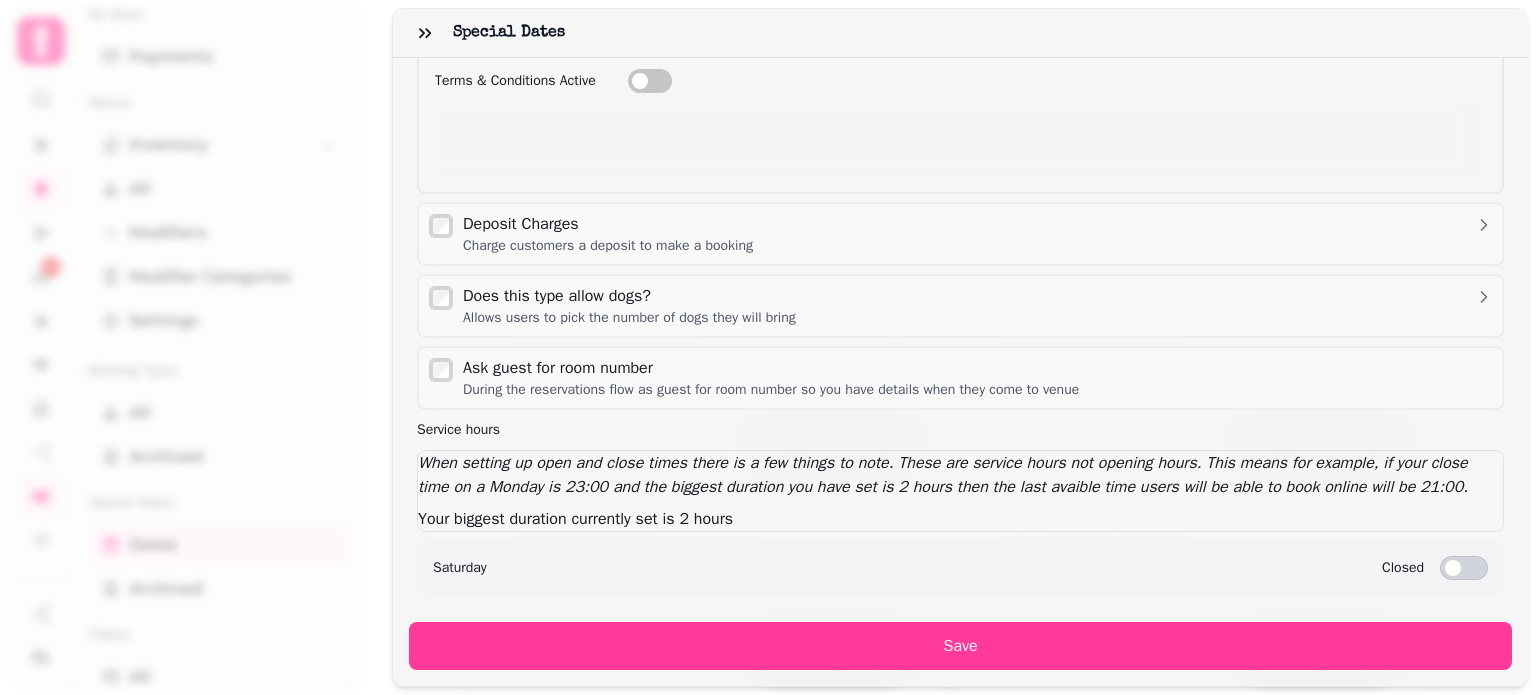 click on "Charge customers a deposit to make a booking" at bounding box center [608, 246] 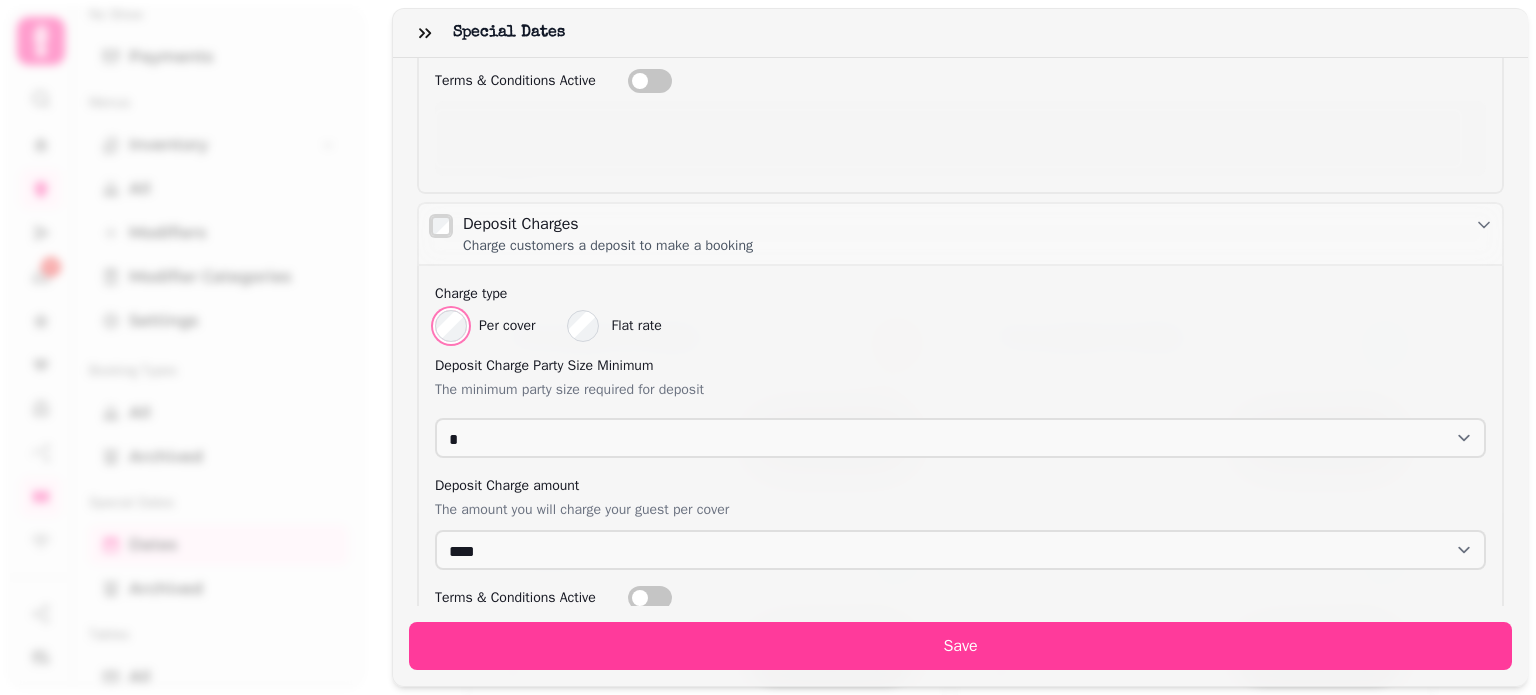 scroll, scrollTop: 1700, scrollLeft: 0, axis: vertical 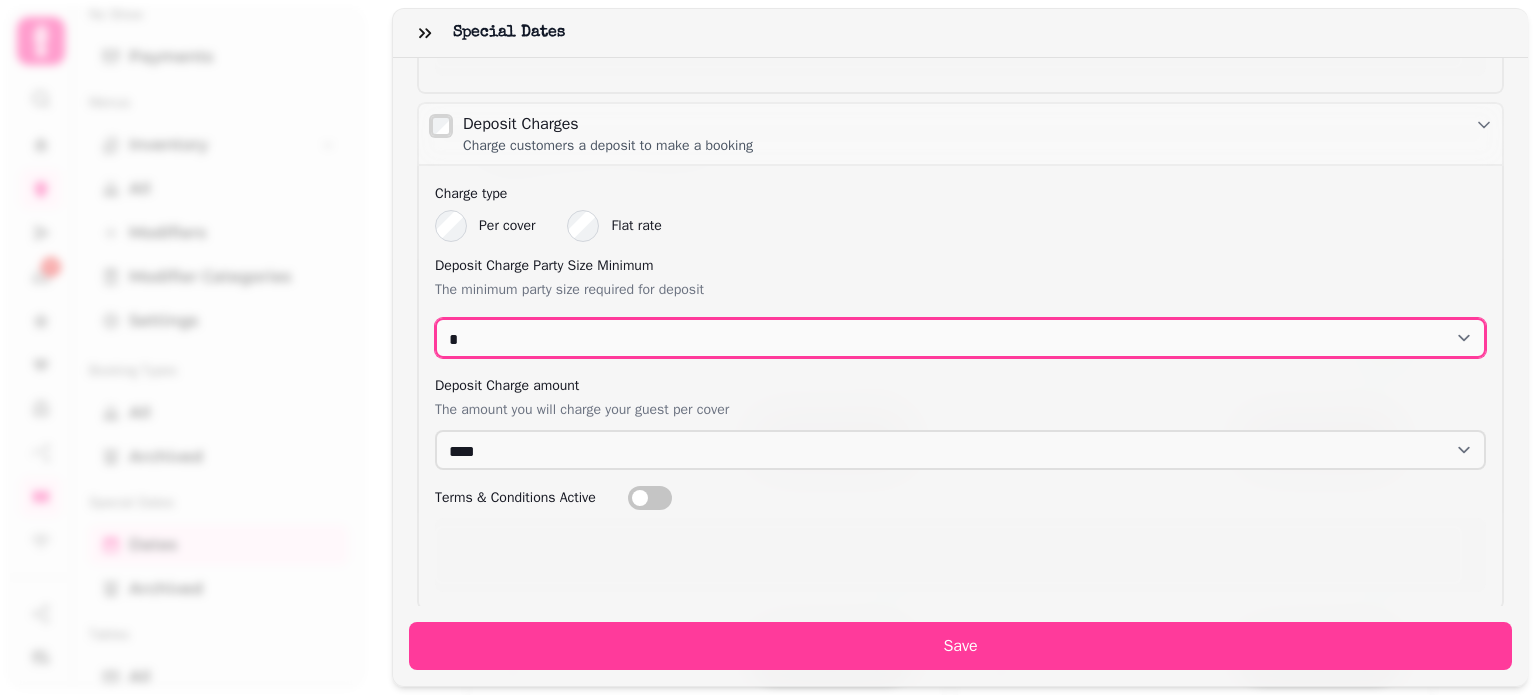 click on "* * * * * * * * * ** ** ** ** ** ** ** ** ** ** ** ** ** ** ** ** ** ** ** ** ** ** ** ** ** ** ** ** ** ** ** ** ** ** ** ** ** ** ** ** ** ** ** ** ** ** ** ** ** ** ** ** ** ** ** ** ** ** ** ** ** ** ** ** ** ** ** ** ** ** ** ** ** ** ** ** ** ** ** ** ** ** ** ** ** ** ** ** ** ** ***" at bounding box center [960, 338] 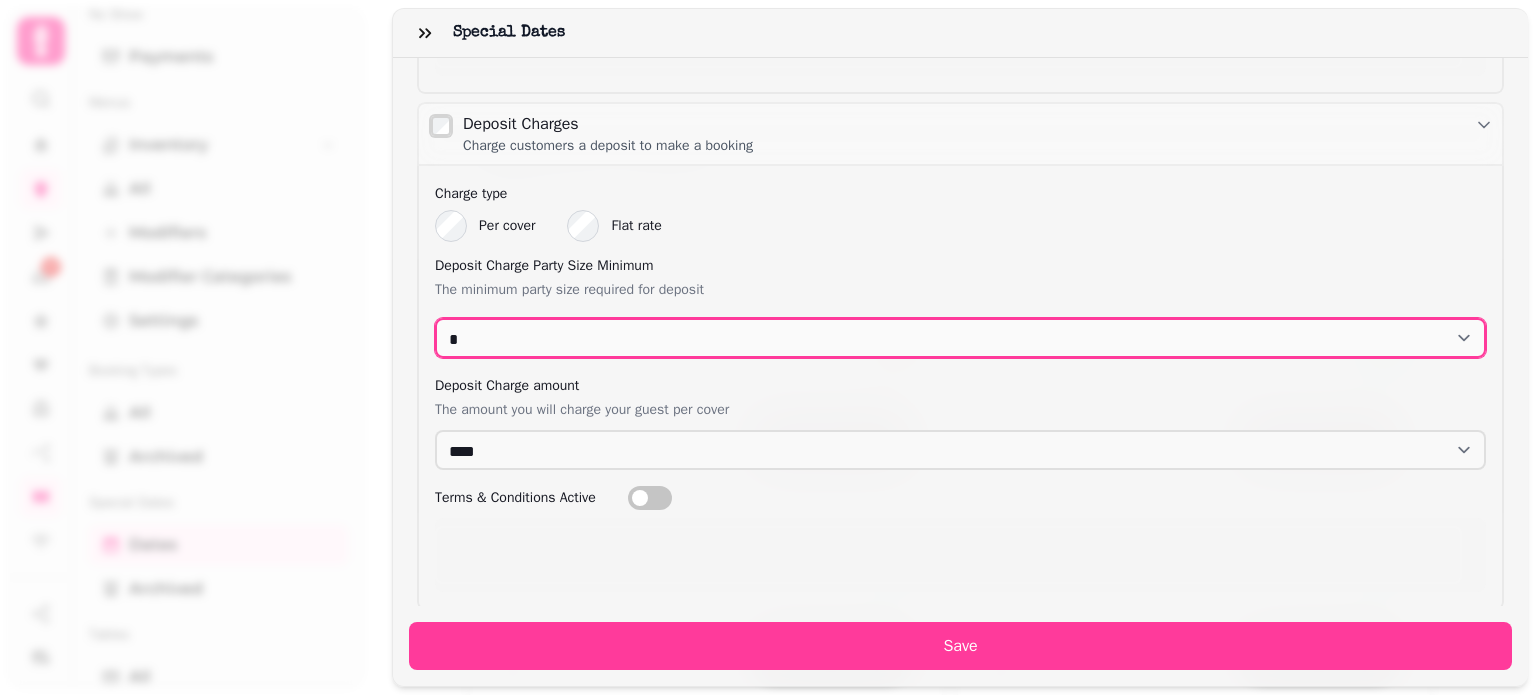 select on "*" 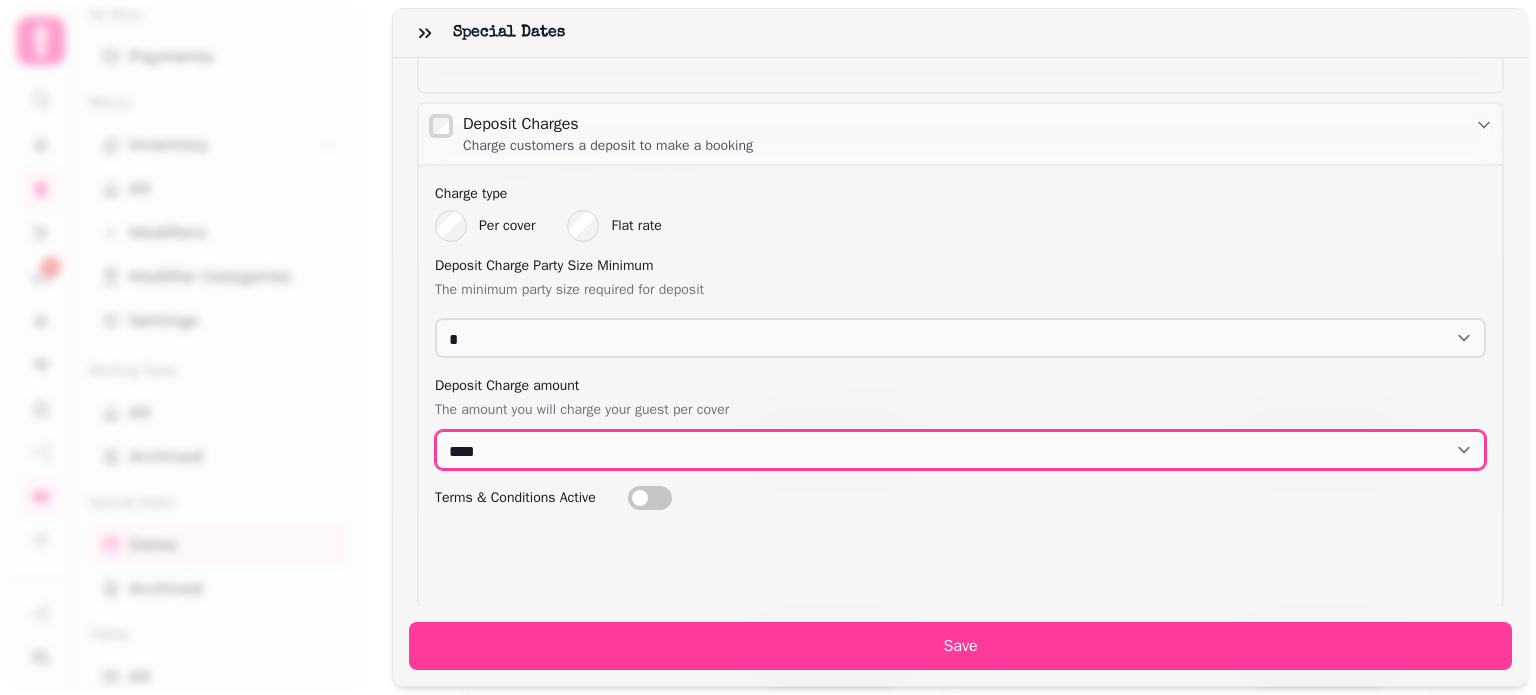 click on "*** *** *** *** *** *** *** *** *** **** **** **** **** **** **** **** **** **** **** **** **** **** **** **** **** **** **** **** **** **** **** **** **** **** **** **** **** **** **** **** **** **** **** **** **** **** **** **** **** **** **** **** **** **** **** **** **** **** **** **** **** **** **** **** **** **** **** **** **** **** **** **** **** **** **** **** **** **** **** **** **** **** **** **** **** **** **** **** **** **** **** **** **** **** **** **** **** **** **** ***** ***** ***** ***** ***** ***** ***** ***** ***** ***** ***** ***** ***** ***** ***** ***** ***** ***** ***** ***** ***** ***** ***** ***** ***** ***** ***** ***** ***** ***** ***** ***** ***** ***** ***** ***** ***** ***** ***** ***** ***** ***** ***** ***** ***** ***** ***** ***** ***** ***** ***** ***** ***** ***** ***** ***** ***** ***** ***** ***** ***** ***** ***** ***** ***** ***** ***** ***** ***** ***** ***** ***** ***** ***** ***** ***** ***** ***** ***** ***** ***** ***** ***** ***** ***** ***** ***** ***** *****" at bounding box center [960, 450] 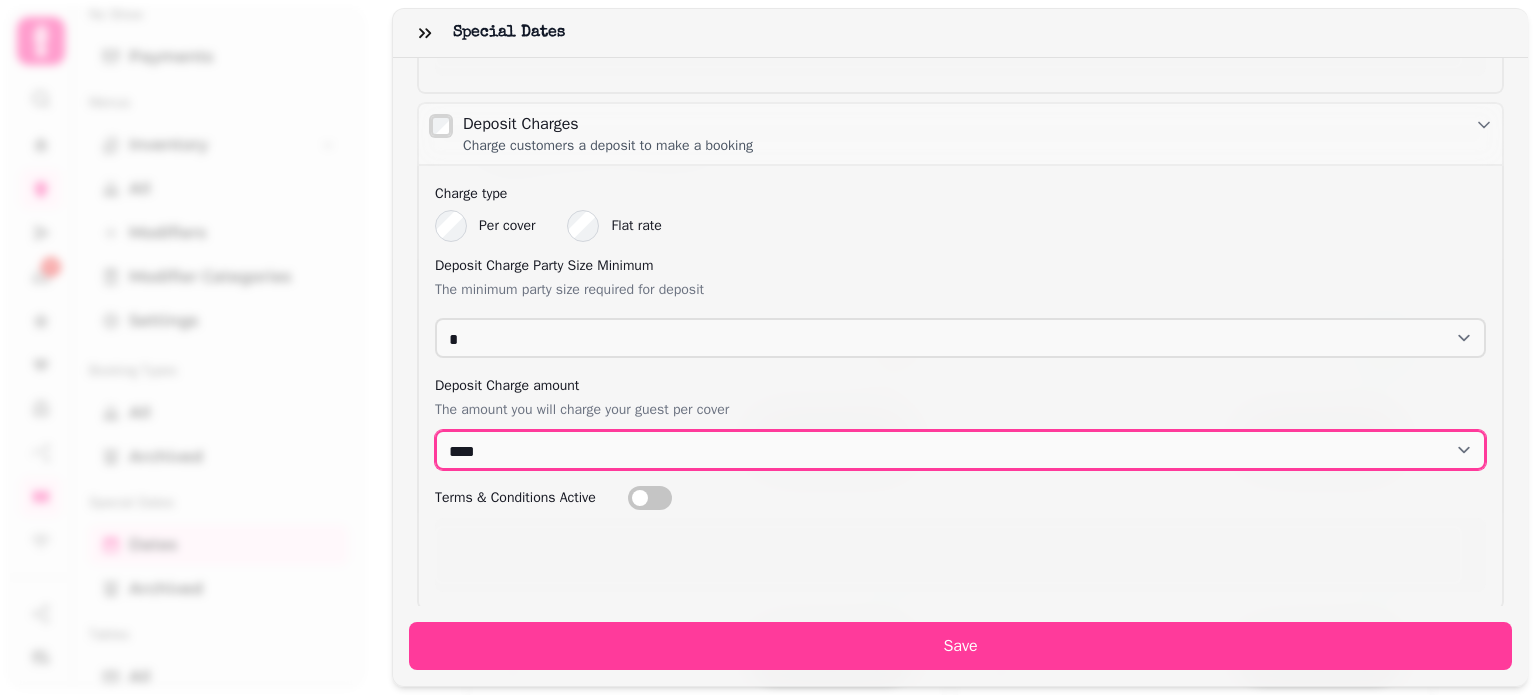 select on "****" 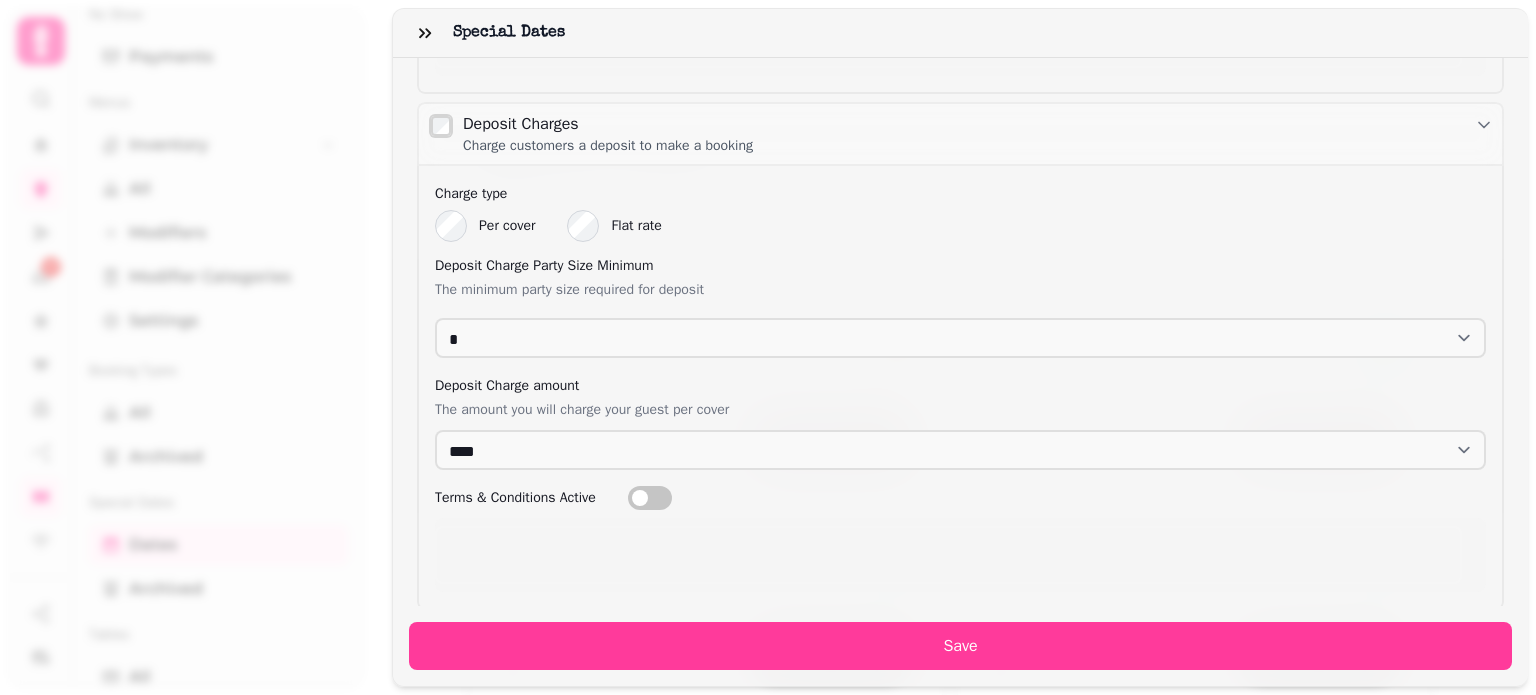 click at bounding box center (640, 498) 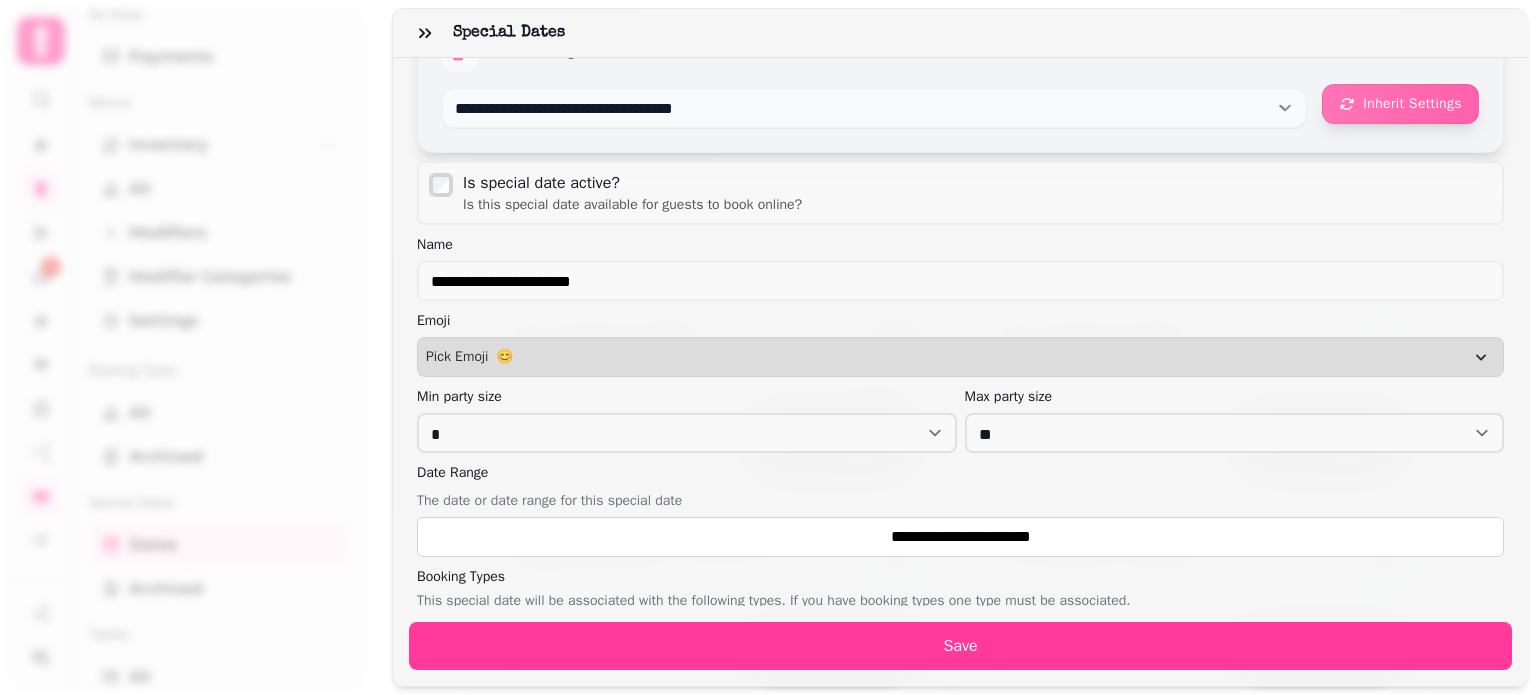 scroll, scrollTop: 0, scrollLeft: 0, axis: both 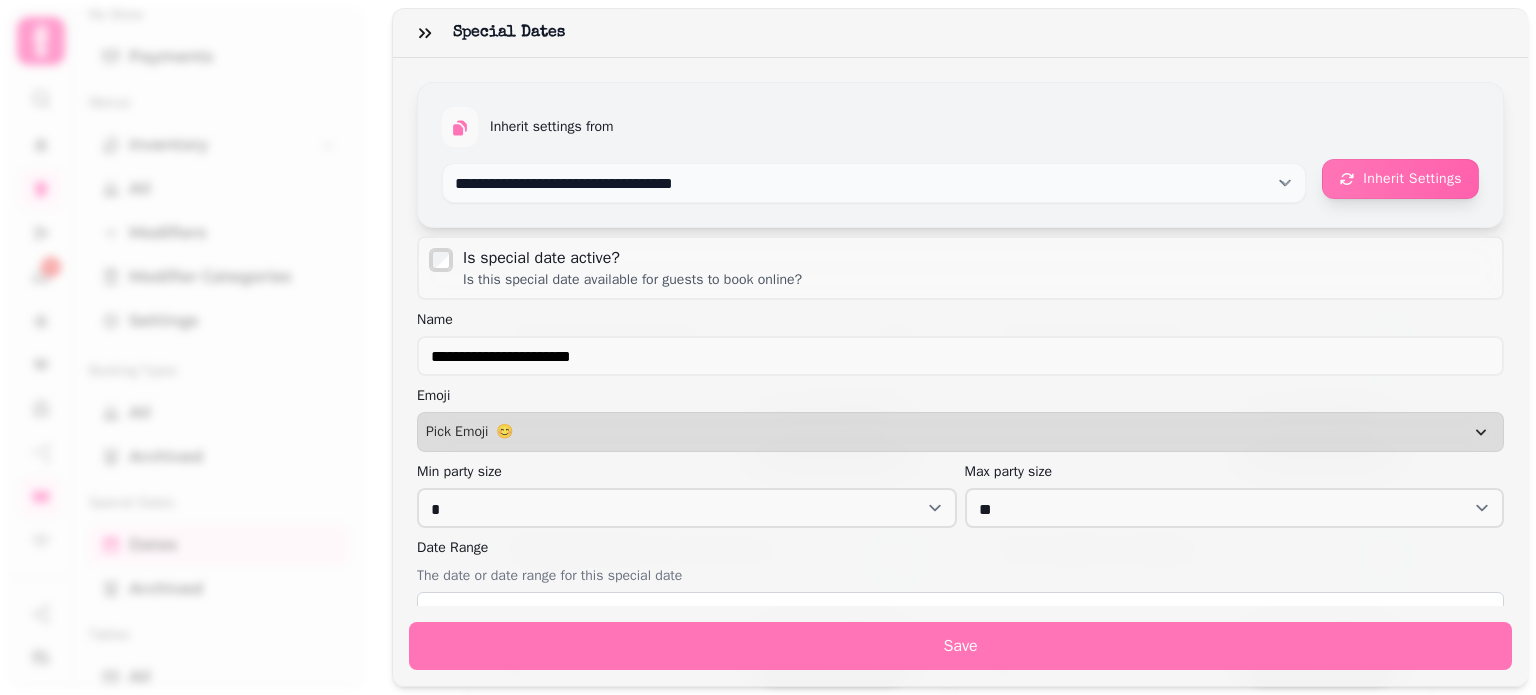 click on "Save" at bounding box center (960, 646) 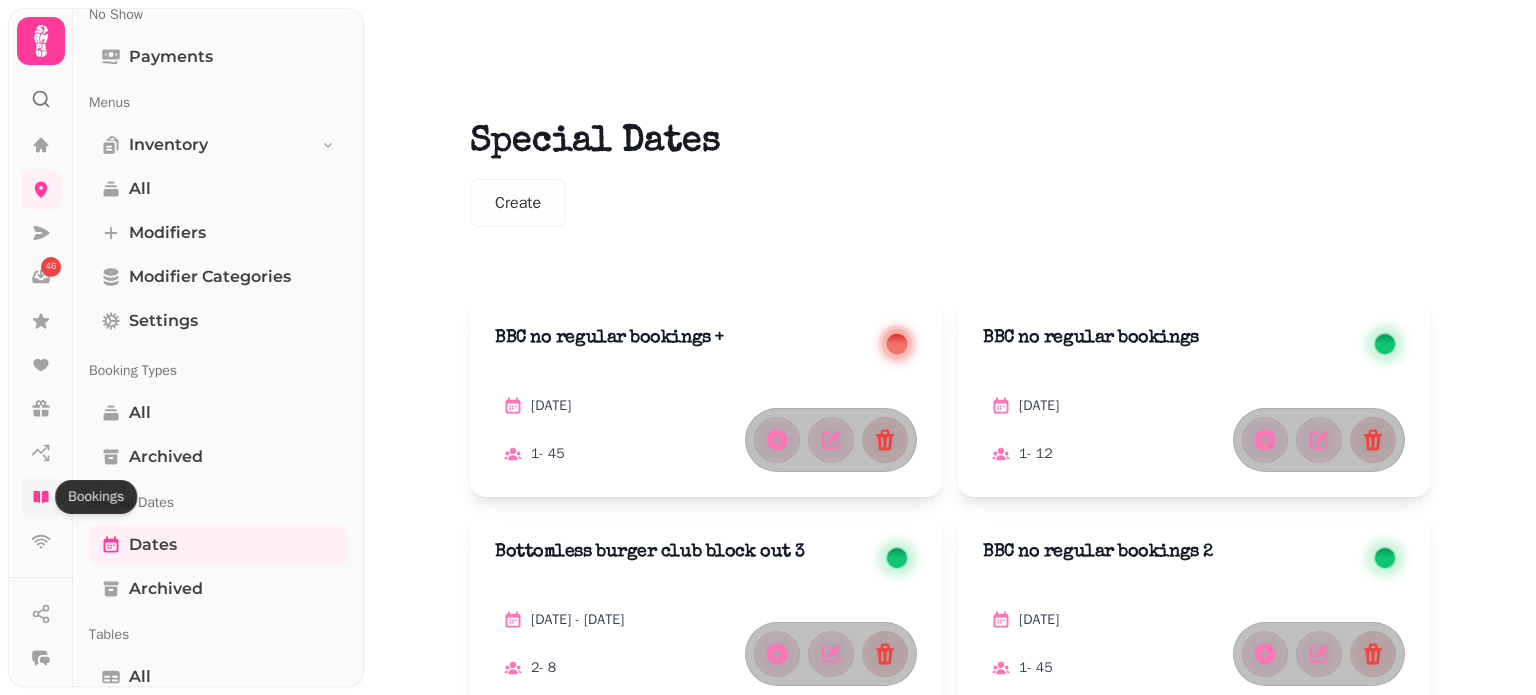 click 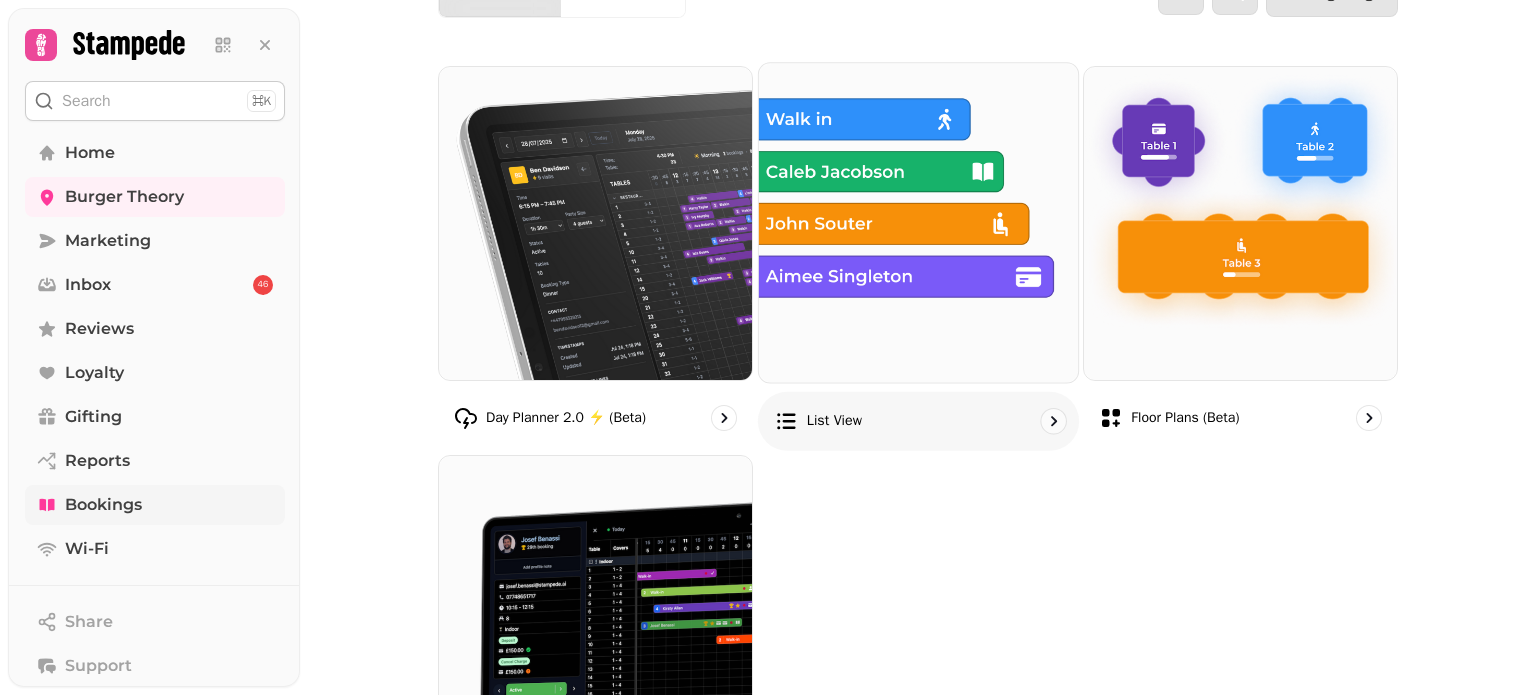scroll, scrollTop: 121, scrollLeft: 0, axis: vertical 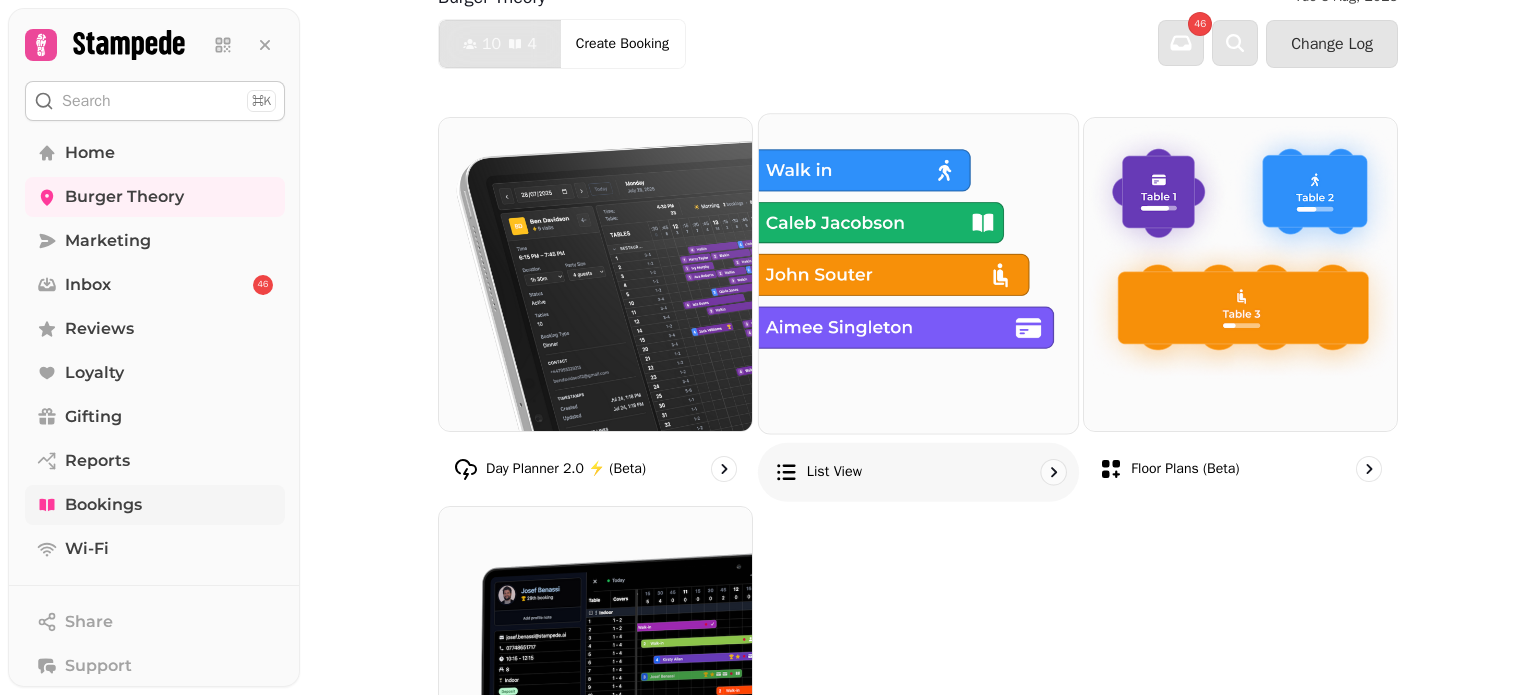 click at bounding box center (918, 273) 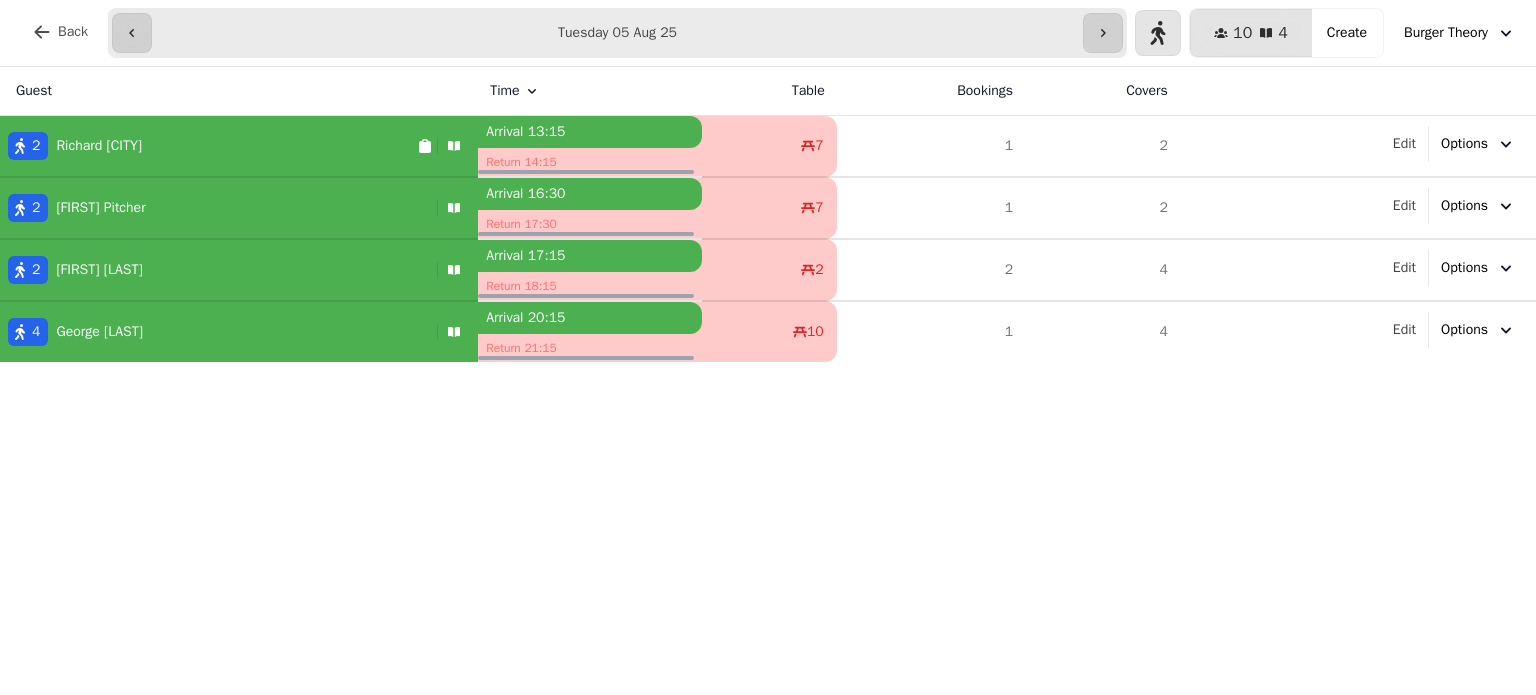 scroll, scrollTop: 0, scrollLeft: 0, axis: both 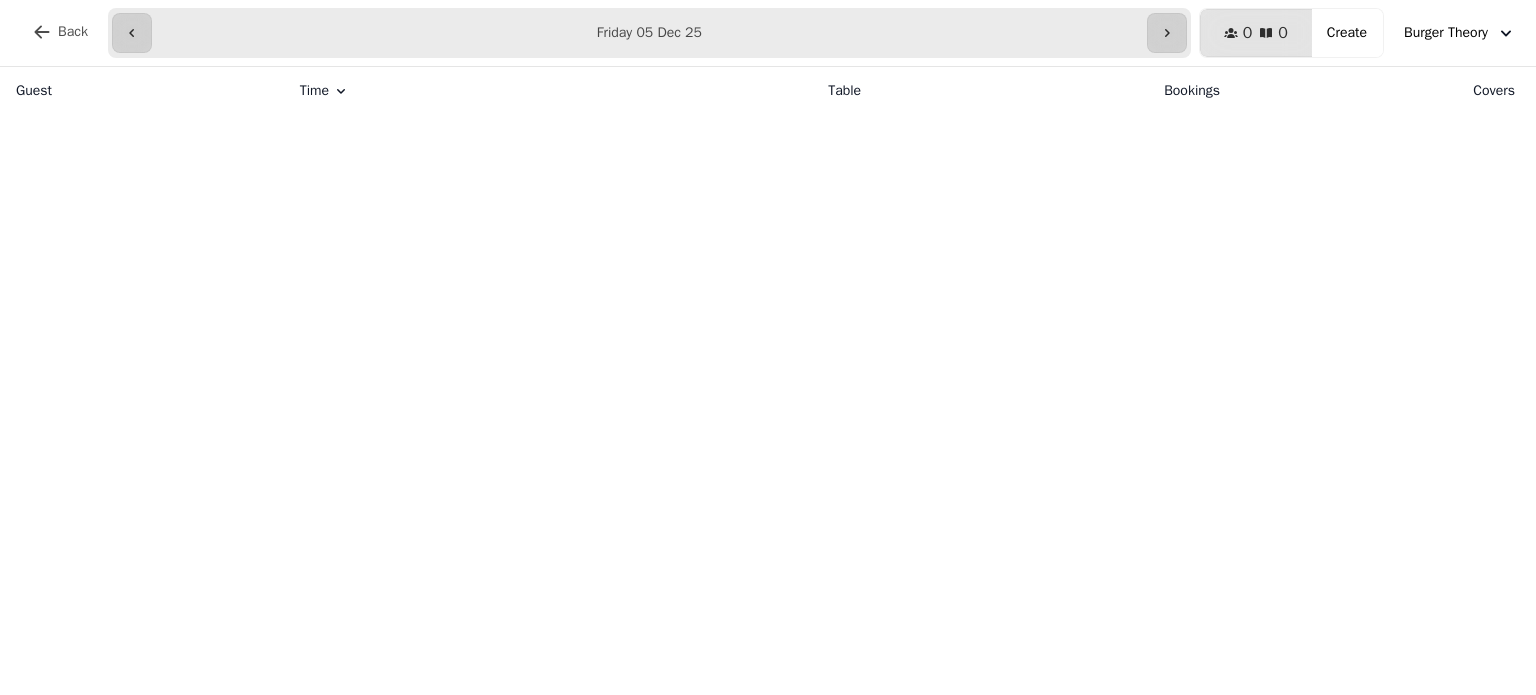 type on "**********" 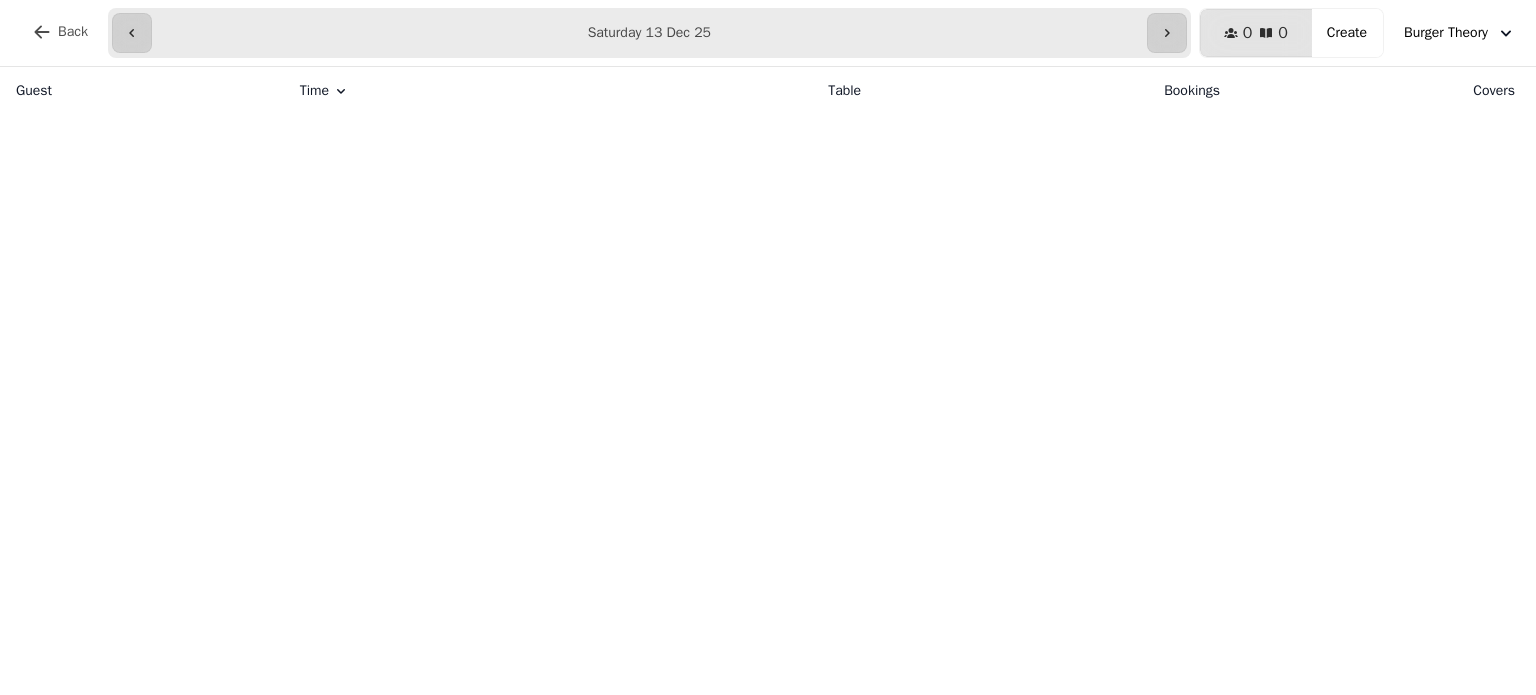 click on "Bookings" at bounding box center (1052, 91) 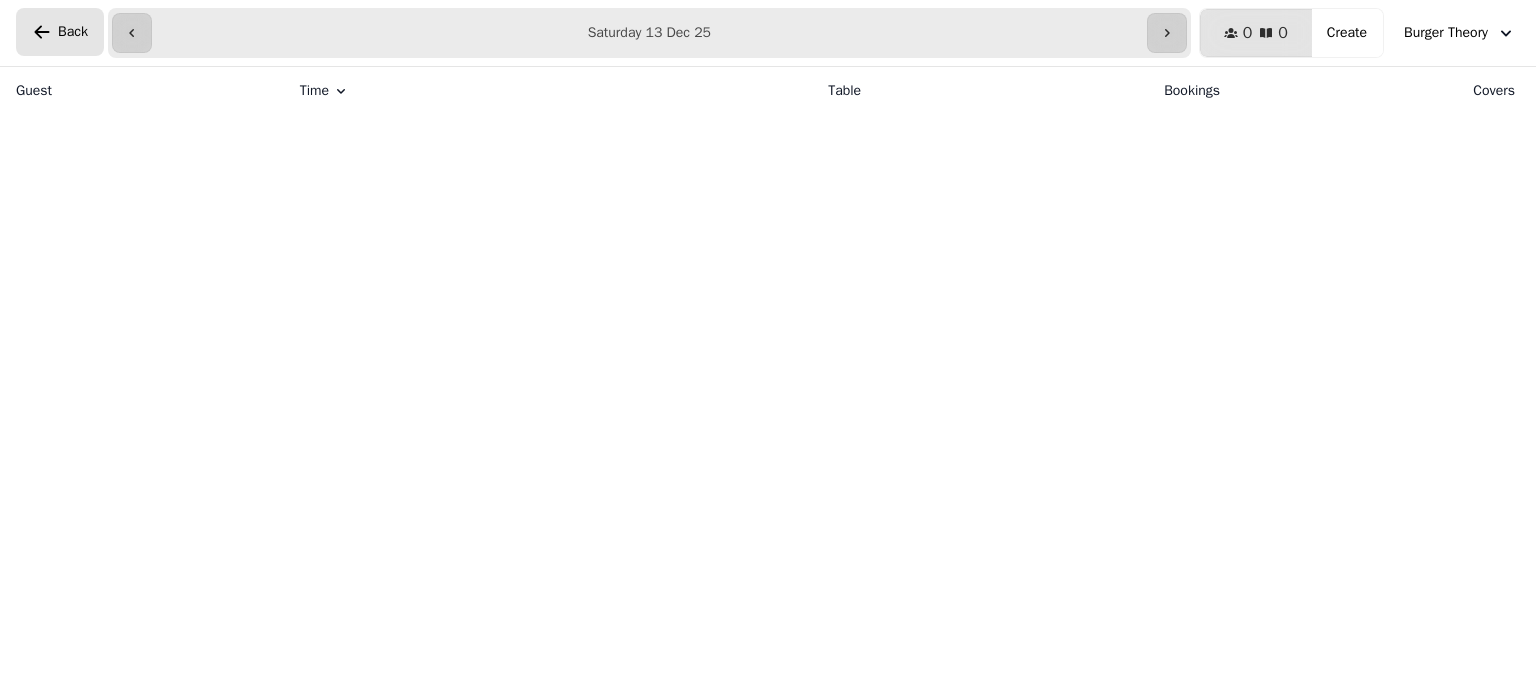 click 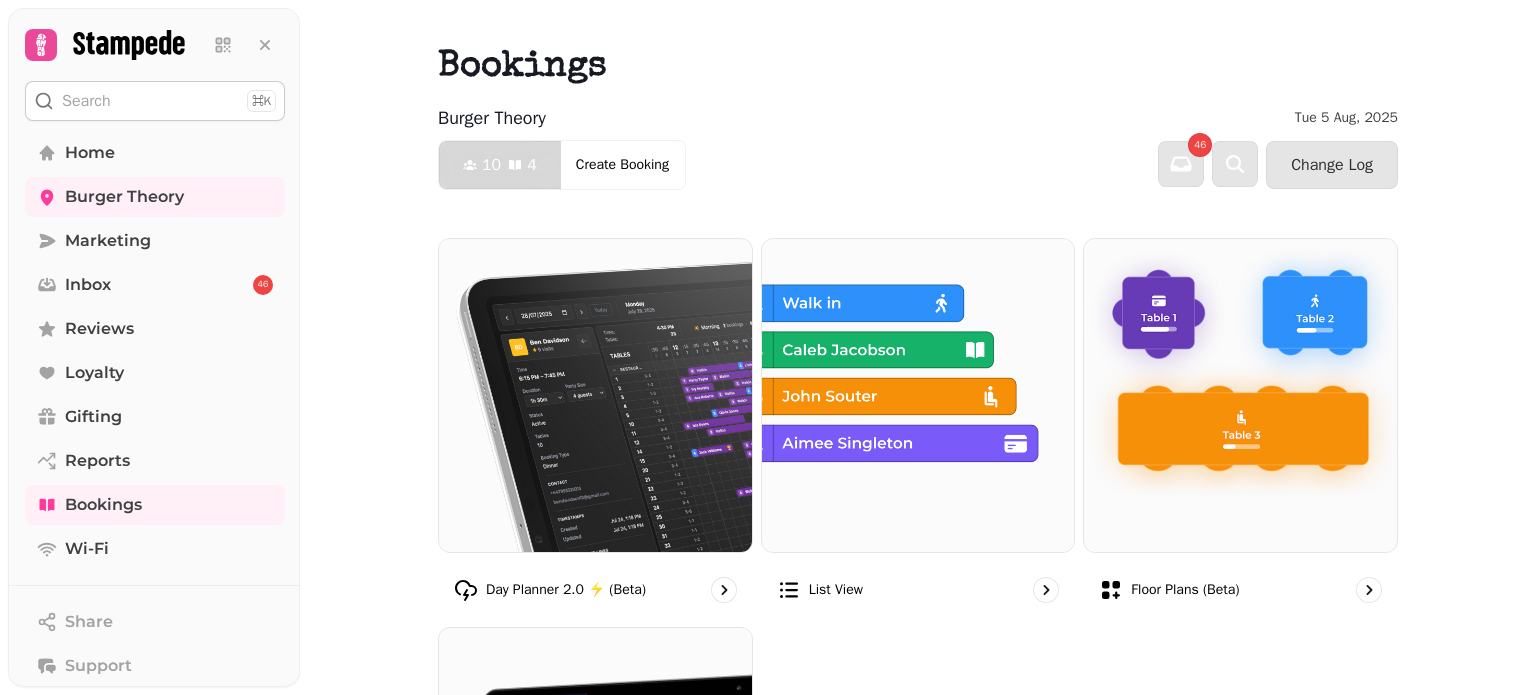 click on "10" at bounding box center (491, 165) 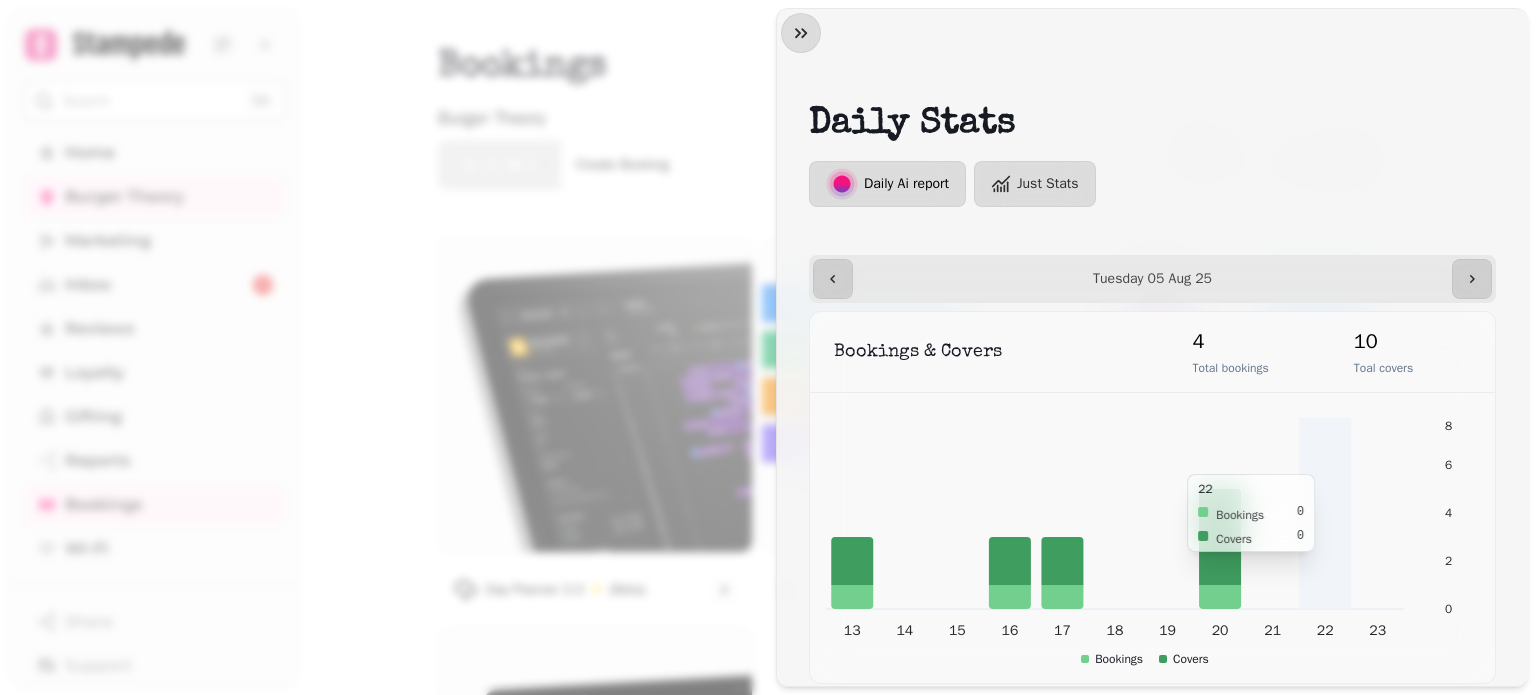 scroll, scrollTop: 12, scrollLeft: 0, axis: vertical 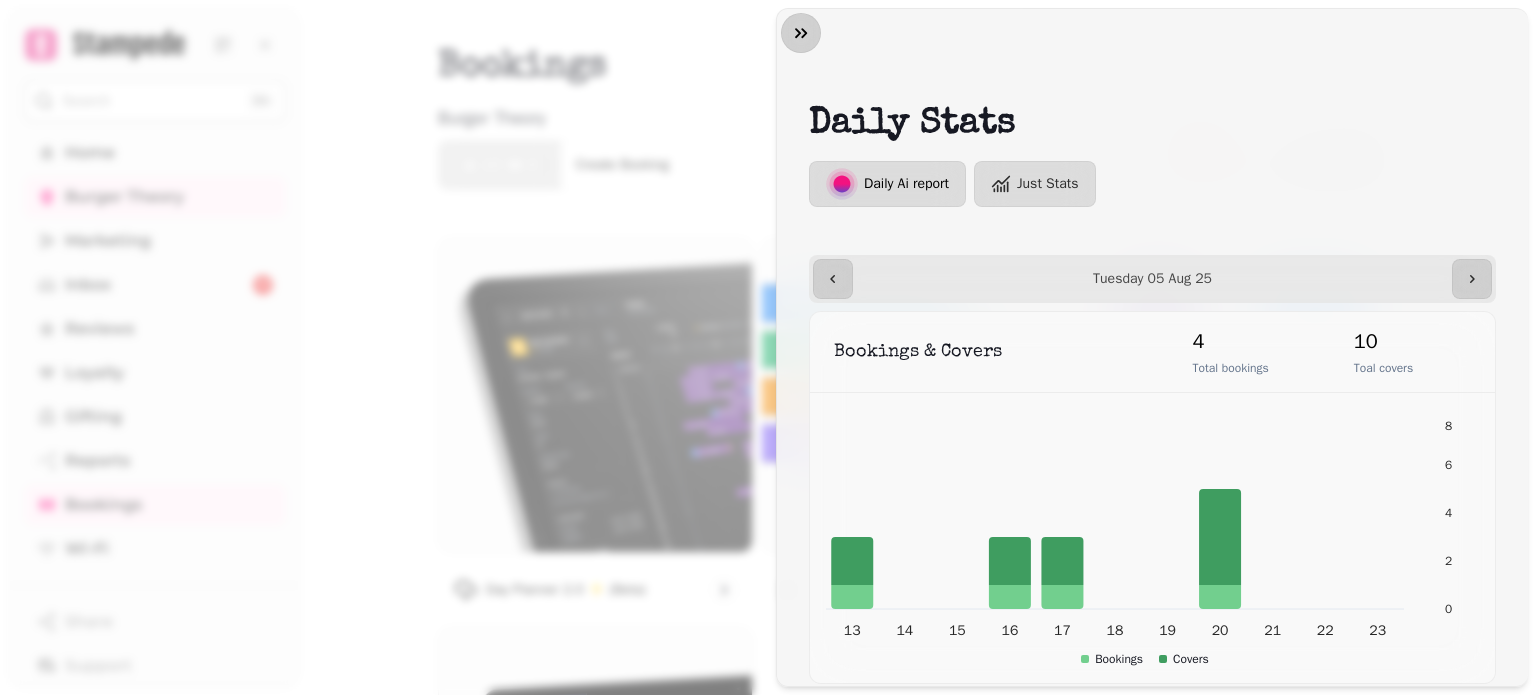 click 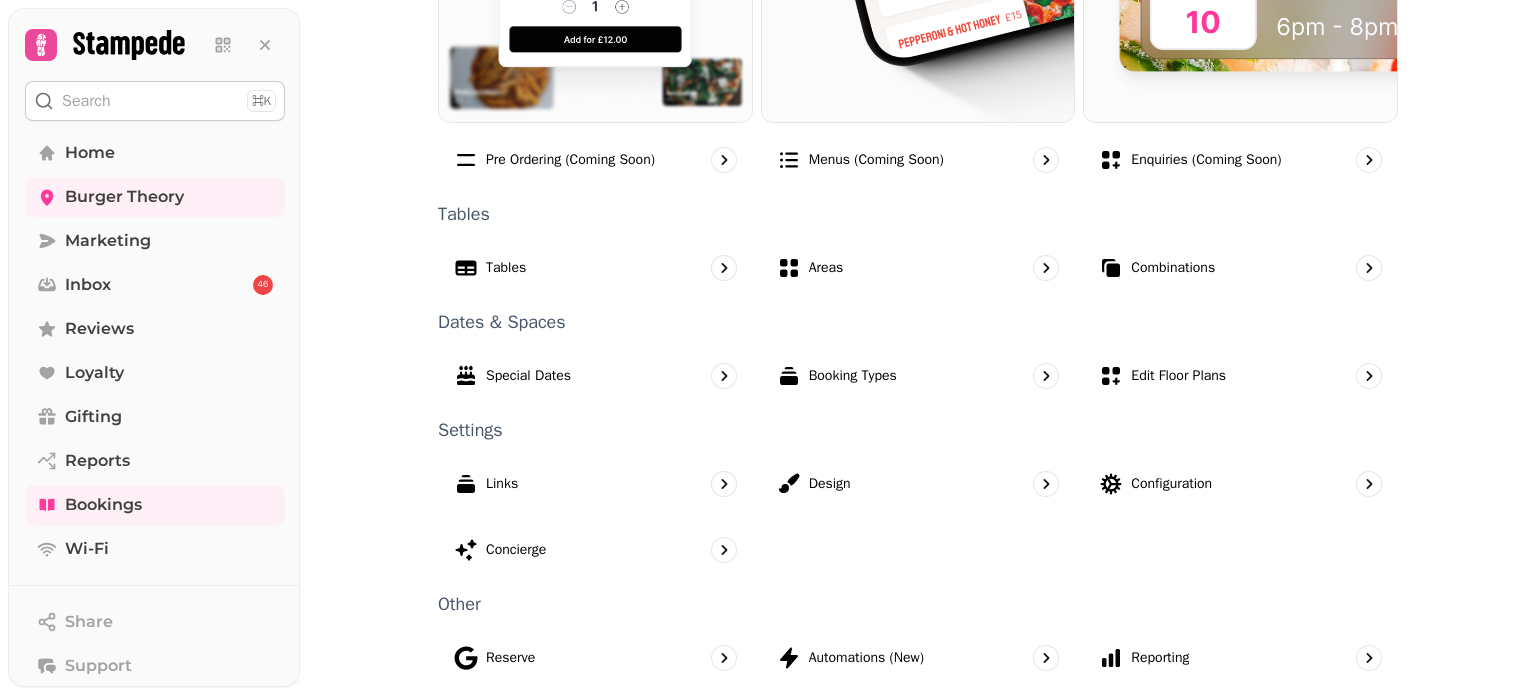 scroll, scrollTop: 1219, scrollLeft: 0, axis: vertical 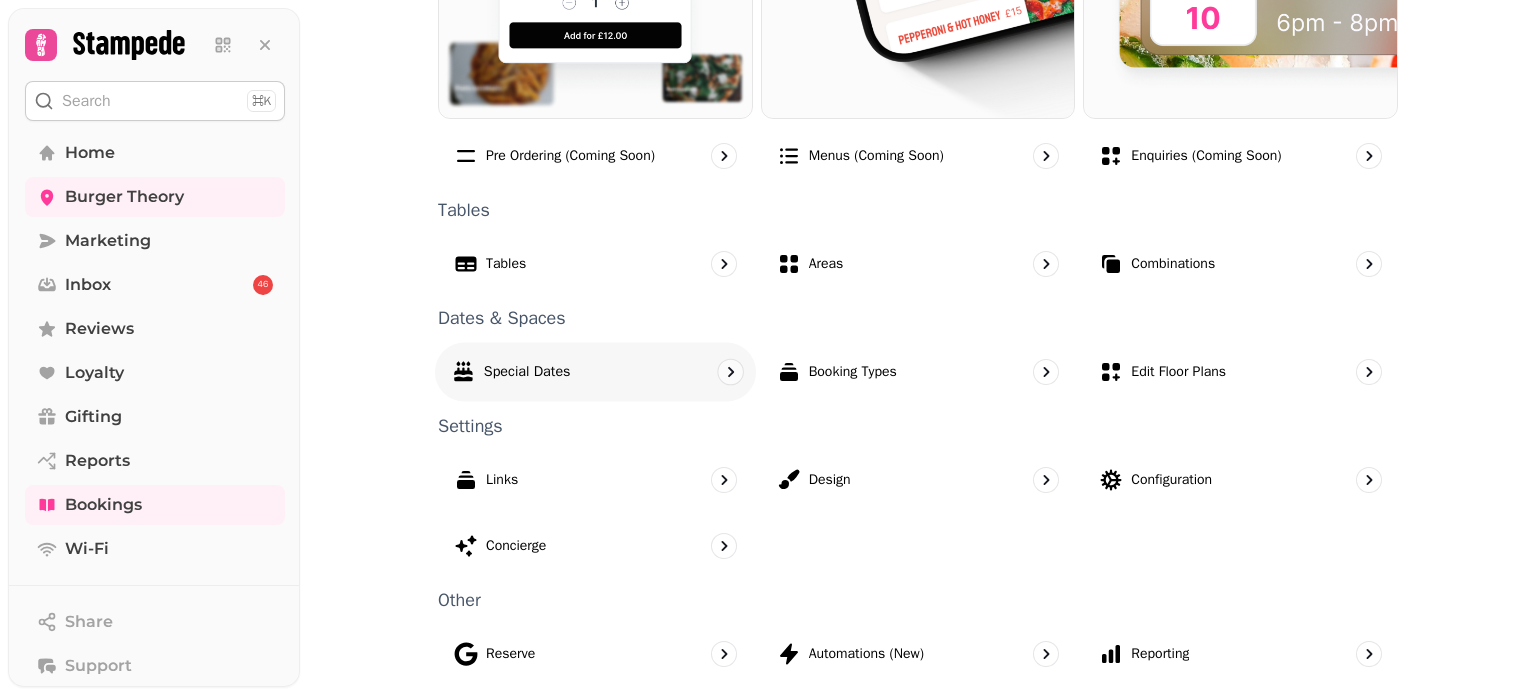 click on "Special Dates" at bounding box center (595, 371) 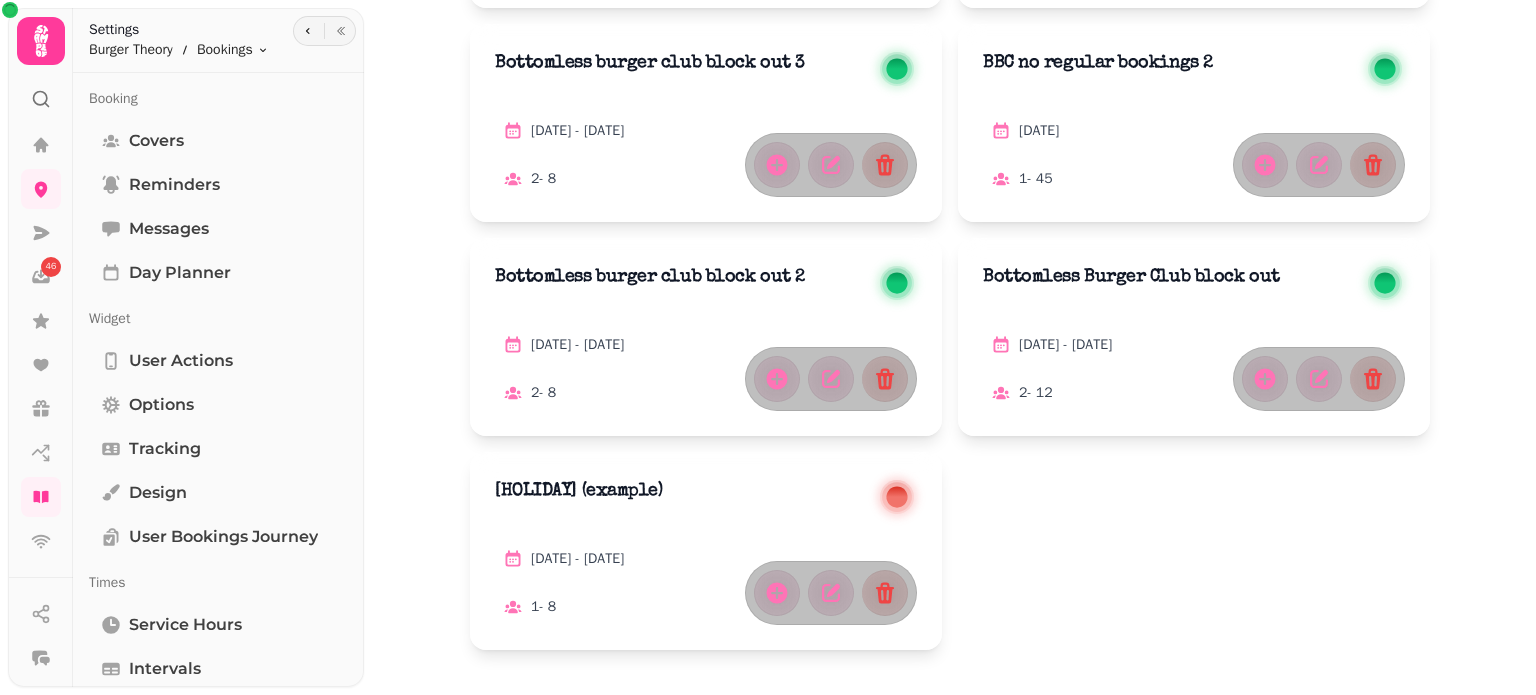 scroll, scrollTop: 235, scrollLeft: 0, axis: vertical 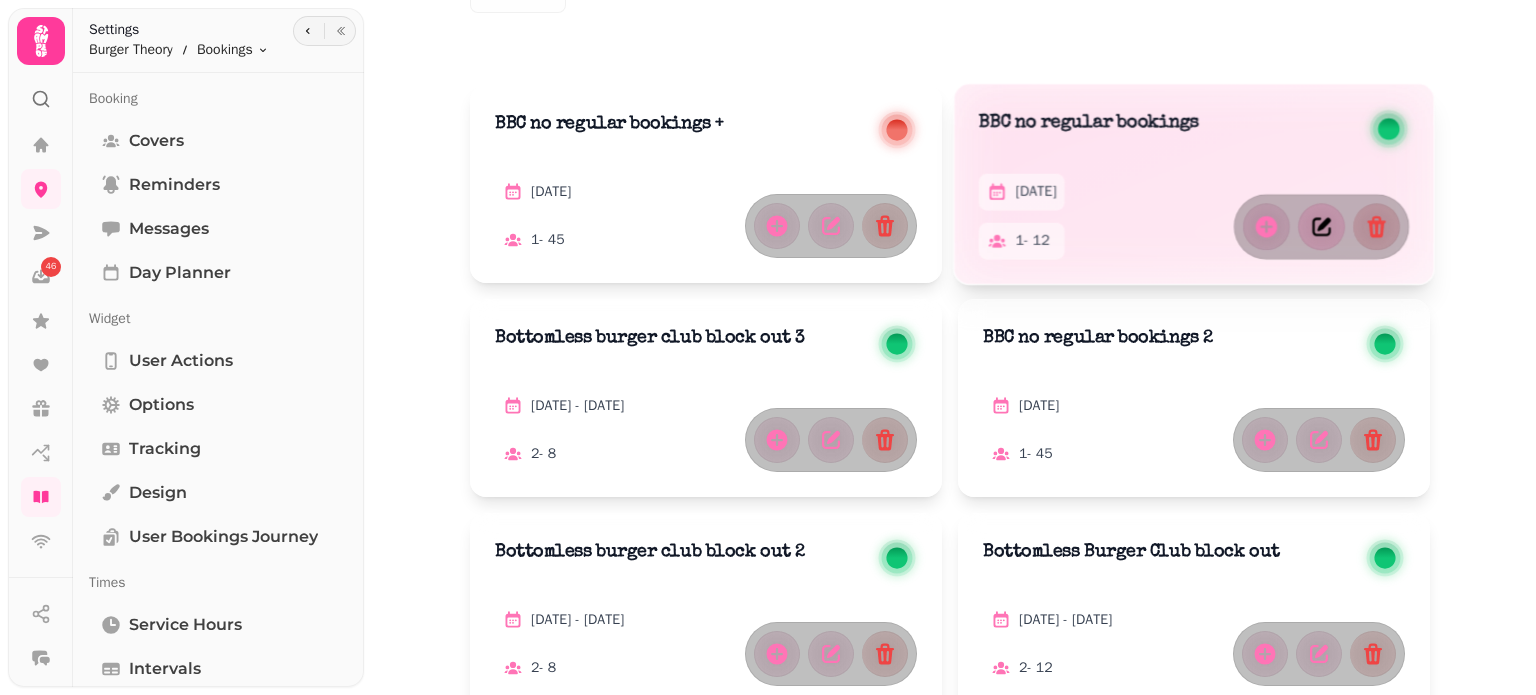 click 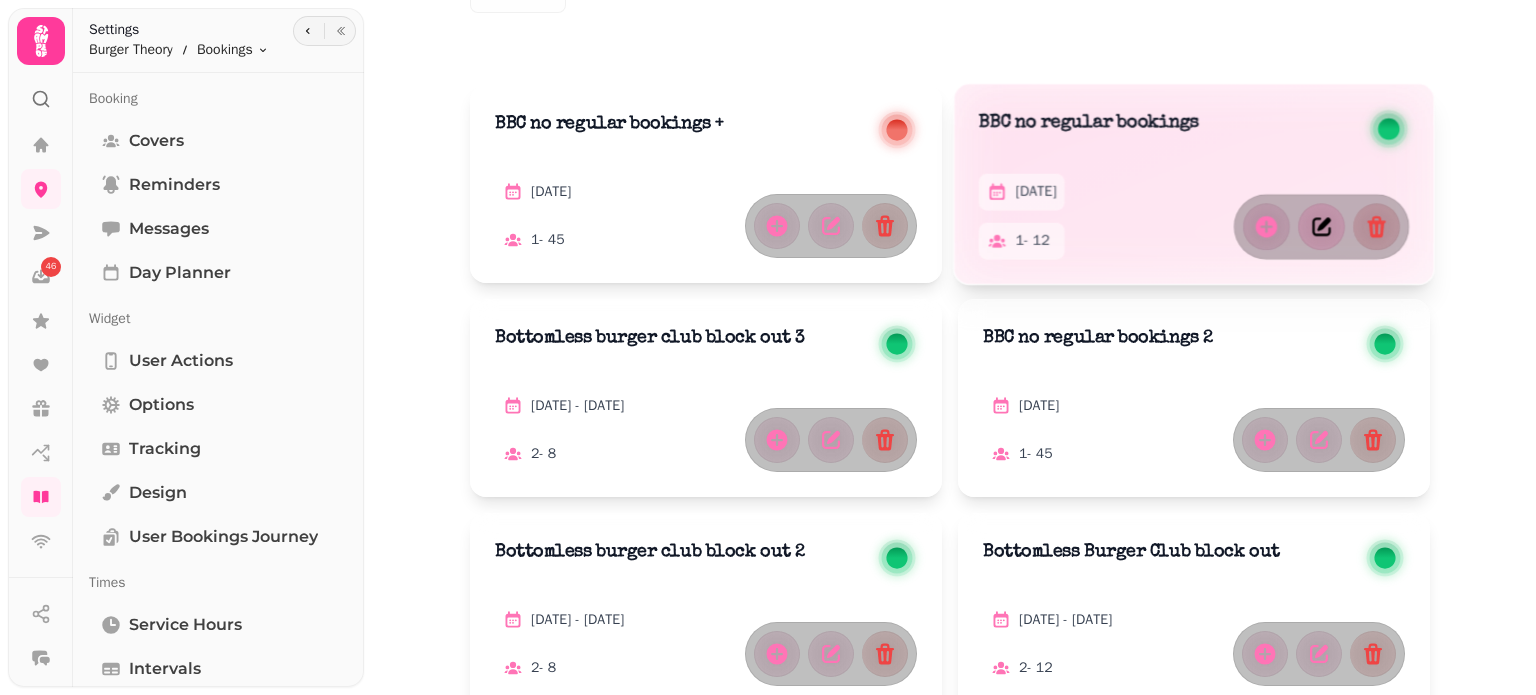 select on "**" 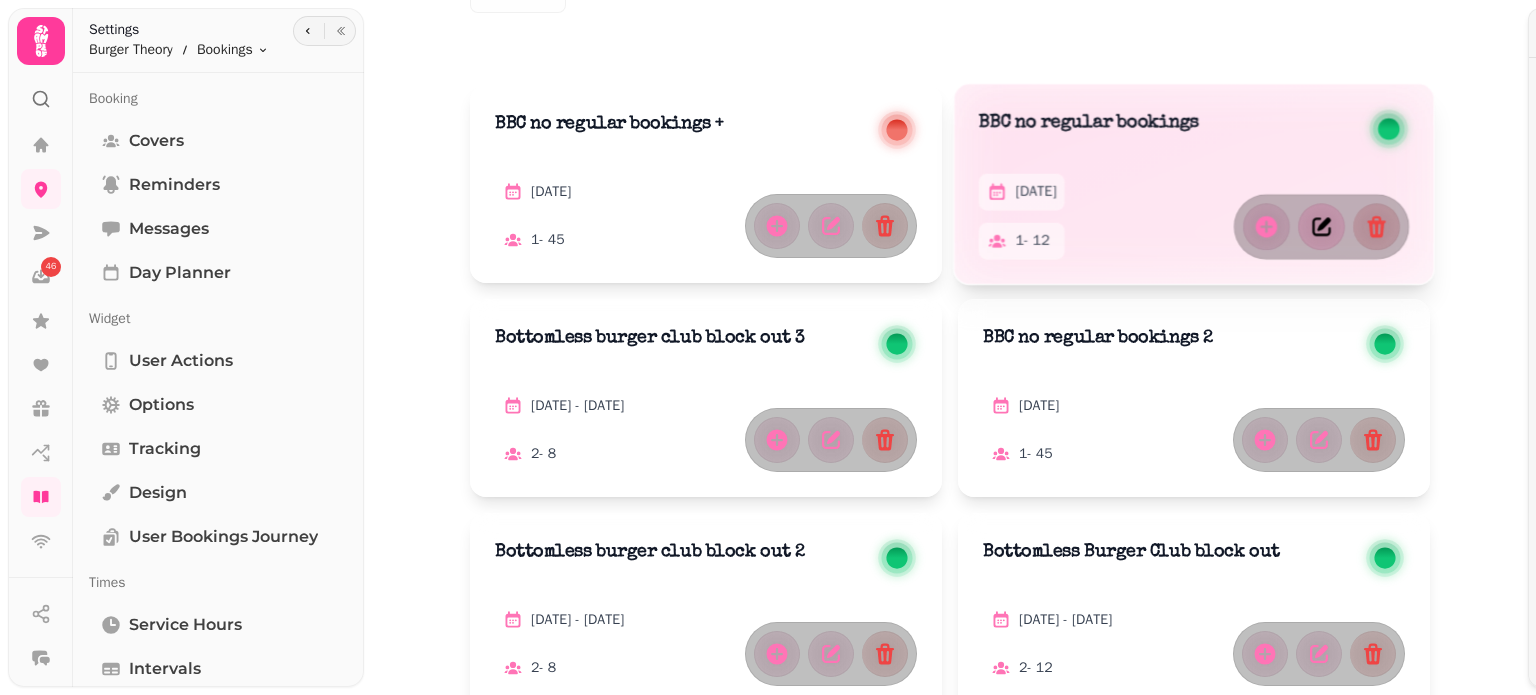 type on "**********" 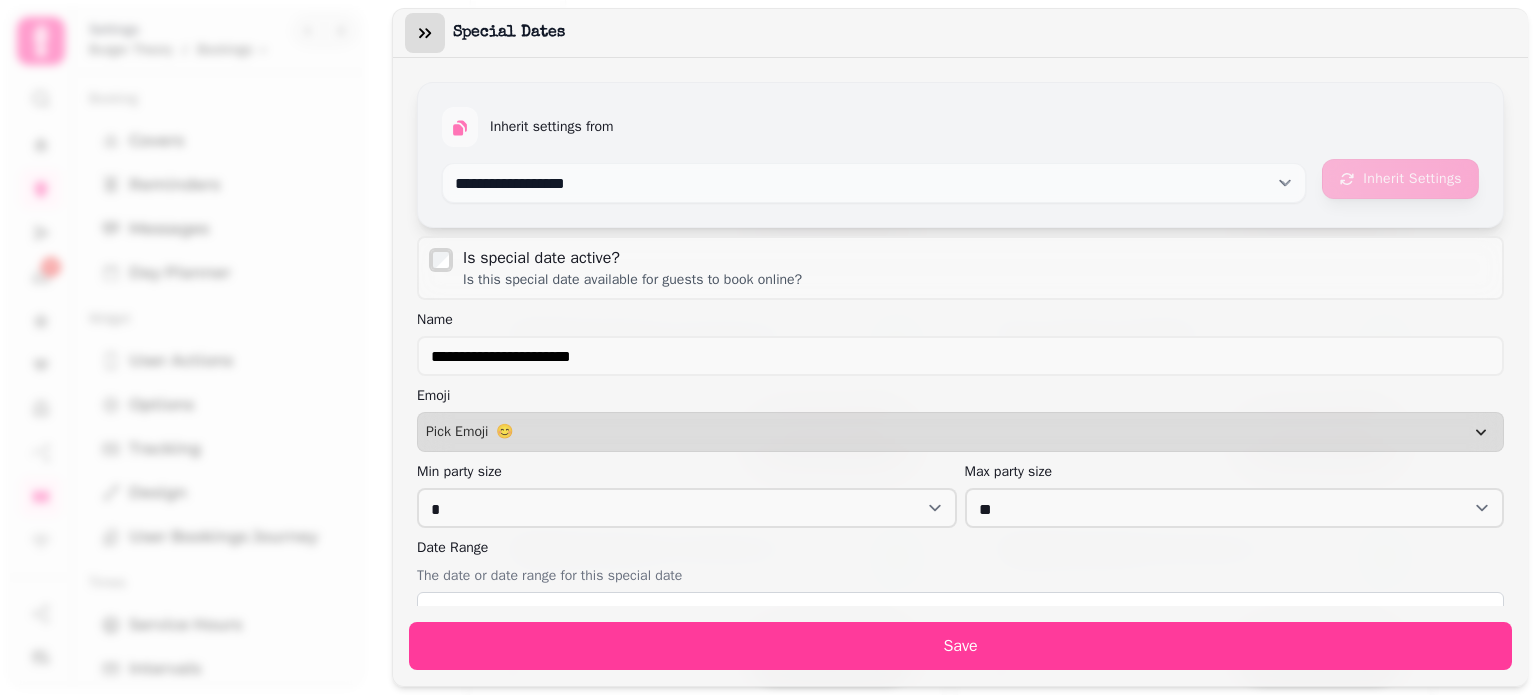 click 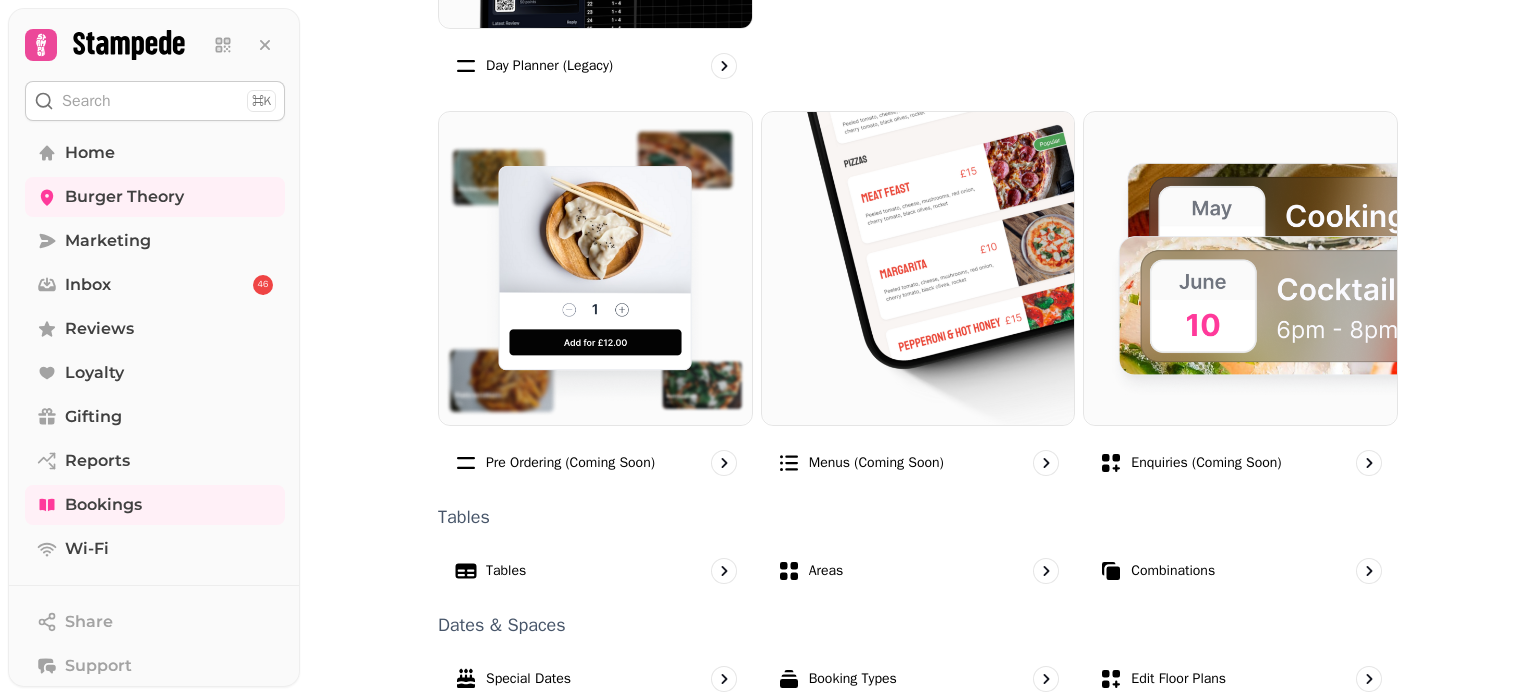 scroll, scrollTop: 1135, scrollLeft: 0, axis: vertical 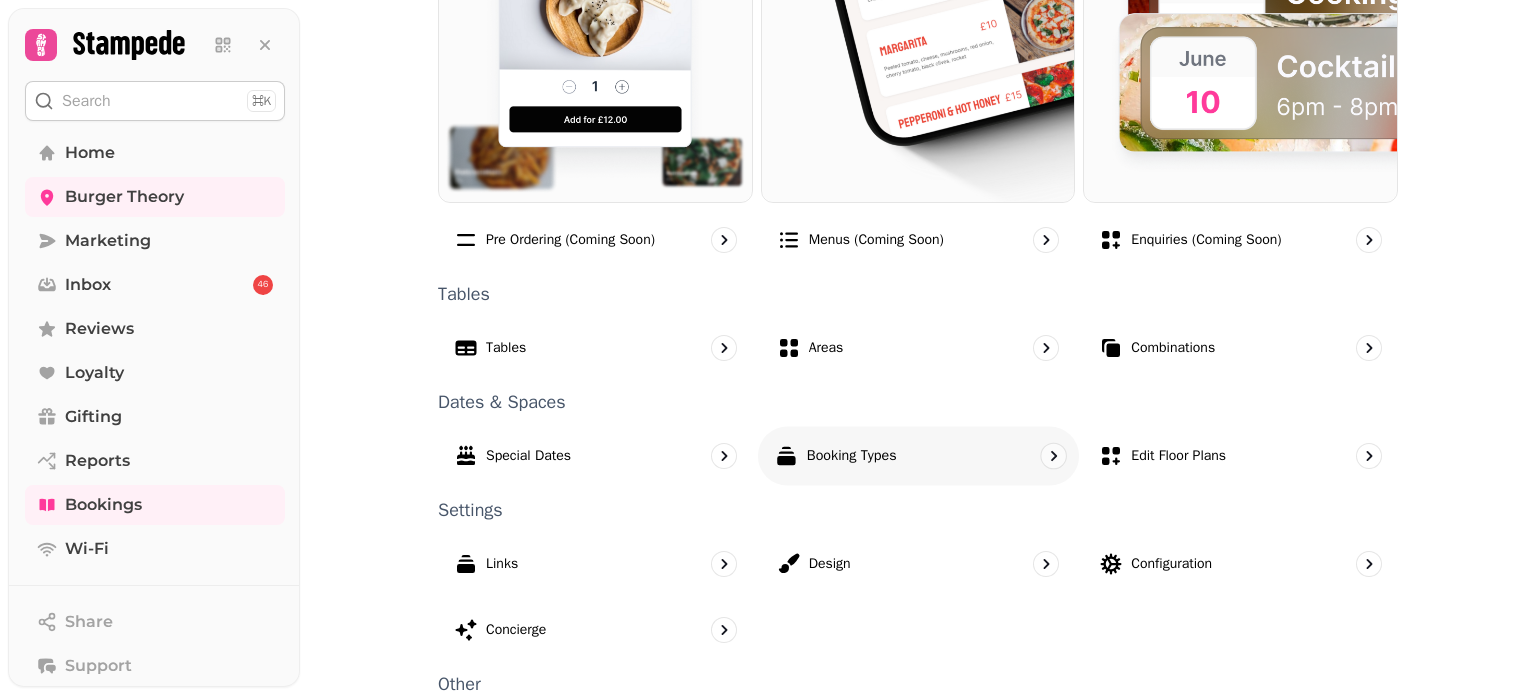 click on "Booking Types" at bounding box center [851, 456] 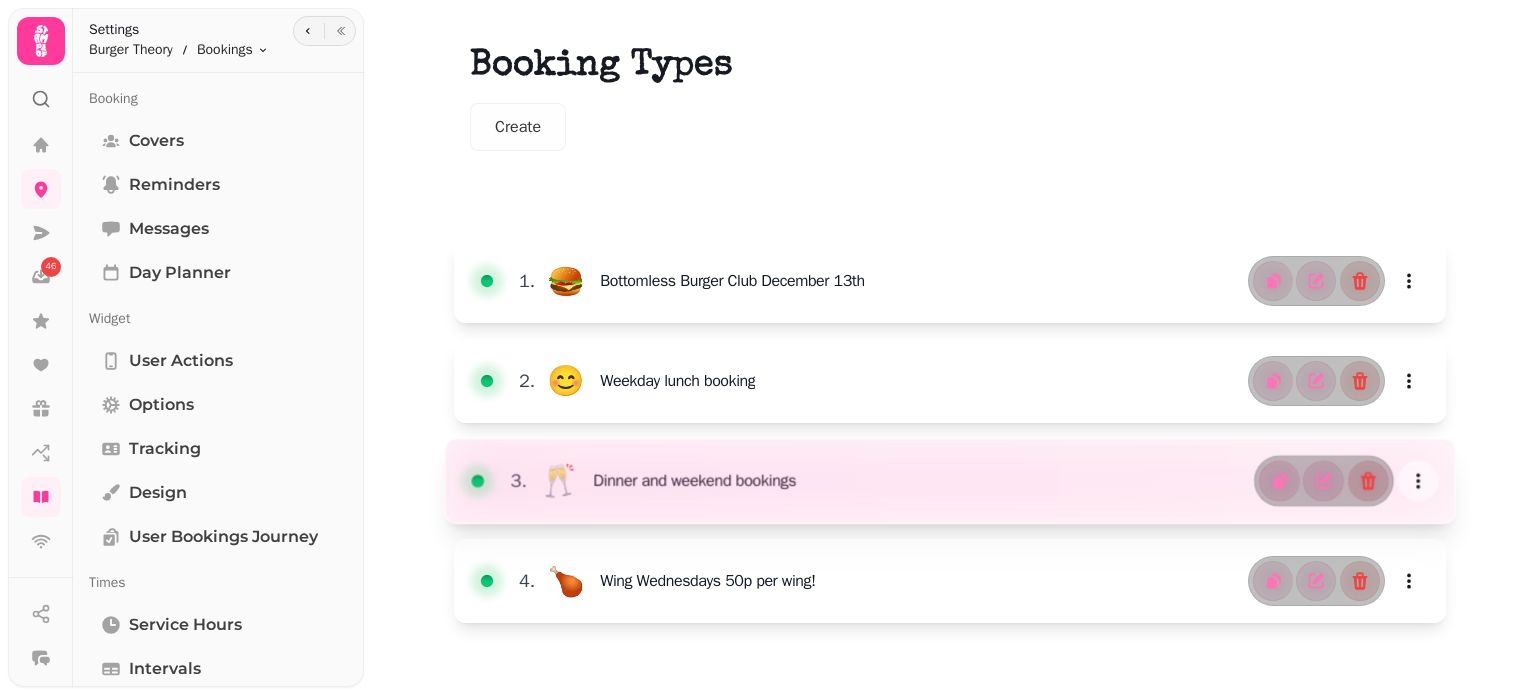 scroll, scrollTop: 93, scrollLeft: 0, axis: vertical 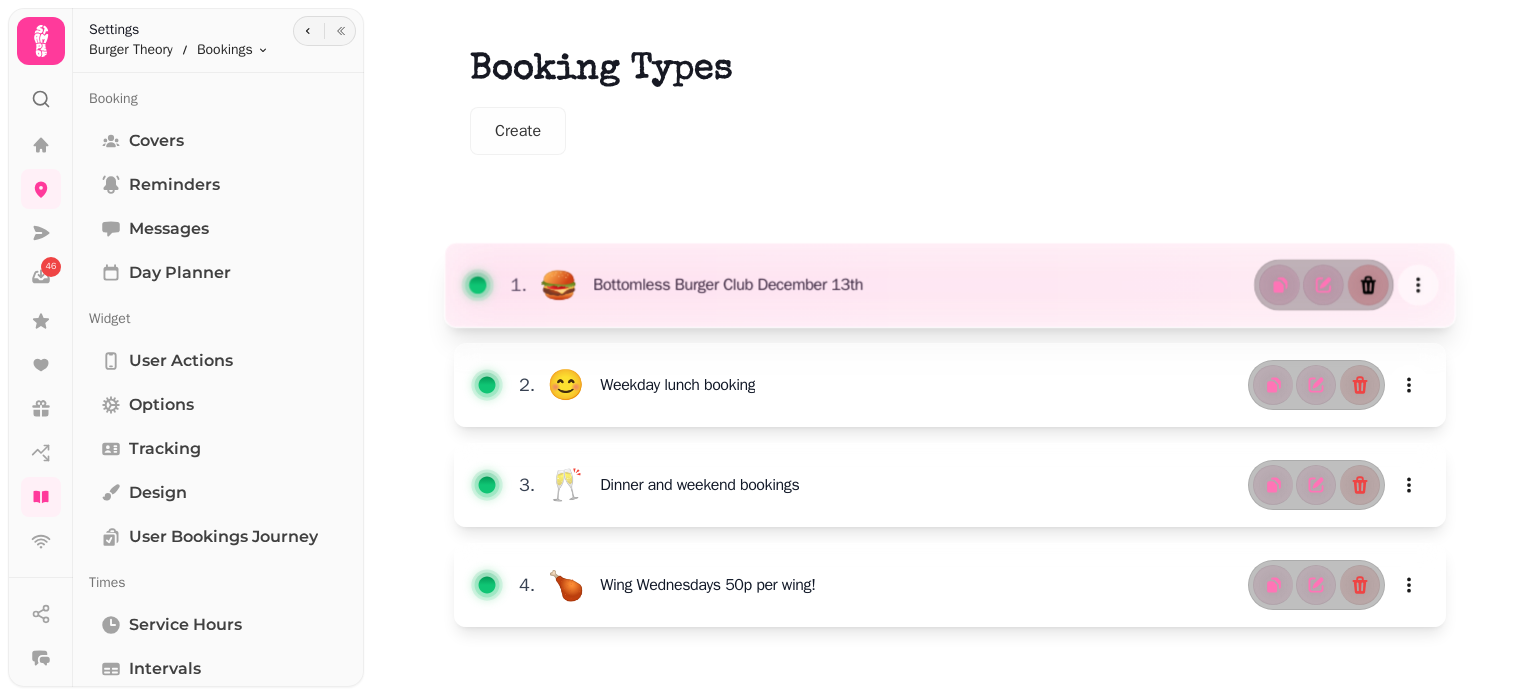 click 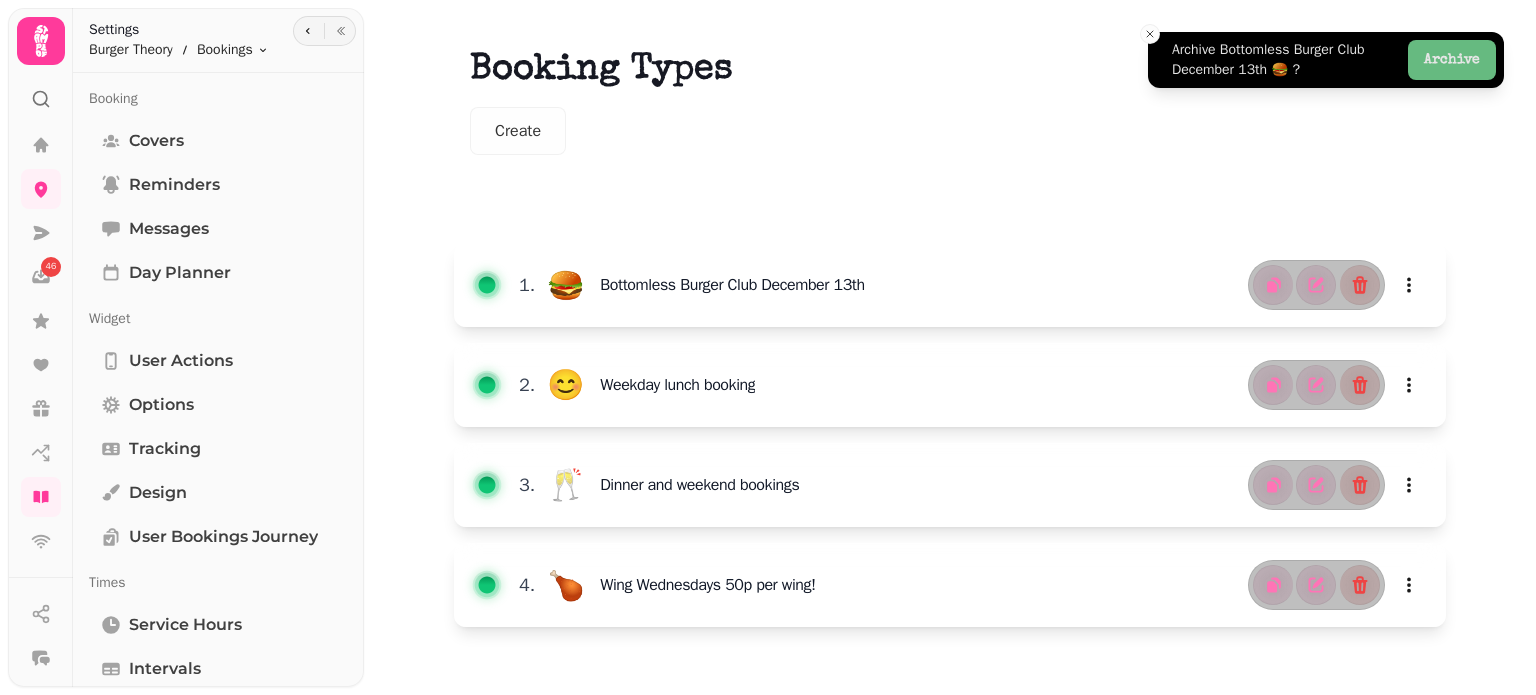 click on "Archive" at bounding box center (1452, 60) 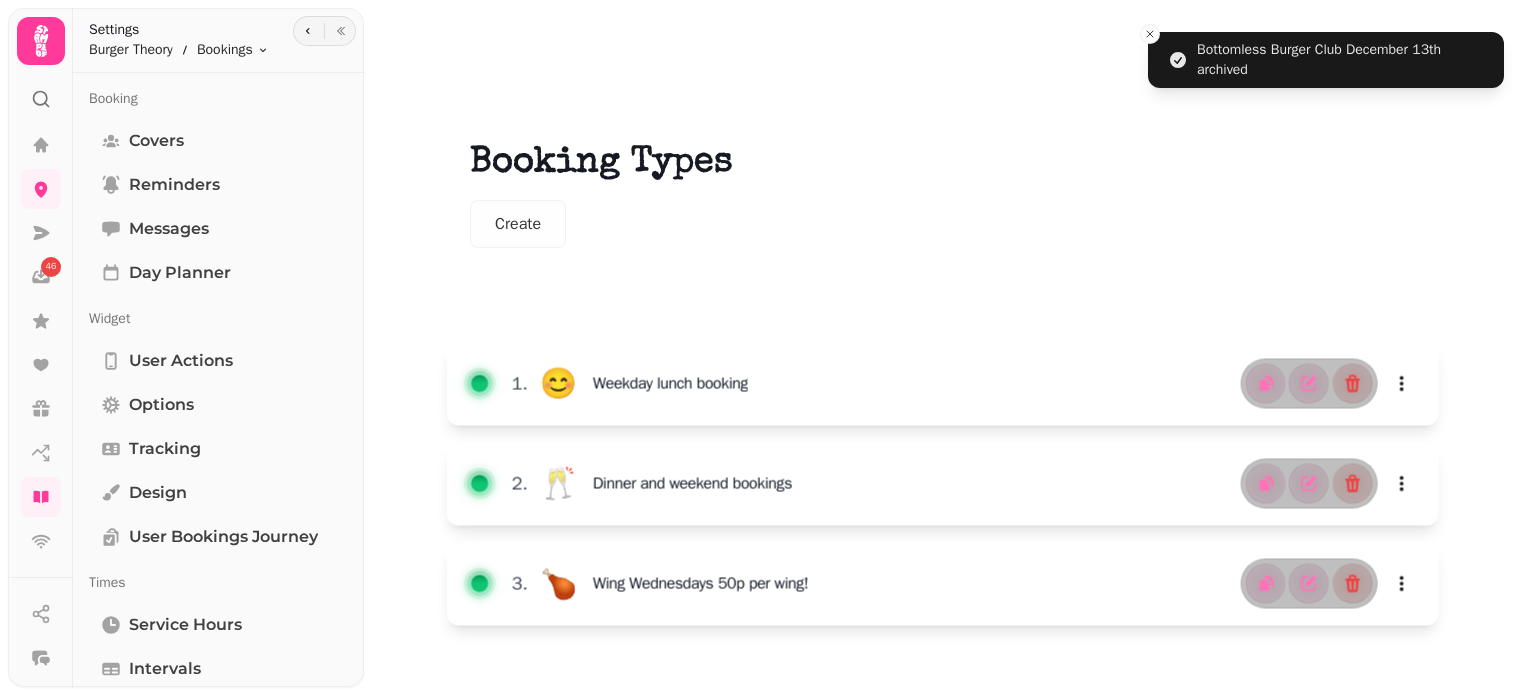 scroll, scrollTop: 0, scrollLeft: 0, axis: both 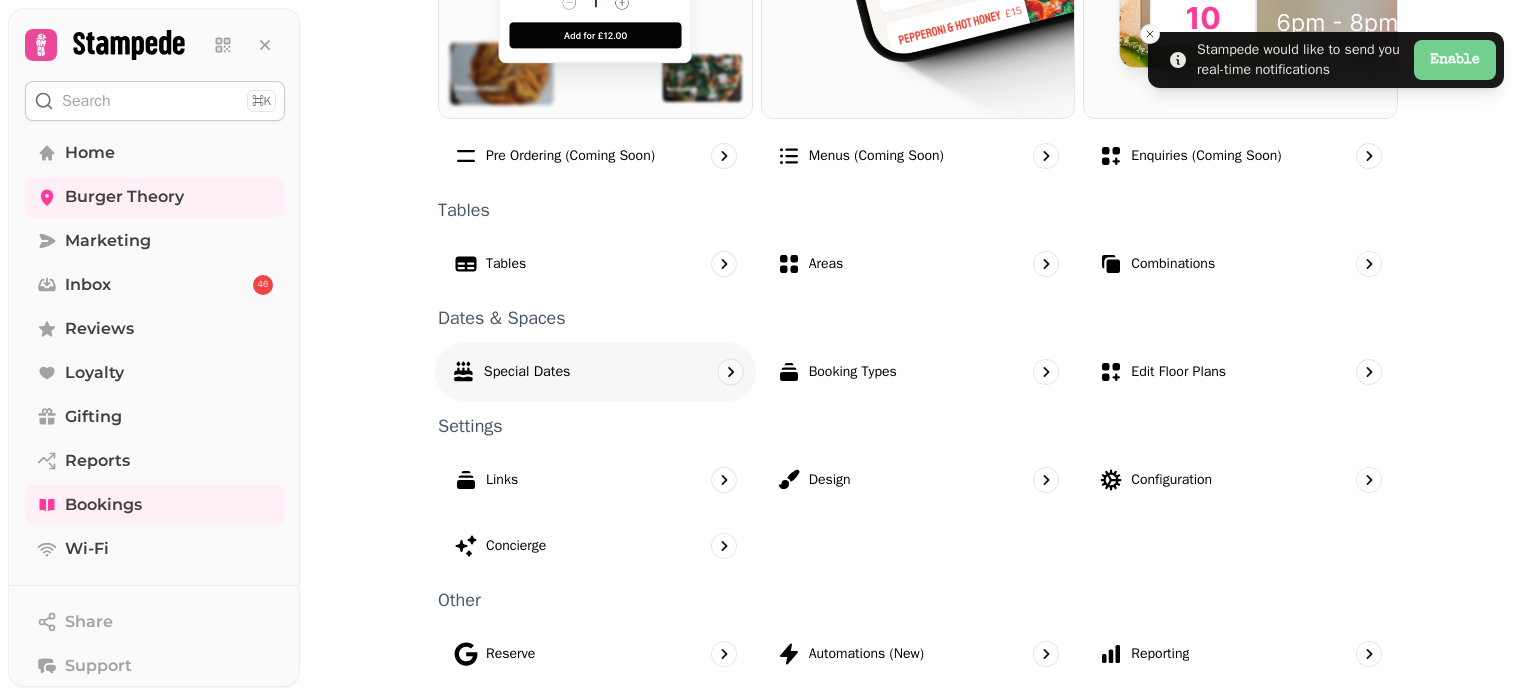 click on "Special Dates" at bounding box center [527, 372] 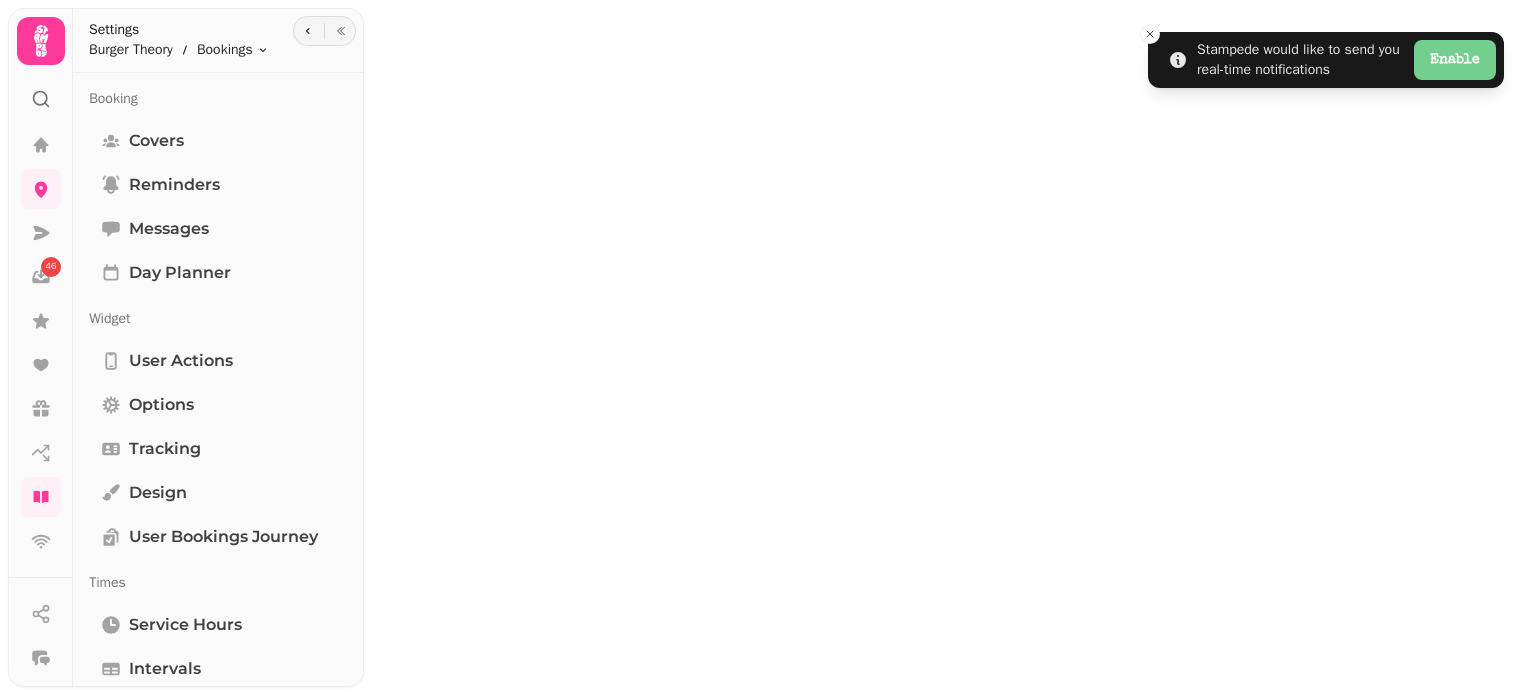 scroll, scrollTop: 0, scrollLeft: 0, axis: both 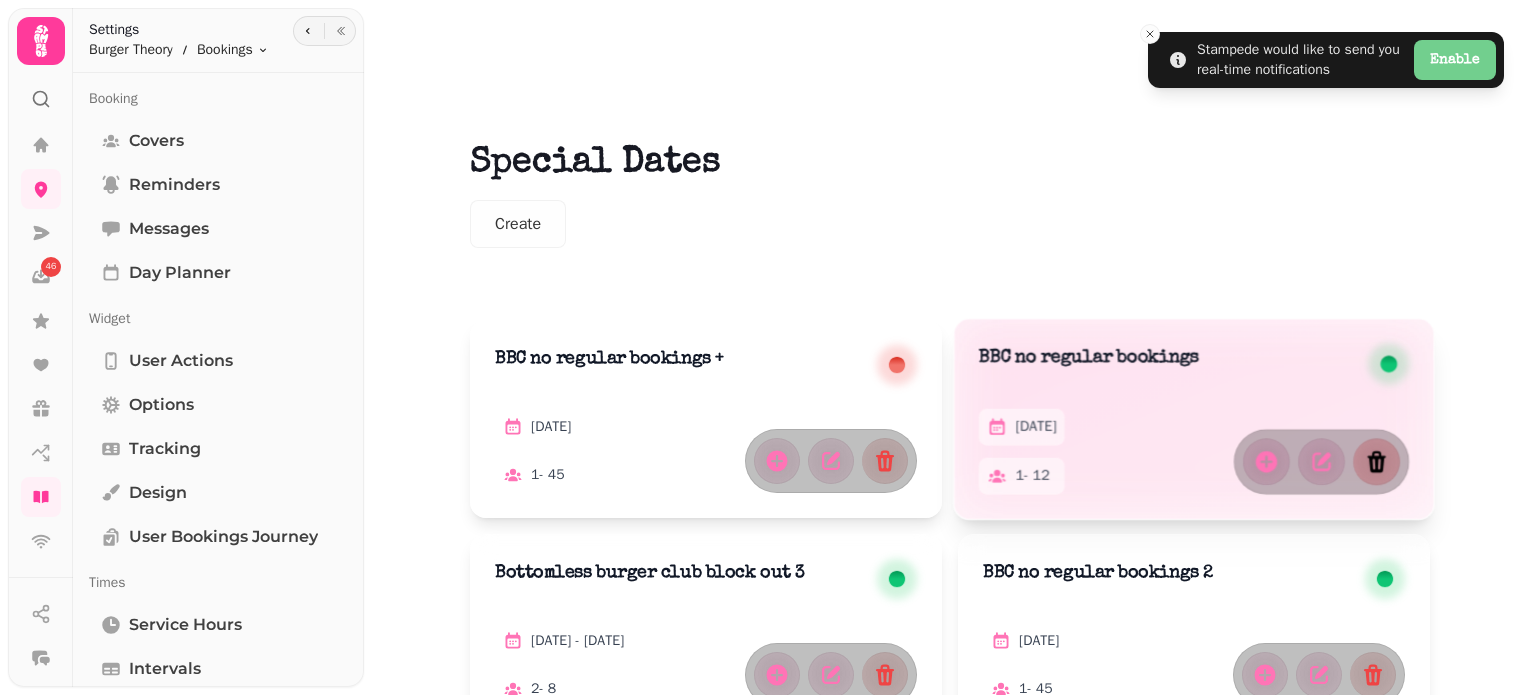 click at bounding box center [1376, 461] 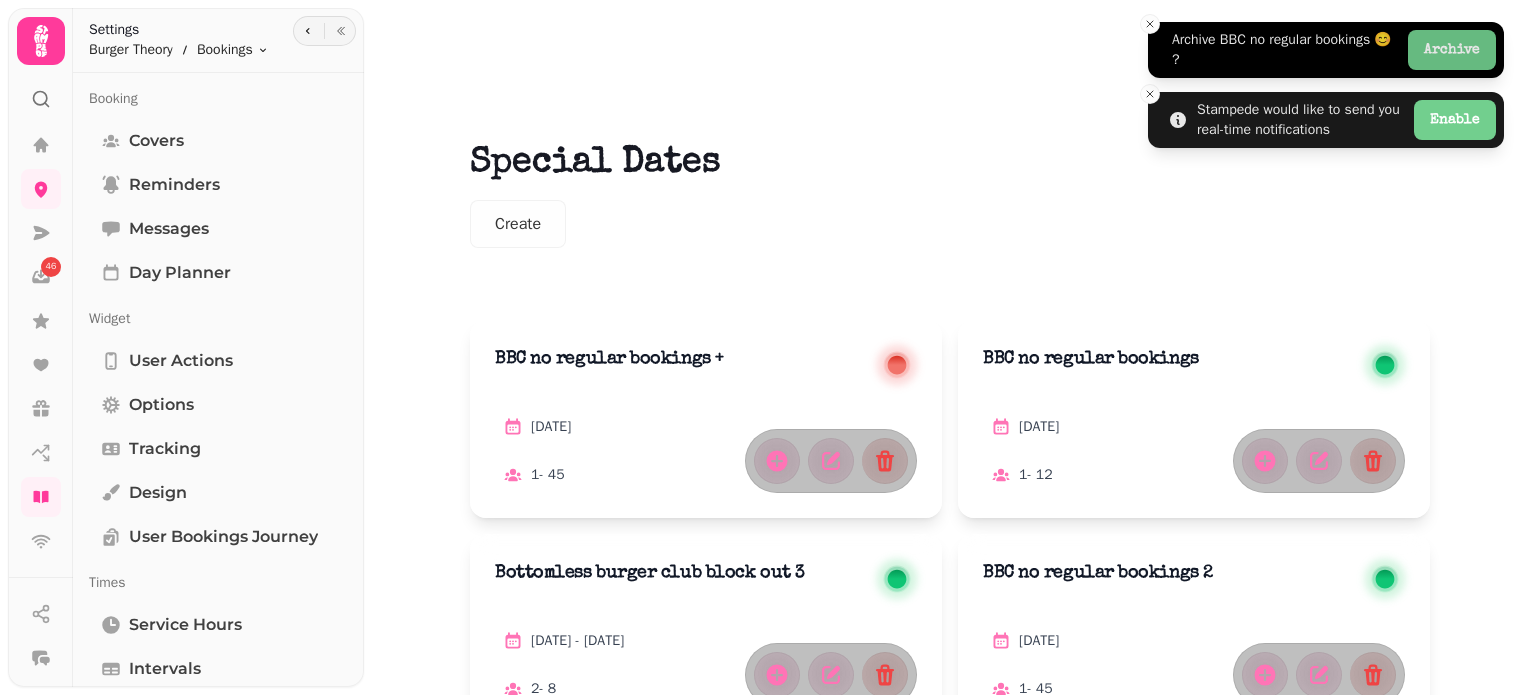 click on "Archive" at bounding box center [1452, 50] 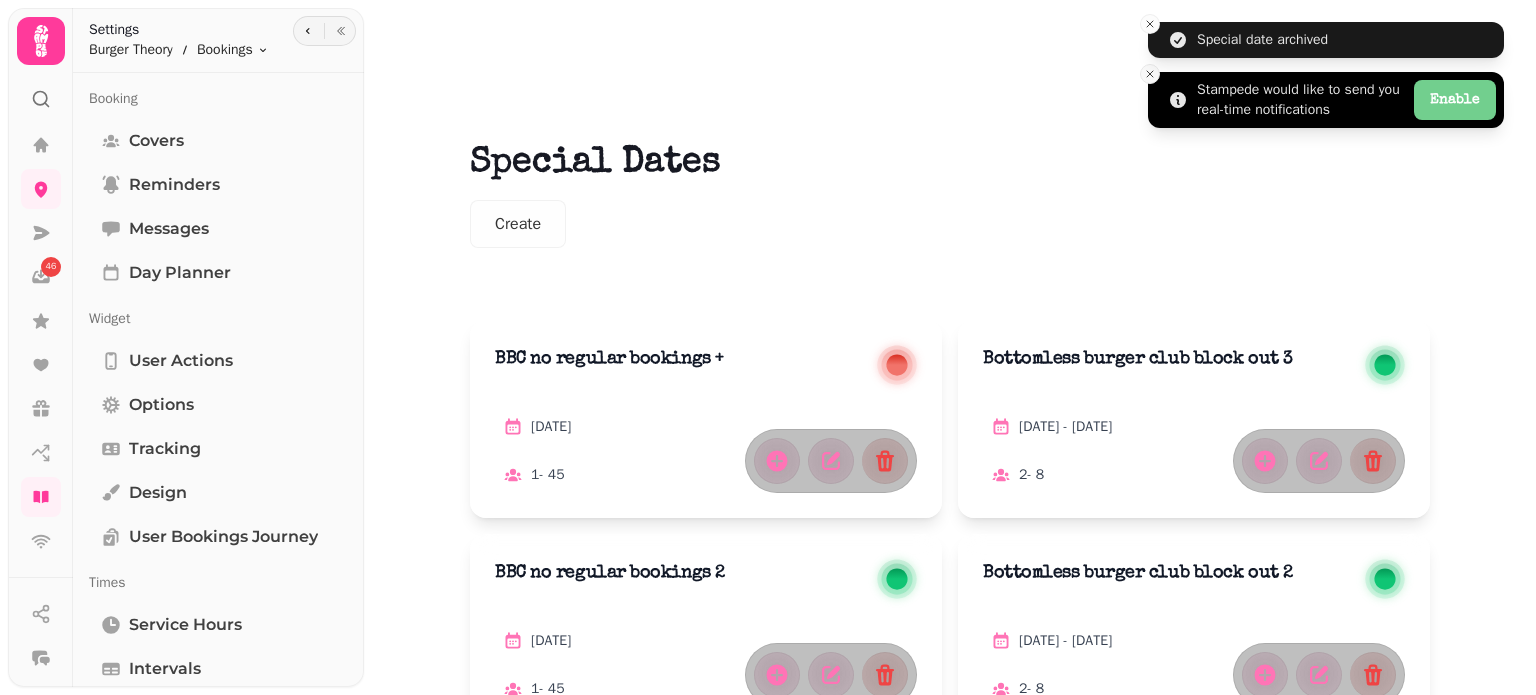 click 